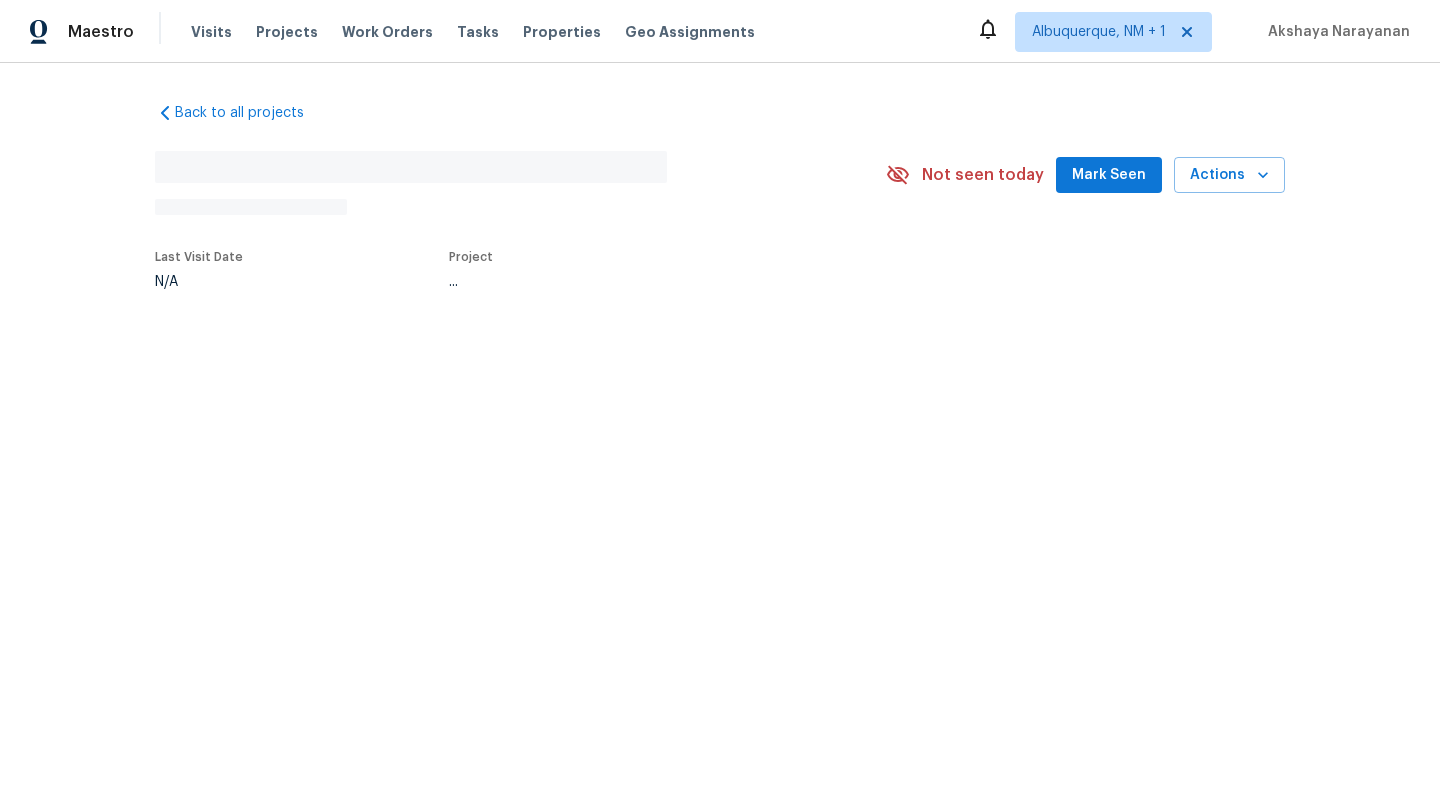 scroll, scrollTop: 0, scrollLeft: 0, axis: both 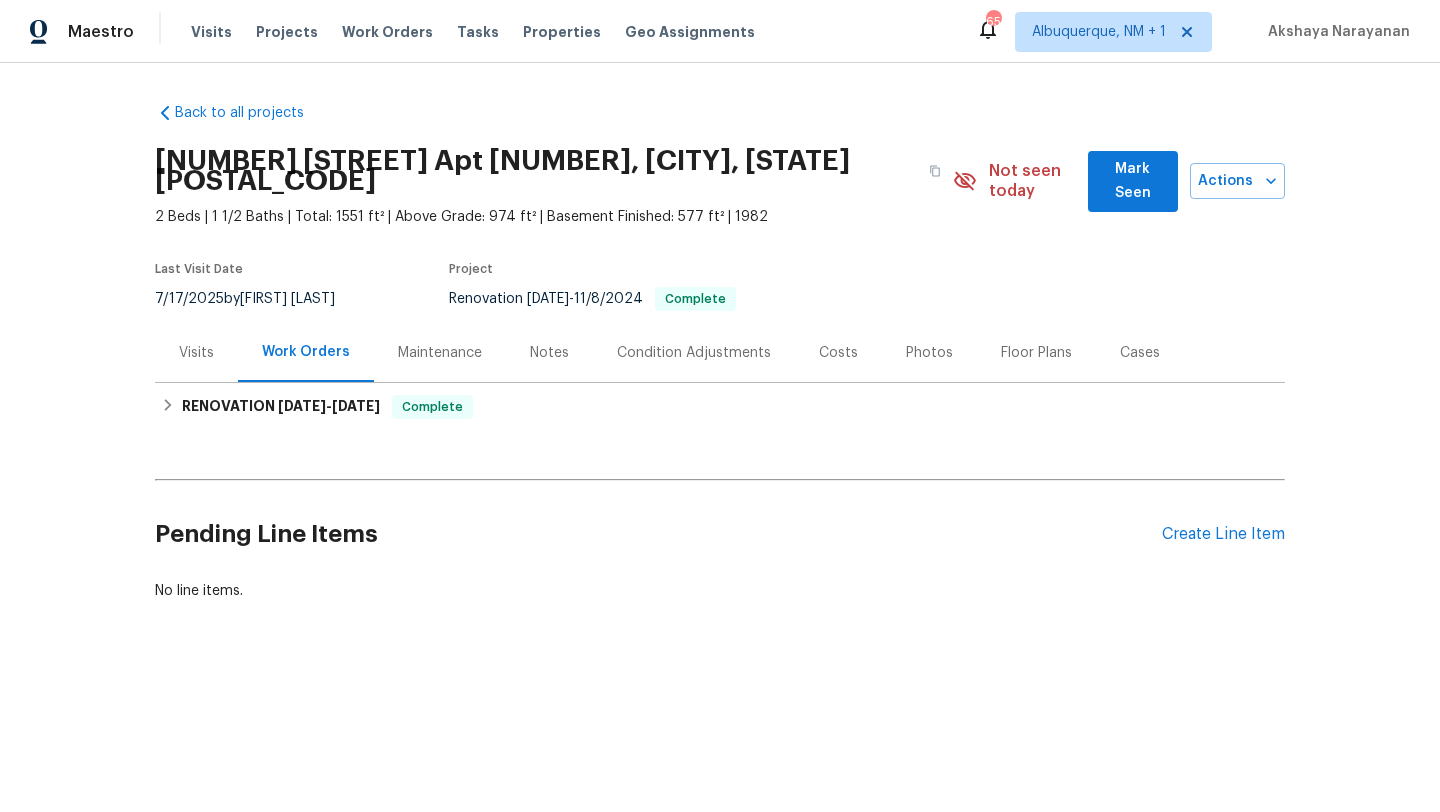 click on "Visits" at bounding box center (196, 353) 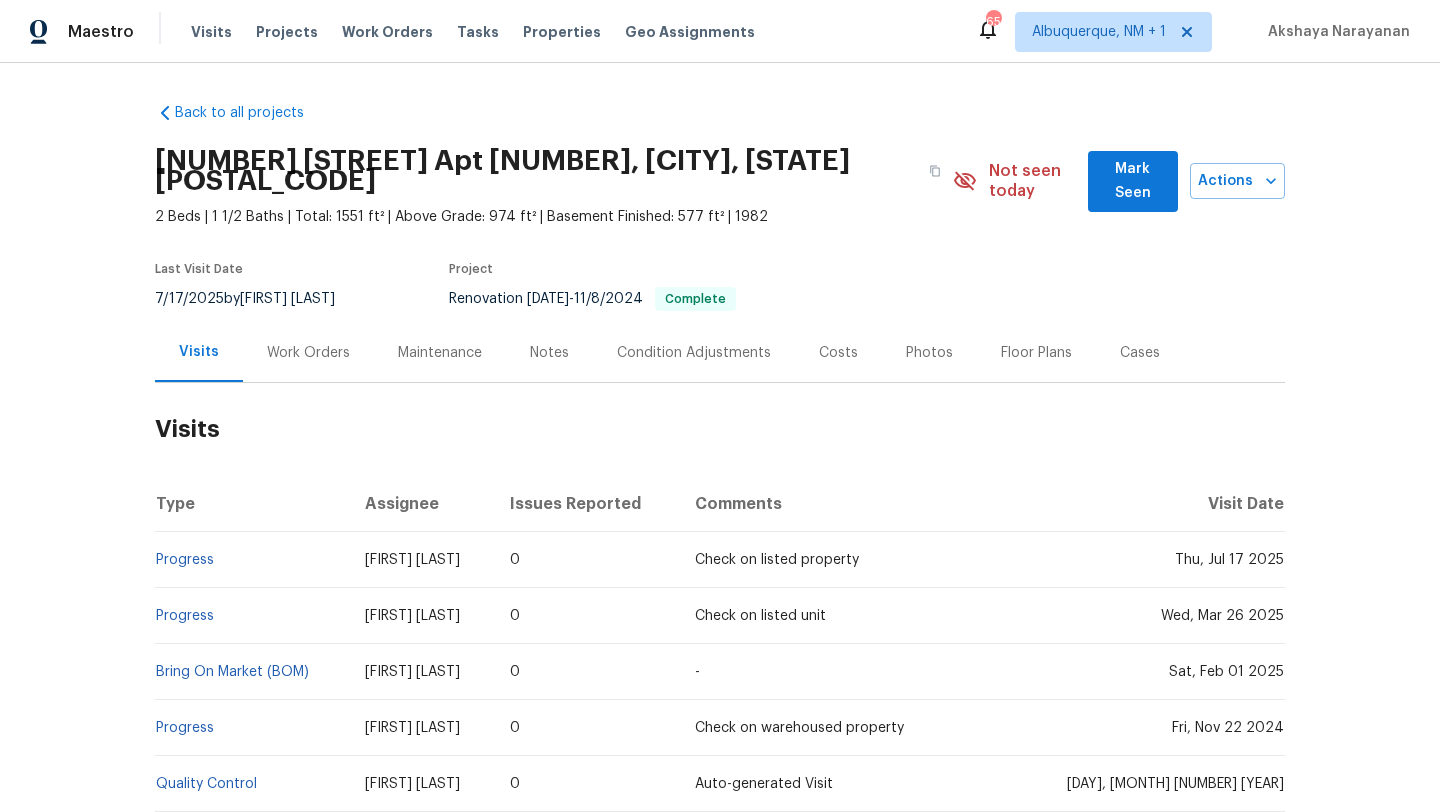 scroll, scrollTop: 26, scrollLeft: 0, axis: vertical 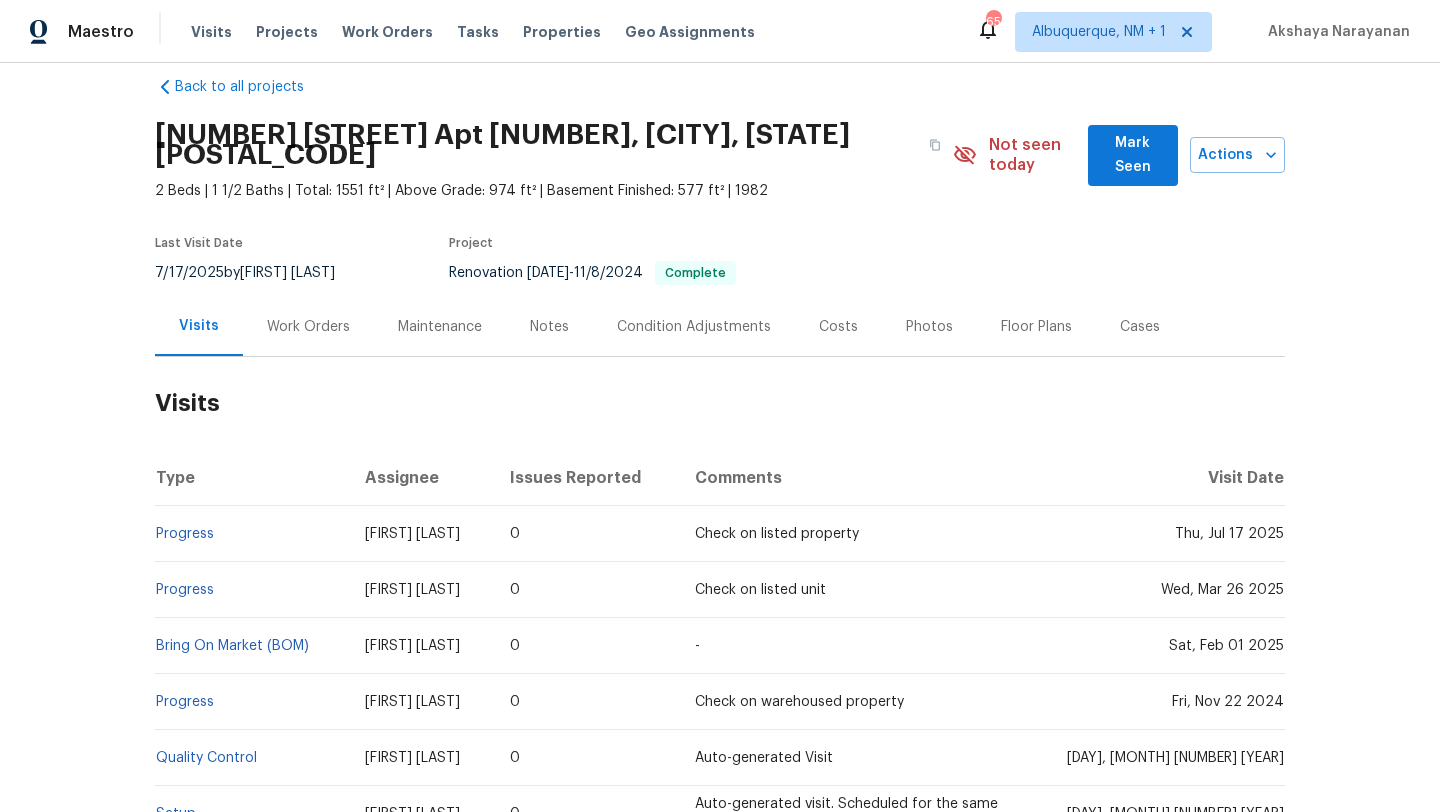 click on "Thu, Jul 17 2025" at bounding box center (1229, 534) 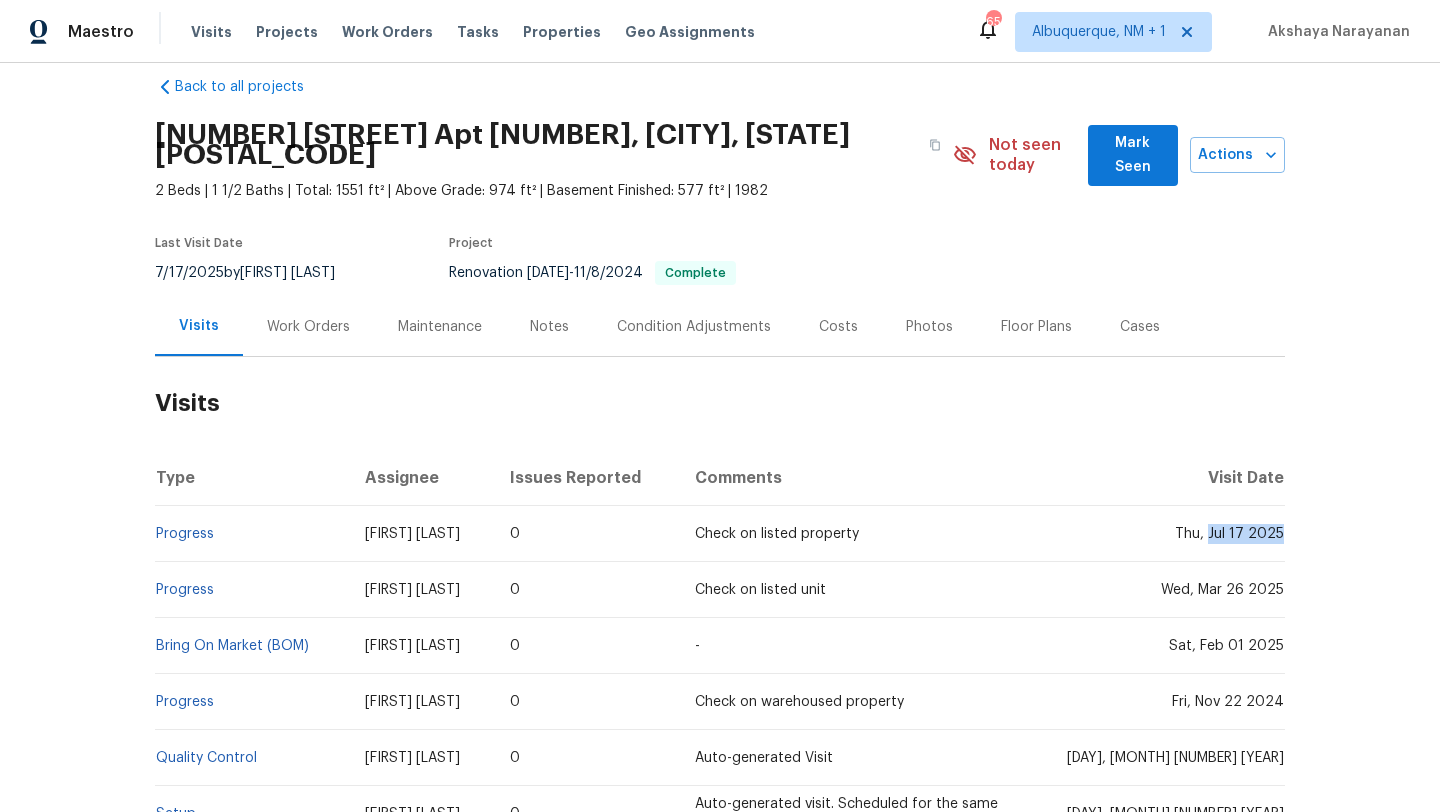 drag, startPoint x: 1212, startPoint y: 515, endPoint x: 1284, endPoint y: 521, distance: 72.249565 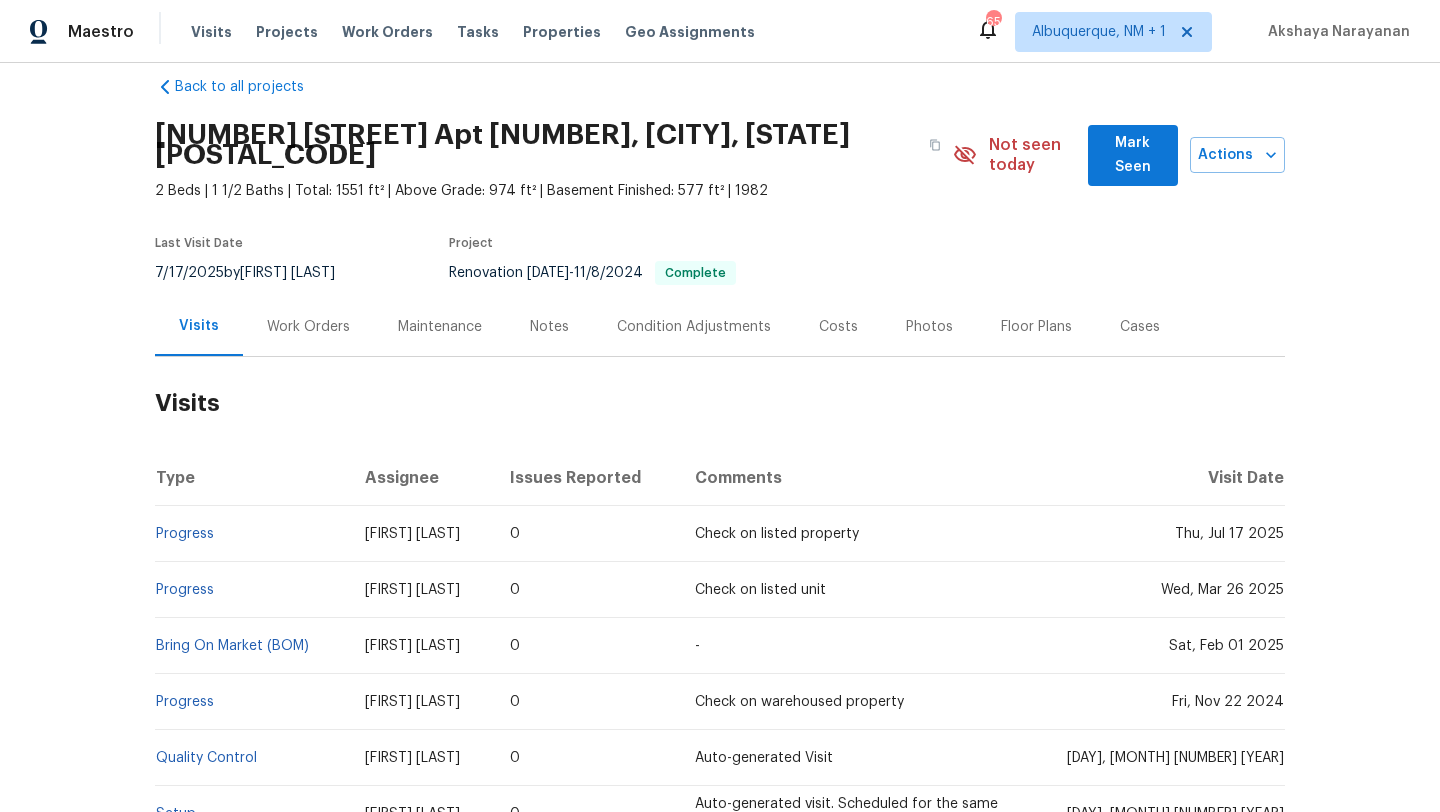 click on "Work Orders" at bounding box center (308, 326) 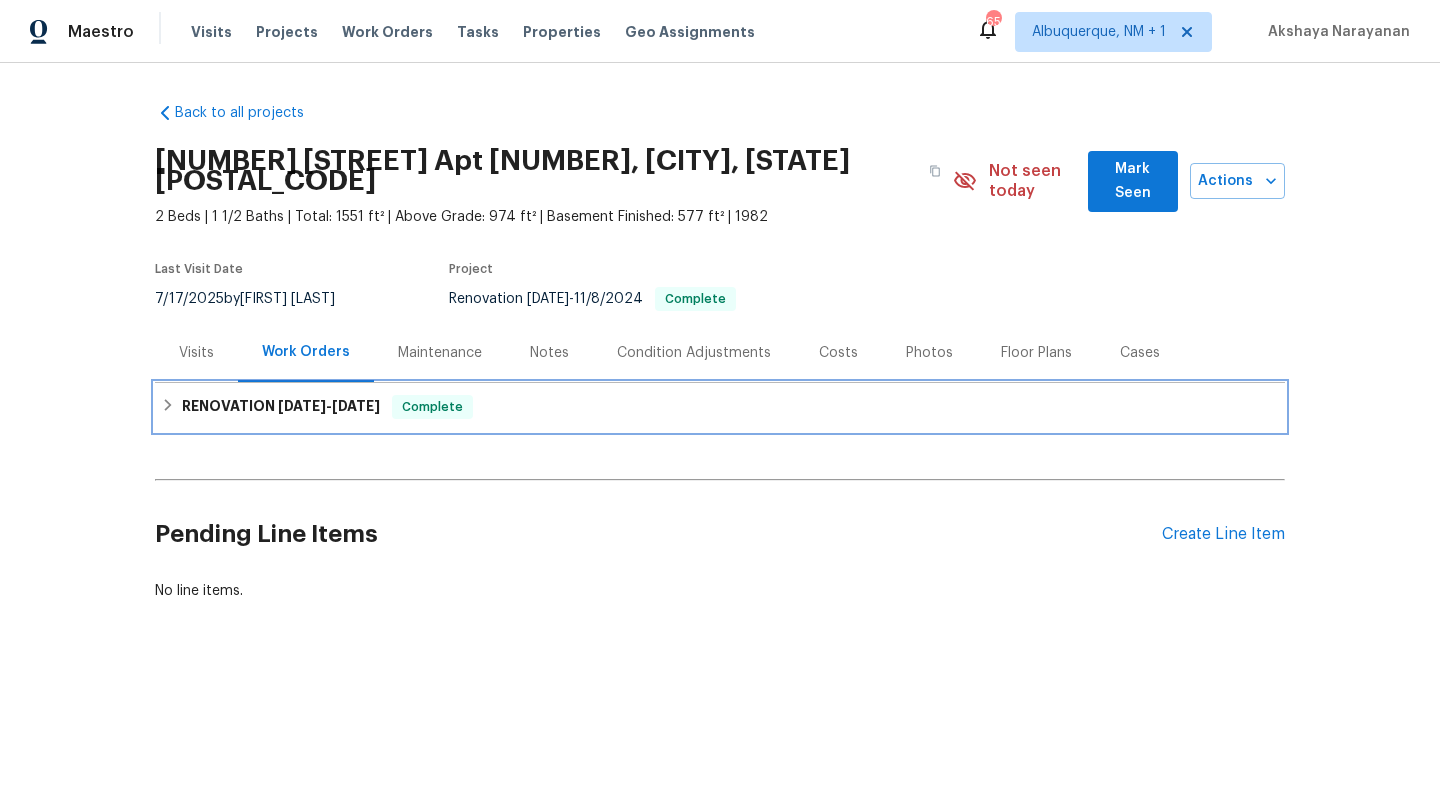 click on "RENOVATION   11/5/24  -  11/8/24" at bounding box center (281, 407) 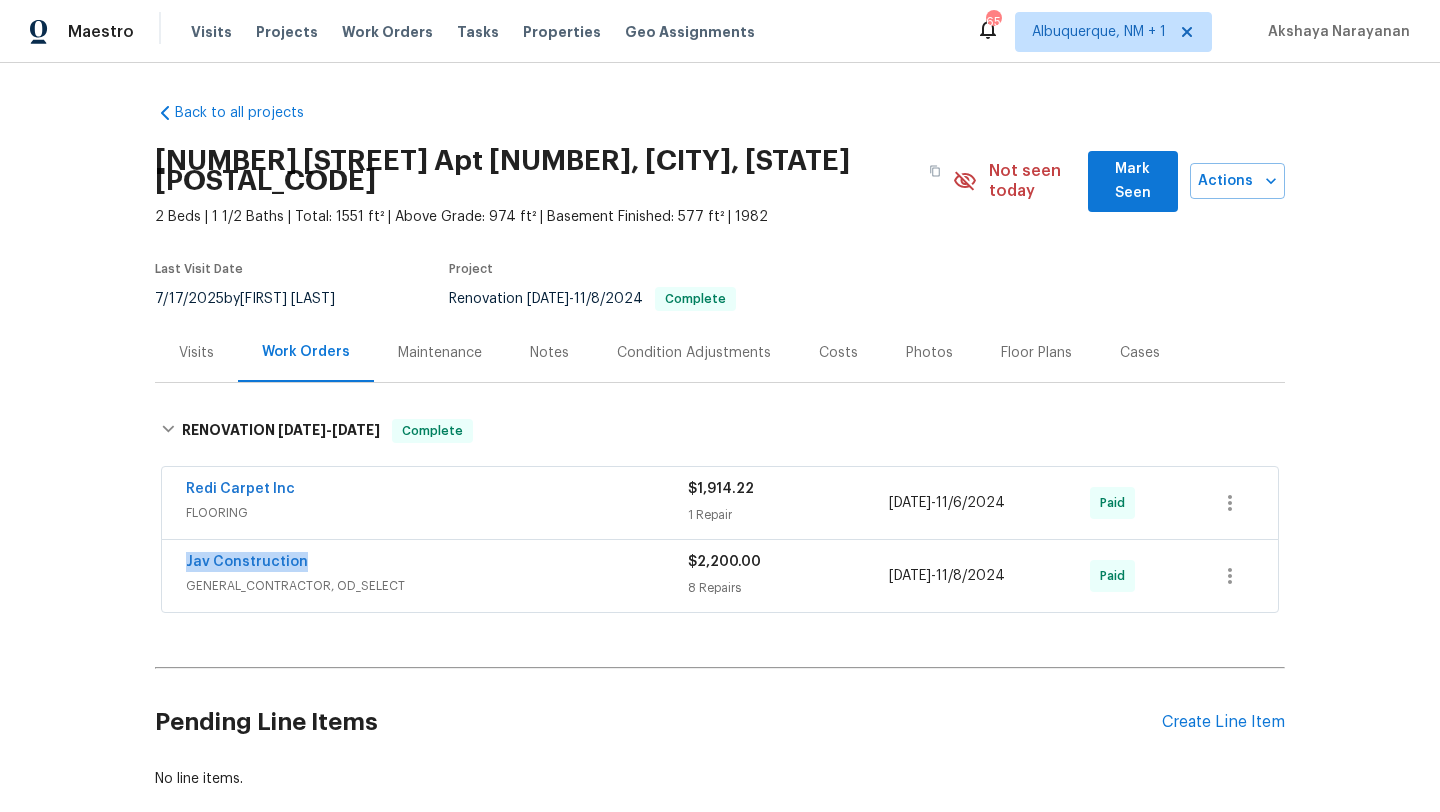drag, startPoint x: 331, startPoint y: 546, endPoint x: 154, endPoint y: 546, distance: 177 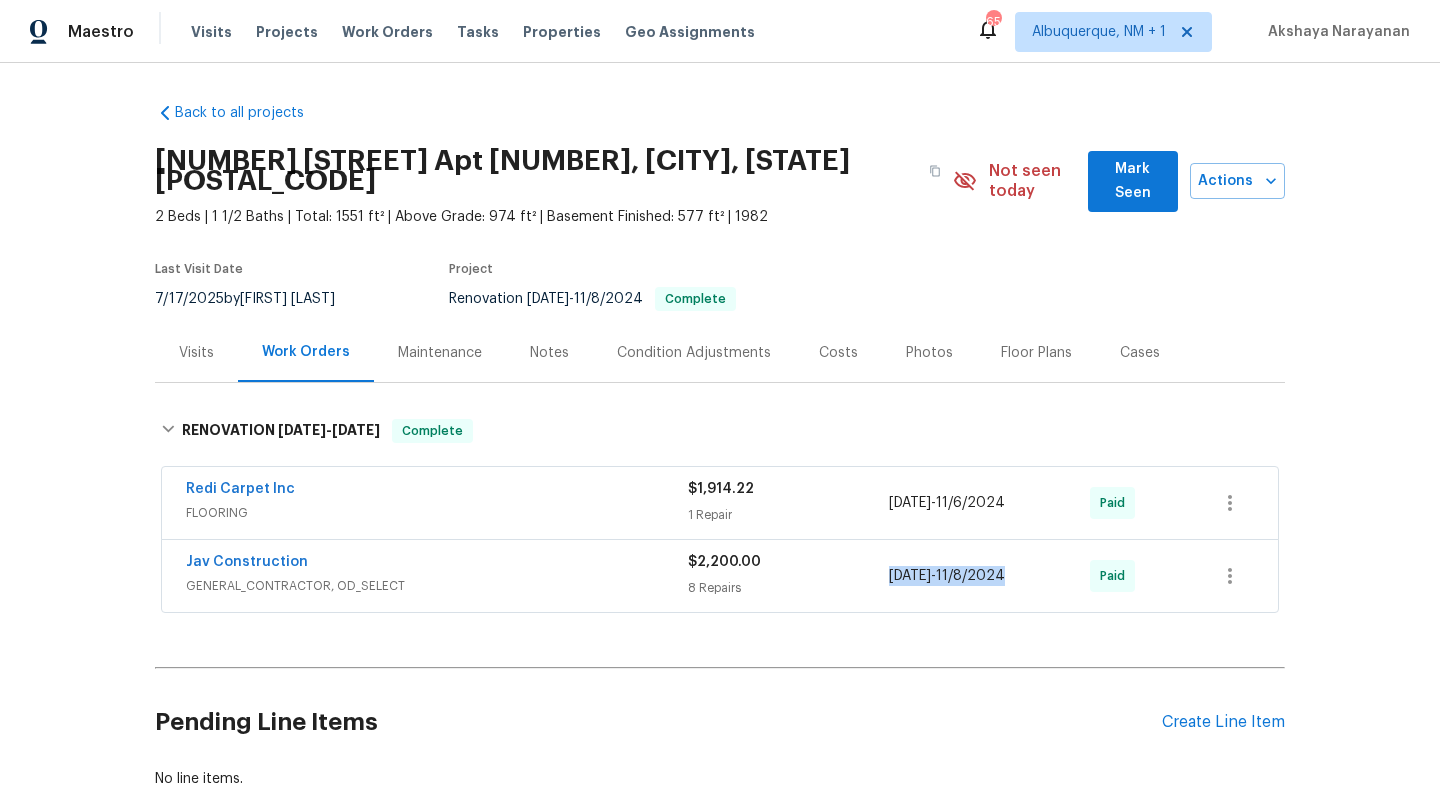 drag, startPoint x: 1033, startPoint y: 564, endPoint x: 879, endPoint y: 560, distance: 154.05194 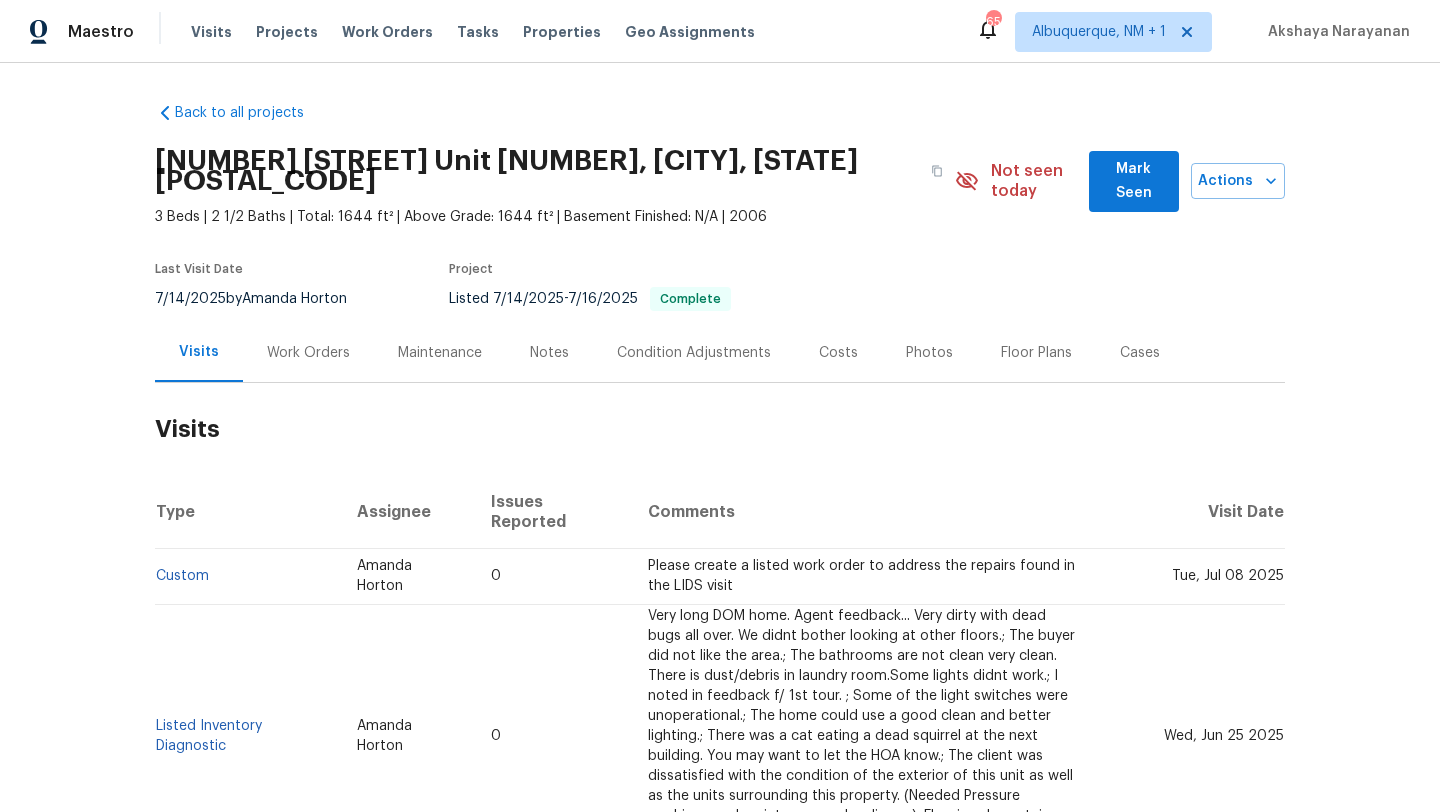 scroll, scrollTop: 0, scrollLeft: 0, axis: both 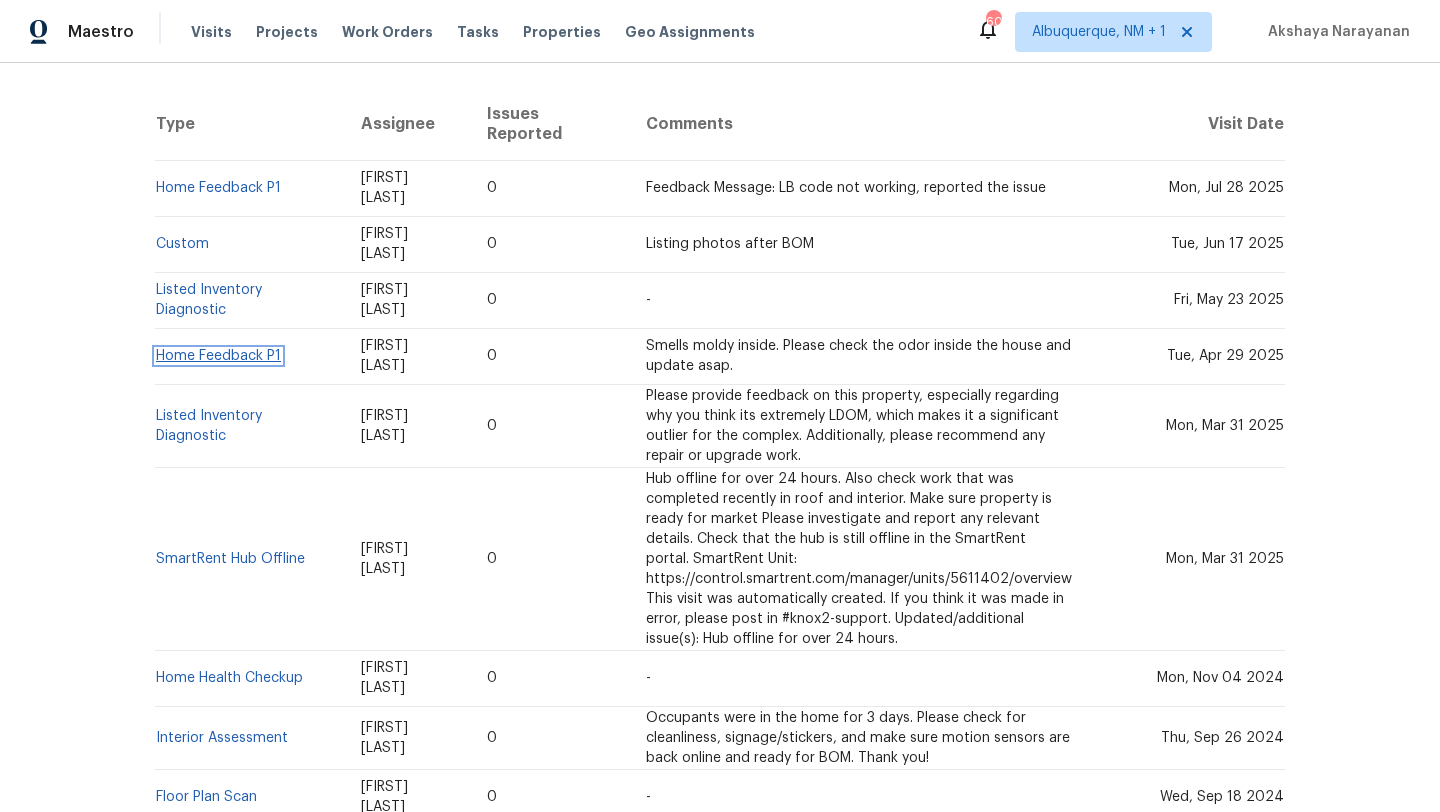 click on "Home Feedback P1" at bounding box center [218, 356] 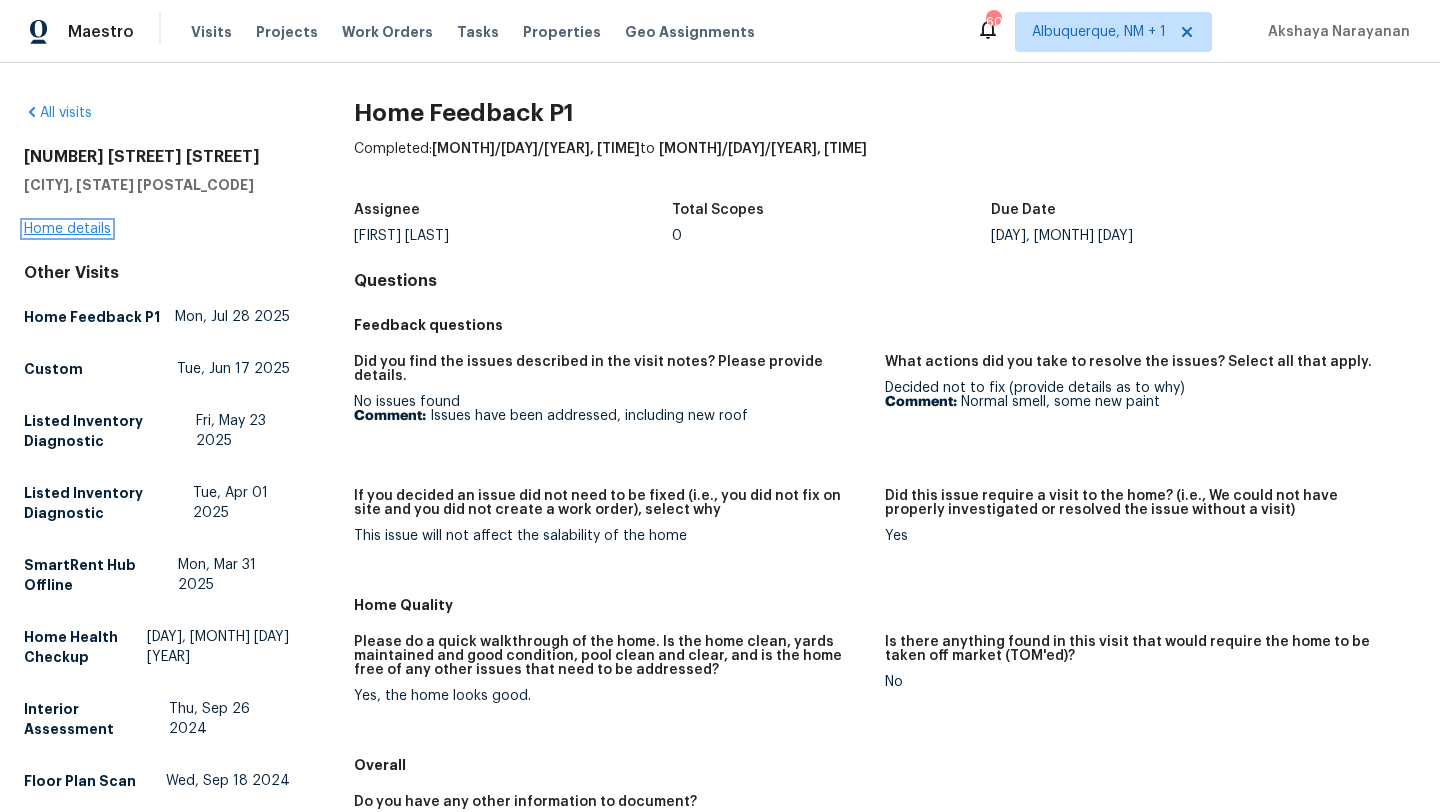 click on "Home details" at bounding box center (67, 229) 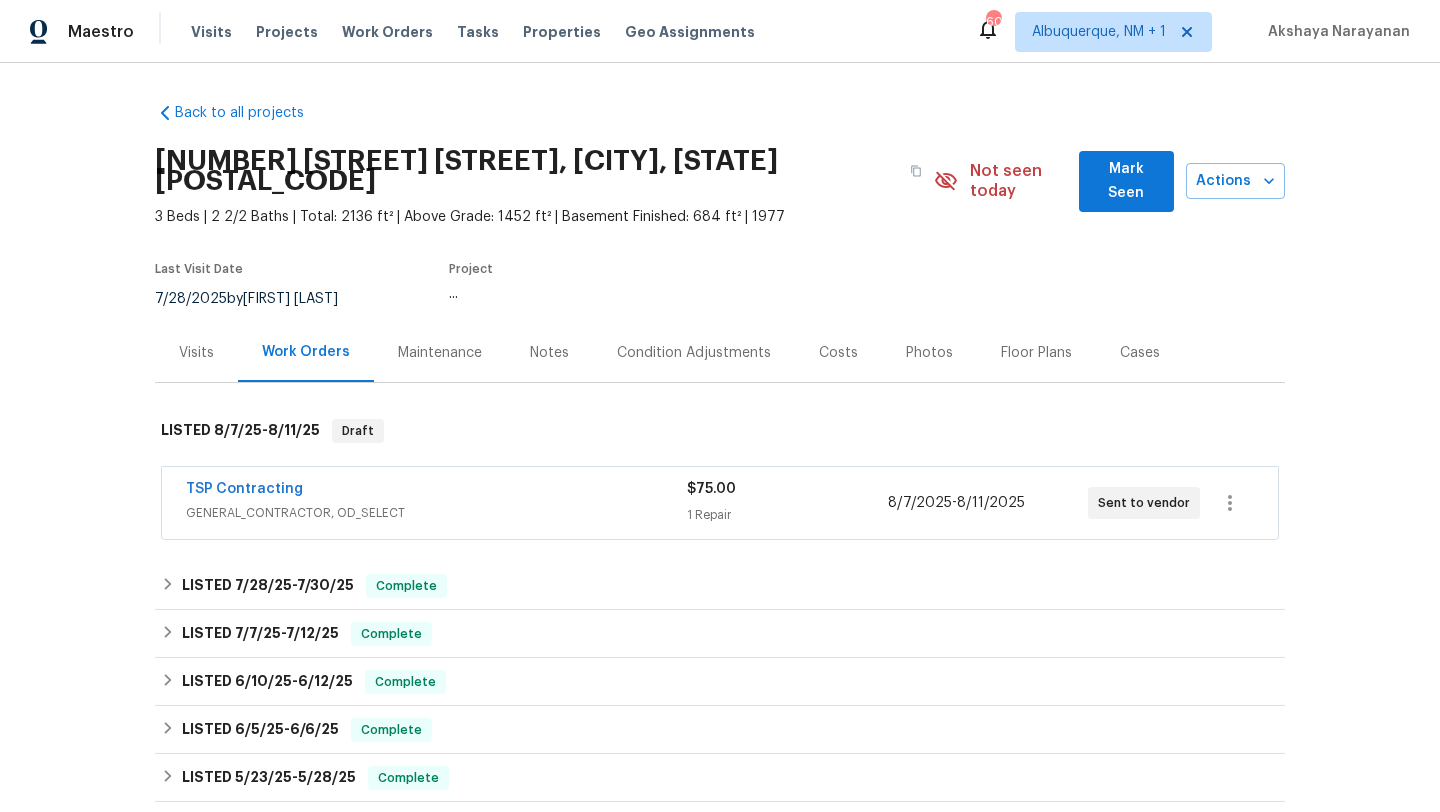 click on "TSP Contracting" at bounding box center (436, 491) 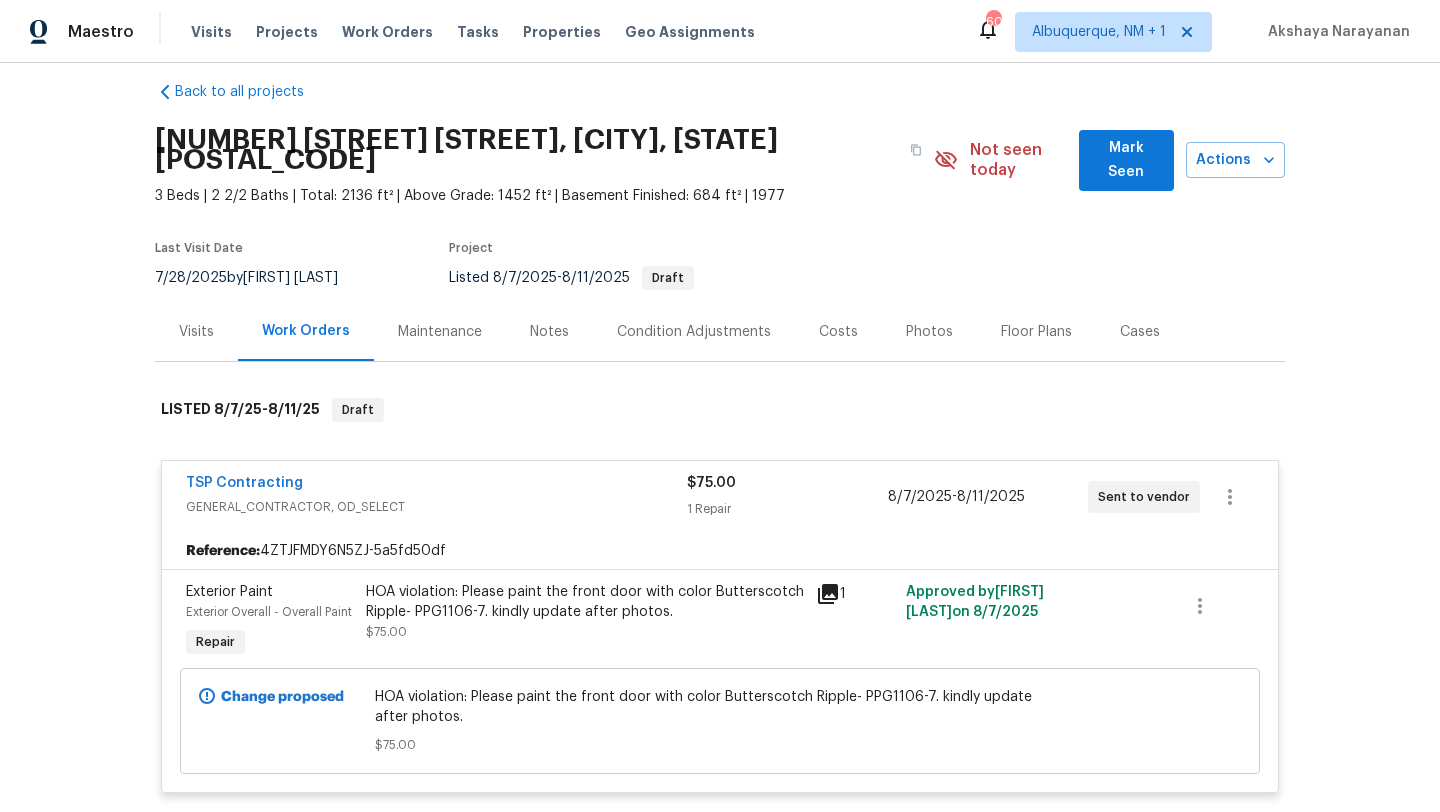 scroll, scrollTop: 30, scrollLeft: 0, axis: vertical 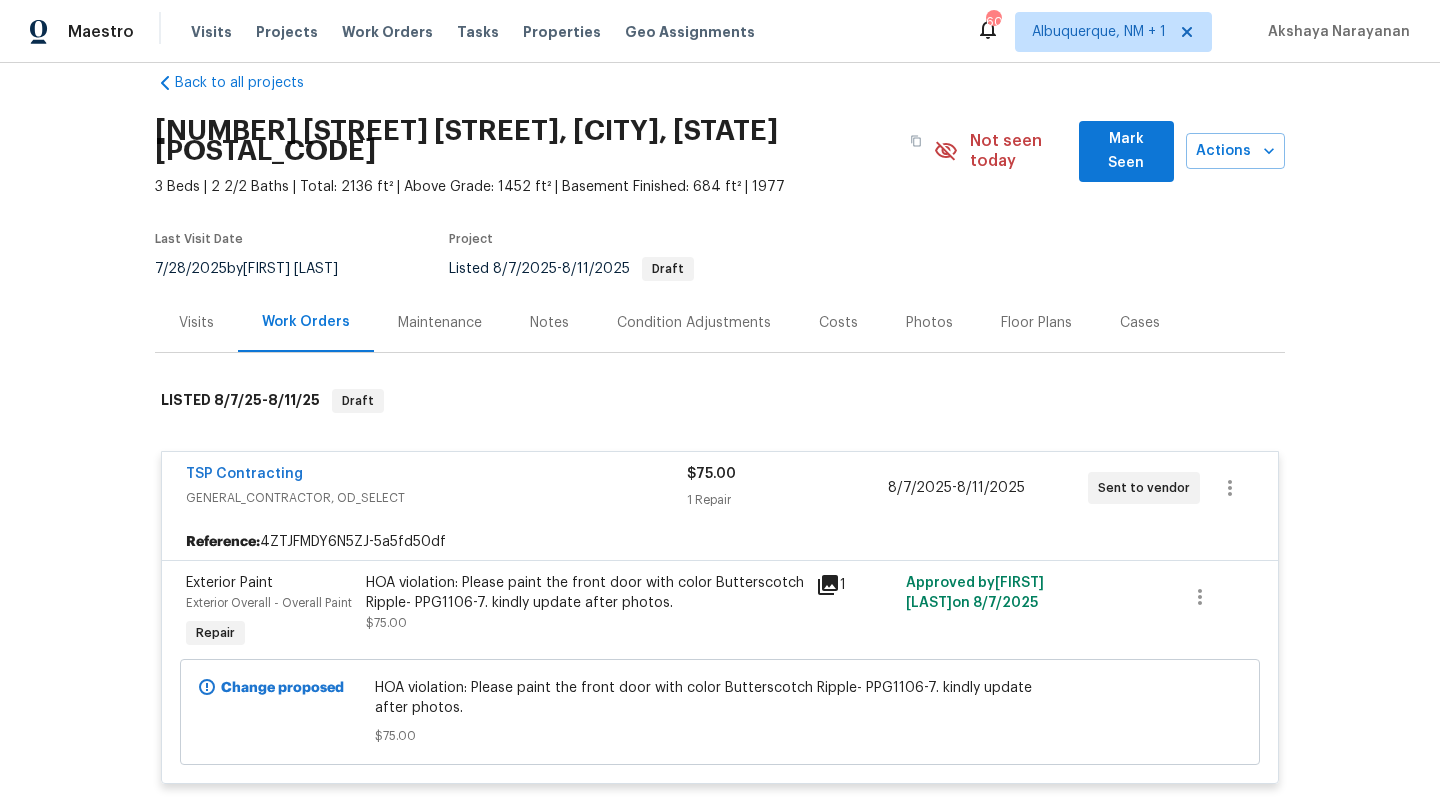 click on "Visits" at bounding box center [196, 322] 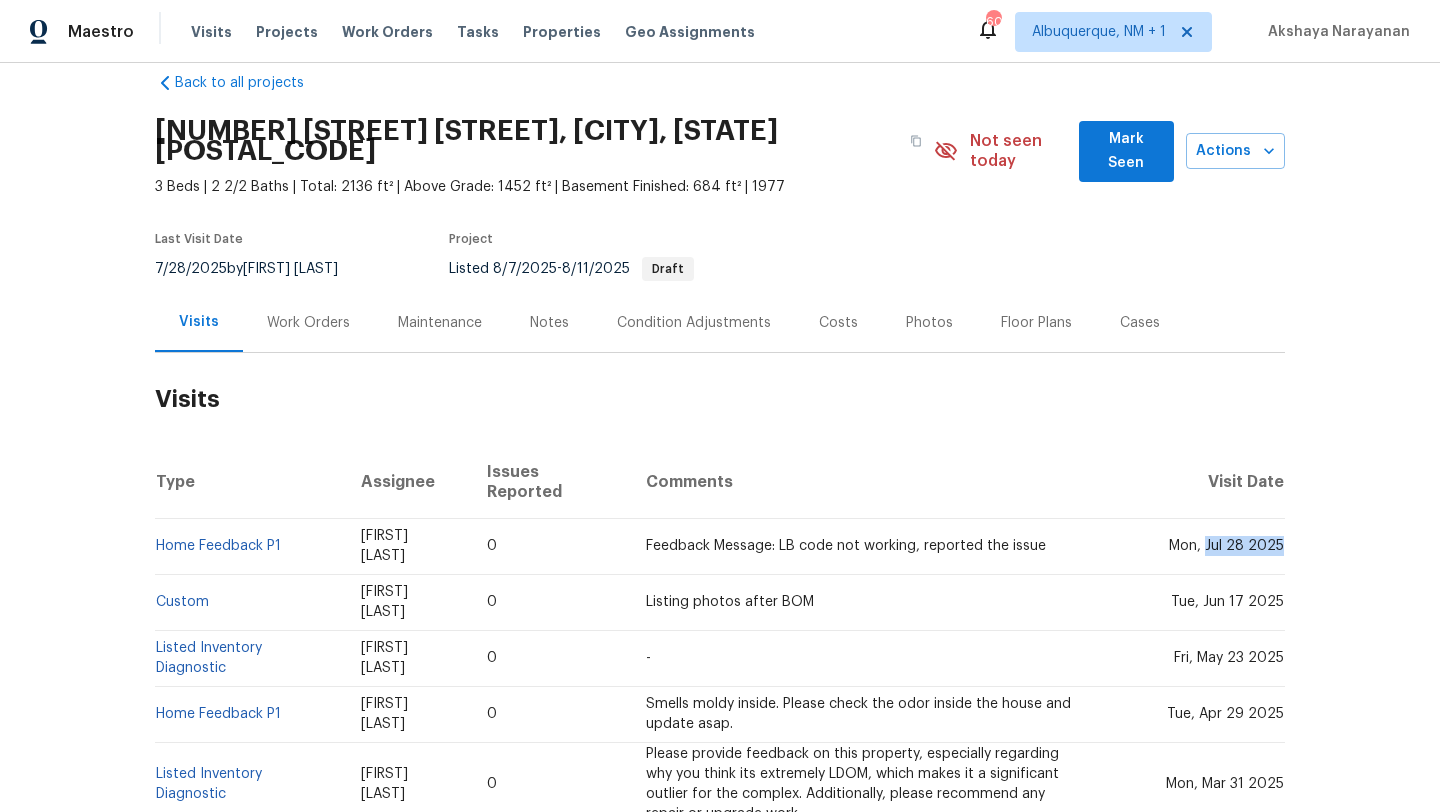 drag, startPoint x: 1211, startPoint y: 512, endPoint x: 1282, endPoint y: 517, distance: 71.17584 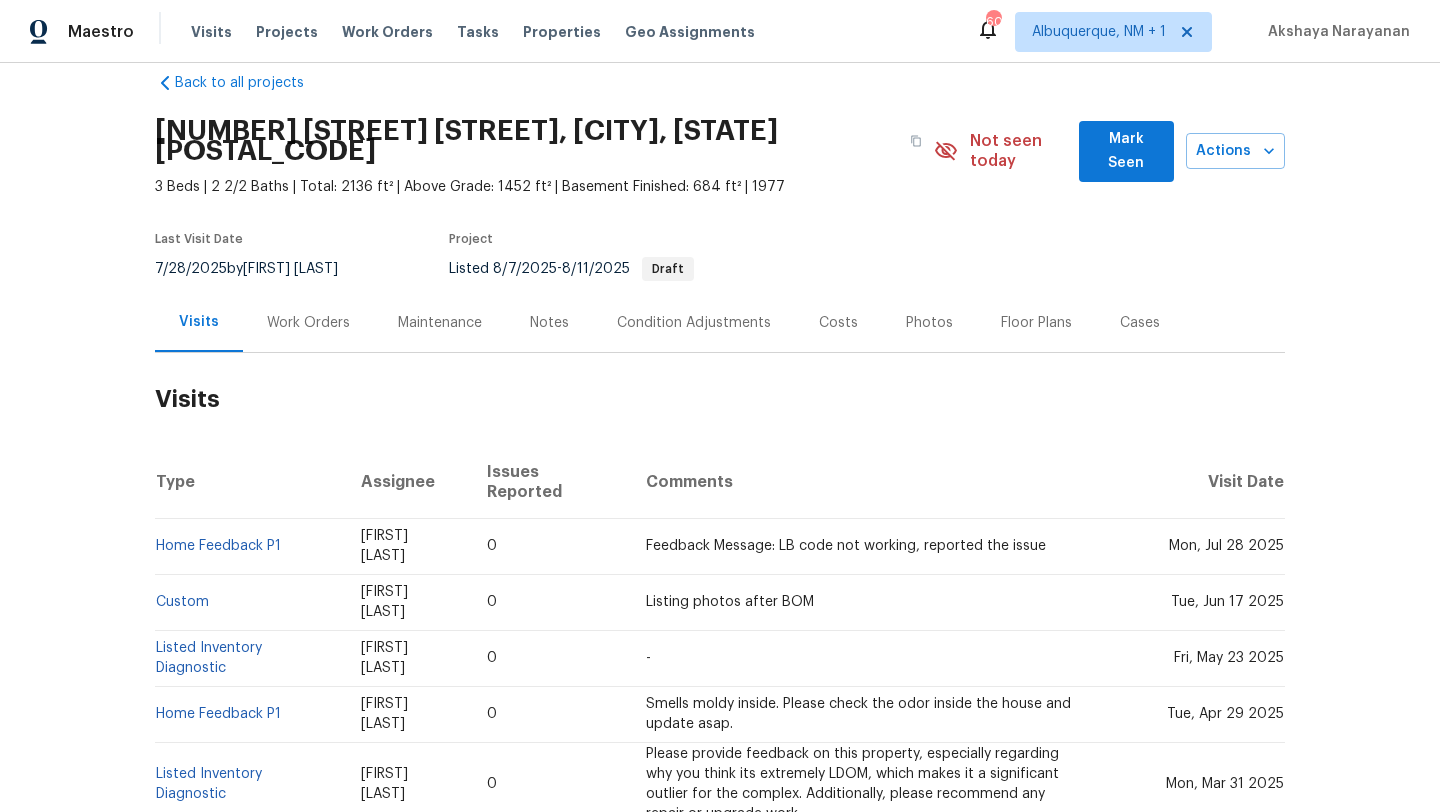click on "Work Orders" at bounding box center (308, 323) 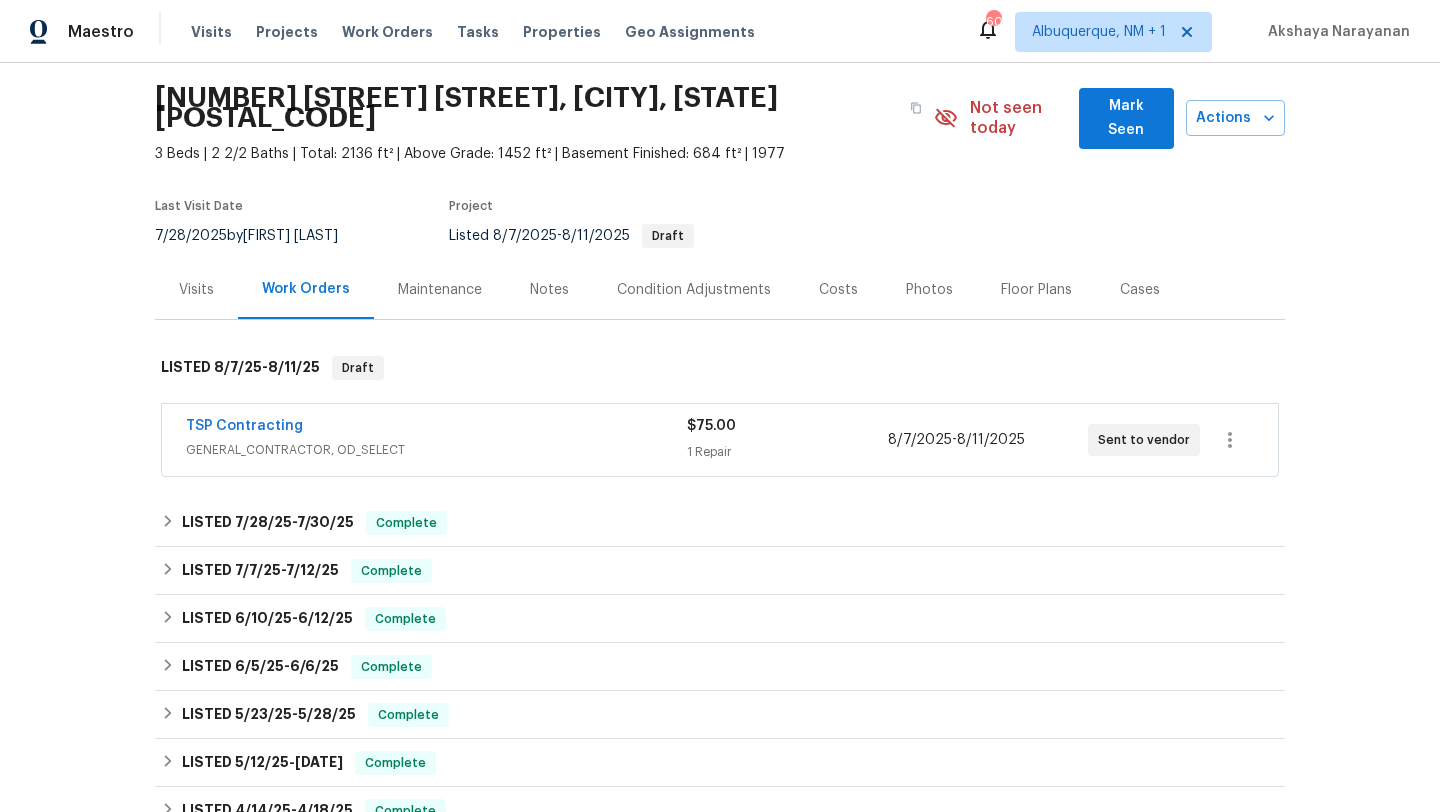 scroll, scrollTop: 83, scrollLeft: 0, axis: vertical 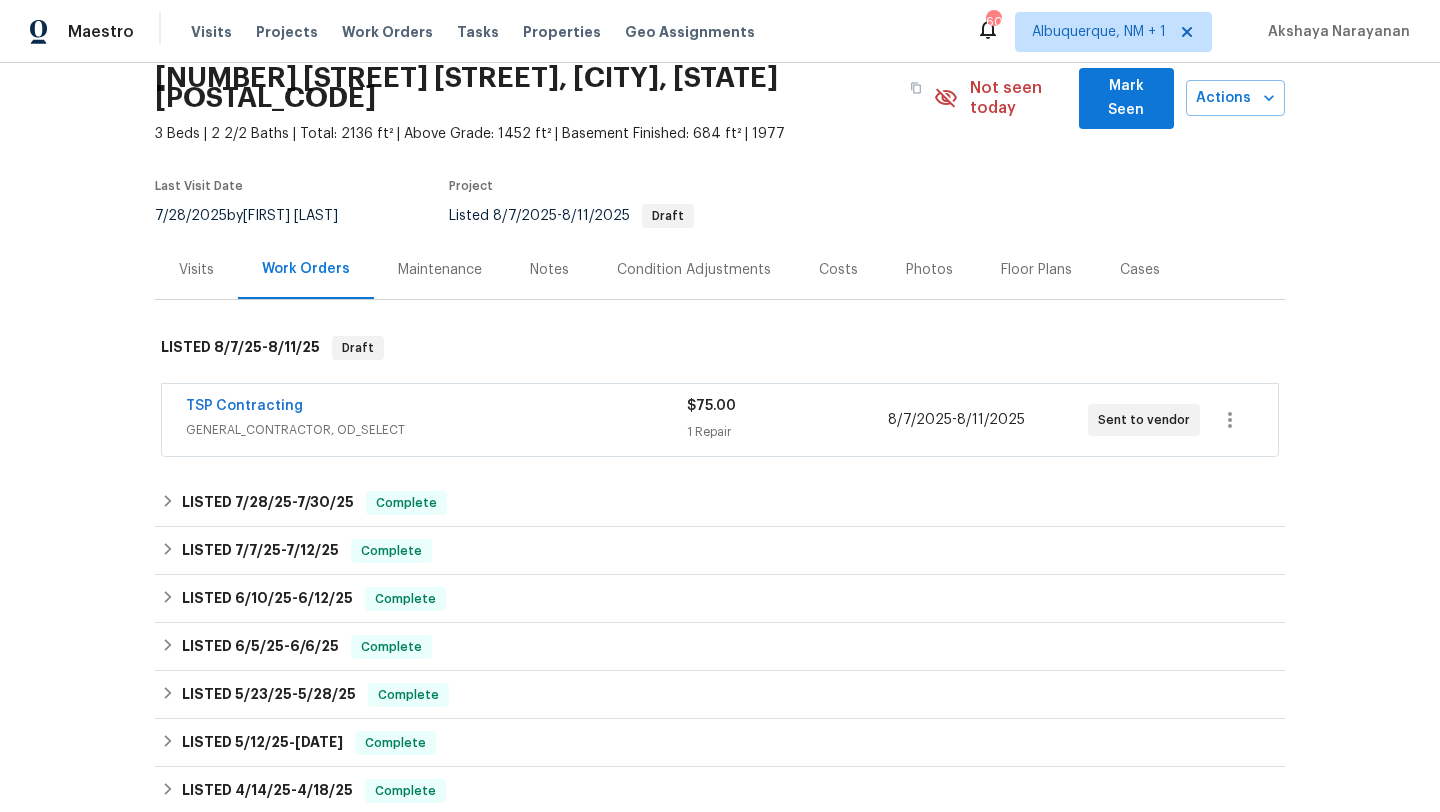 click on "GENERAL_CONTRACTOR, OD_SELECT" at bounding box center [436, 430] 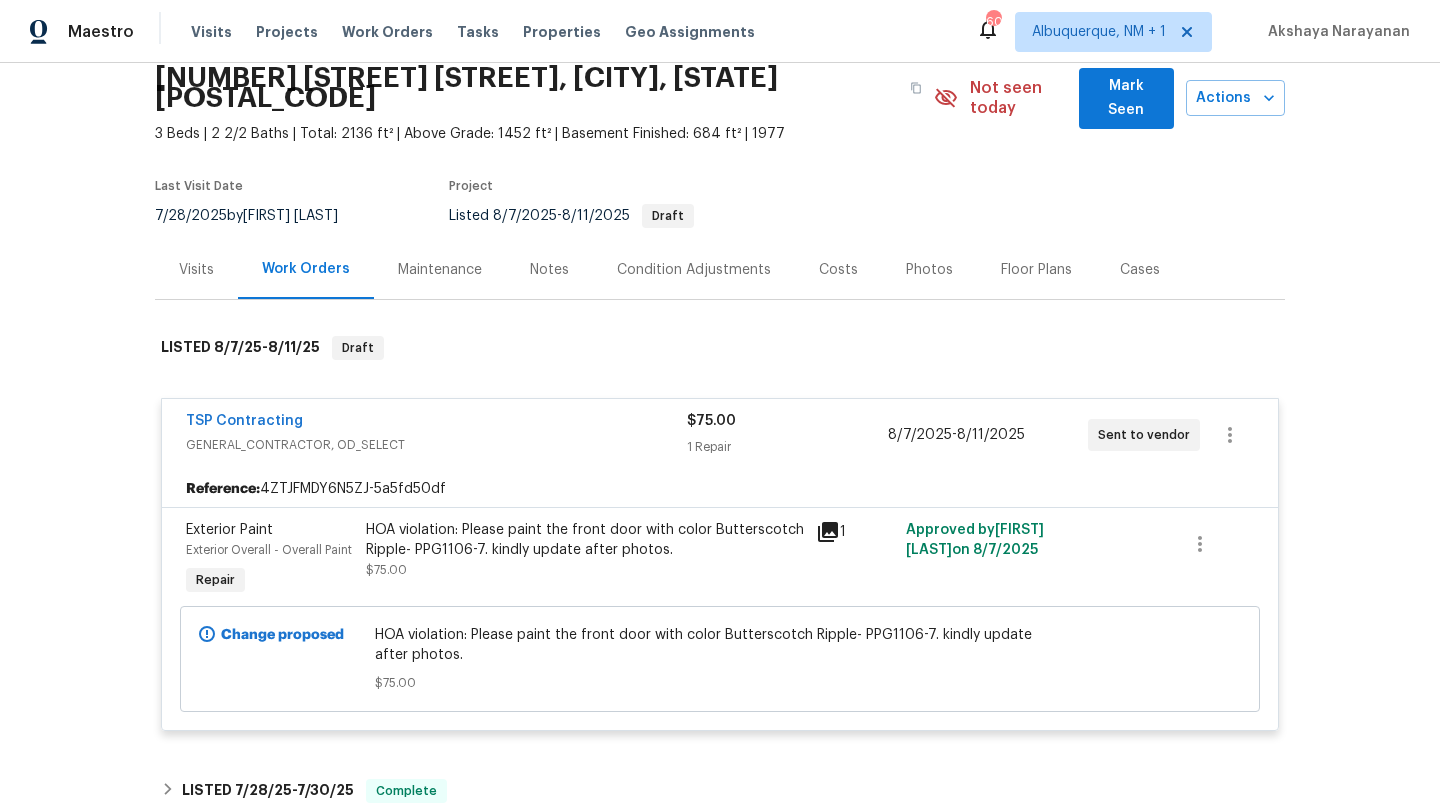 scroll, scrollTop: 182, scrollLeft: 0, axis: vertical 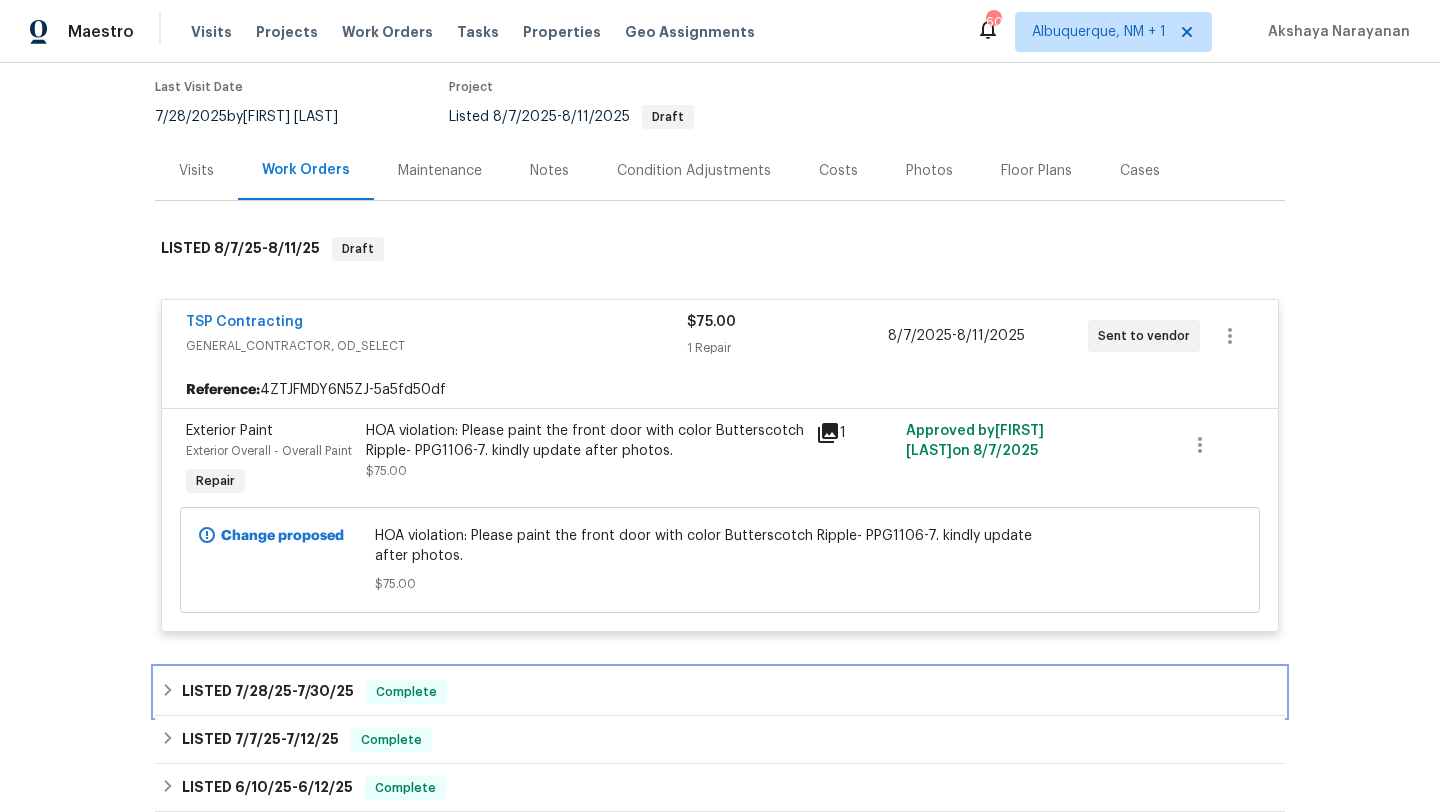 click on "LISTED   7/28/25  -  7/30/25 Complete" at bounding box center [720, 692] 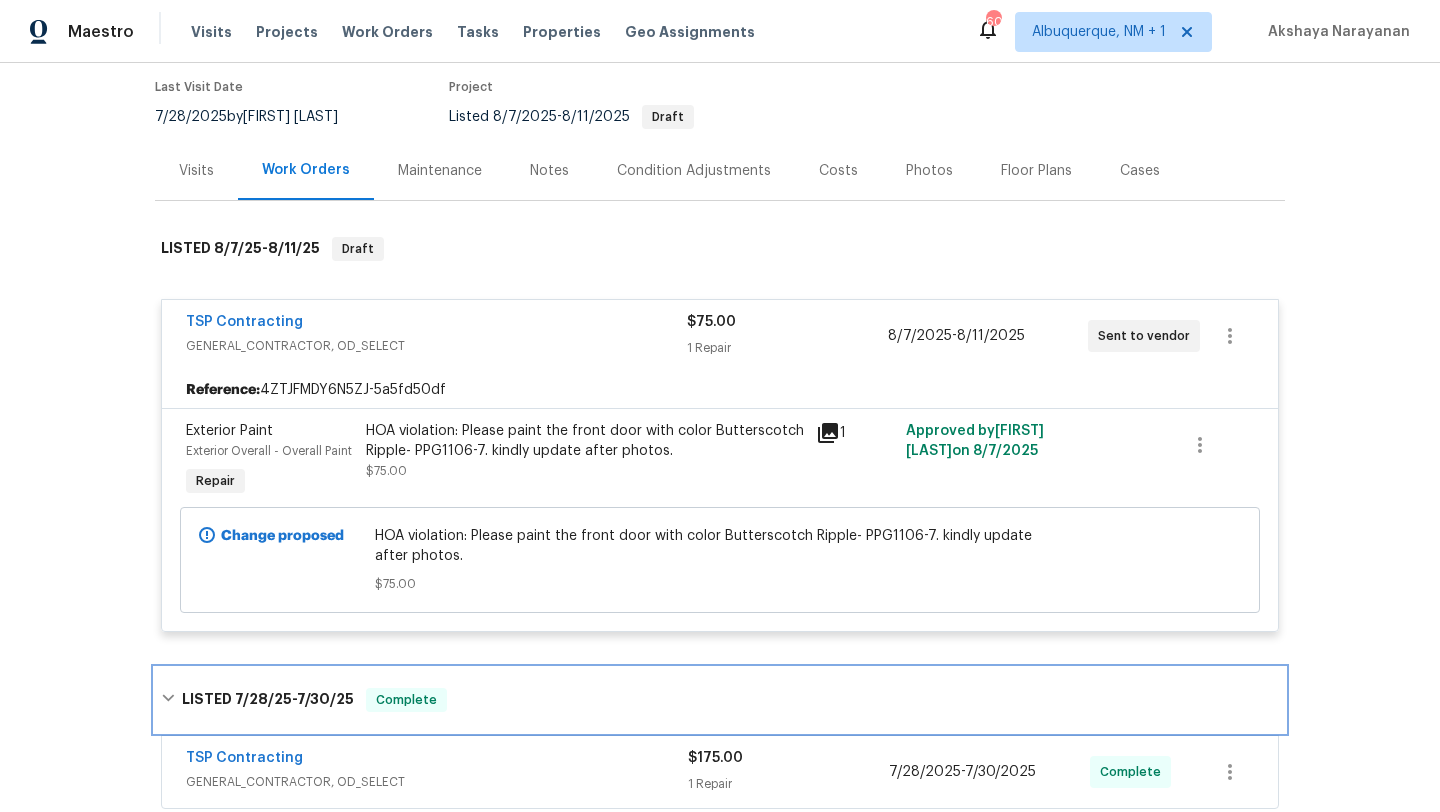 scroll, scrollTop: 385, scrollLeft: 0, axis: vertical 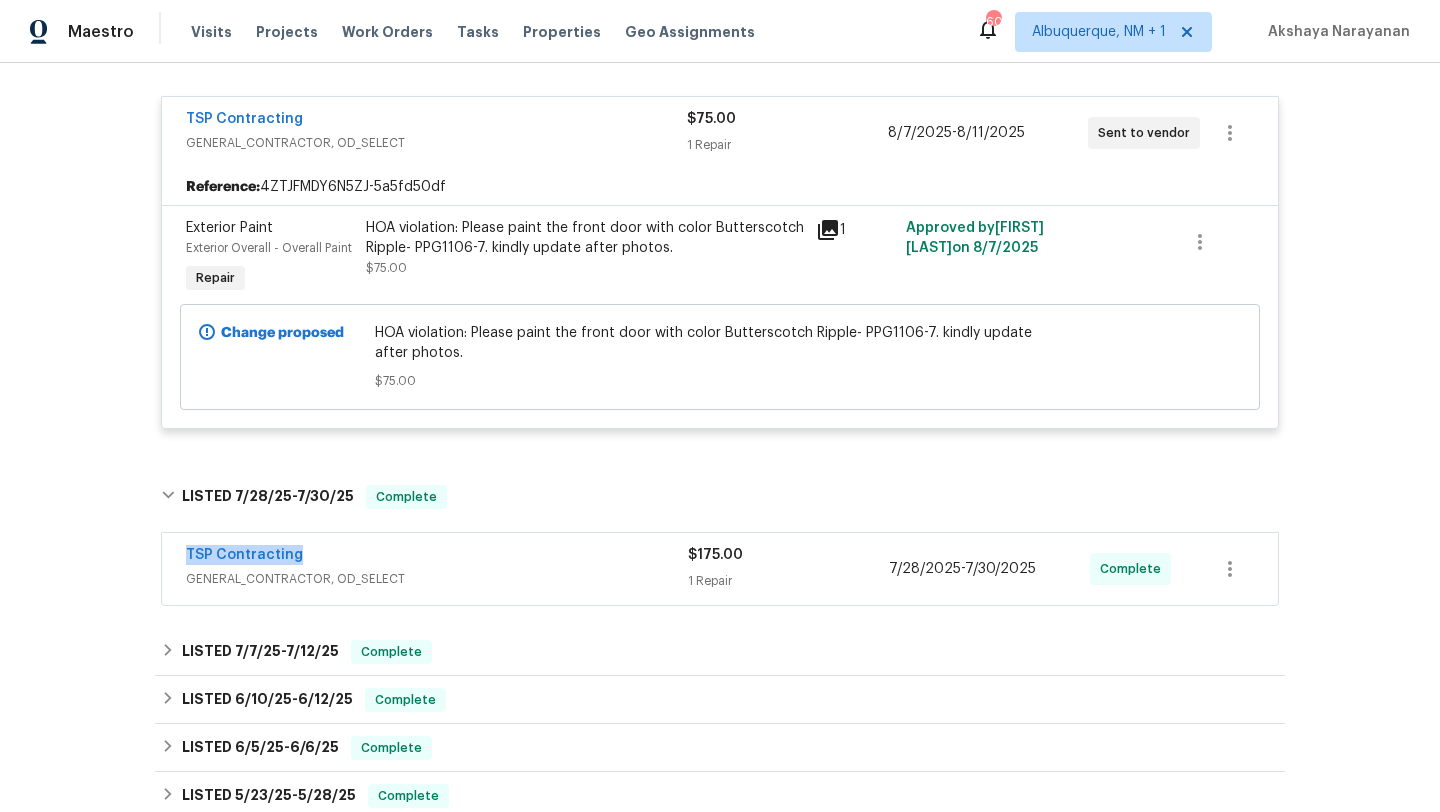 drag, startPoint x: 329, startPoint y: 538, endPoint x: 162, endPoint y: 538, distance: 167 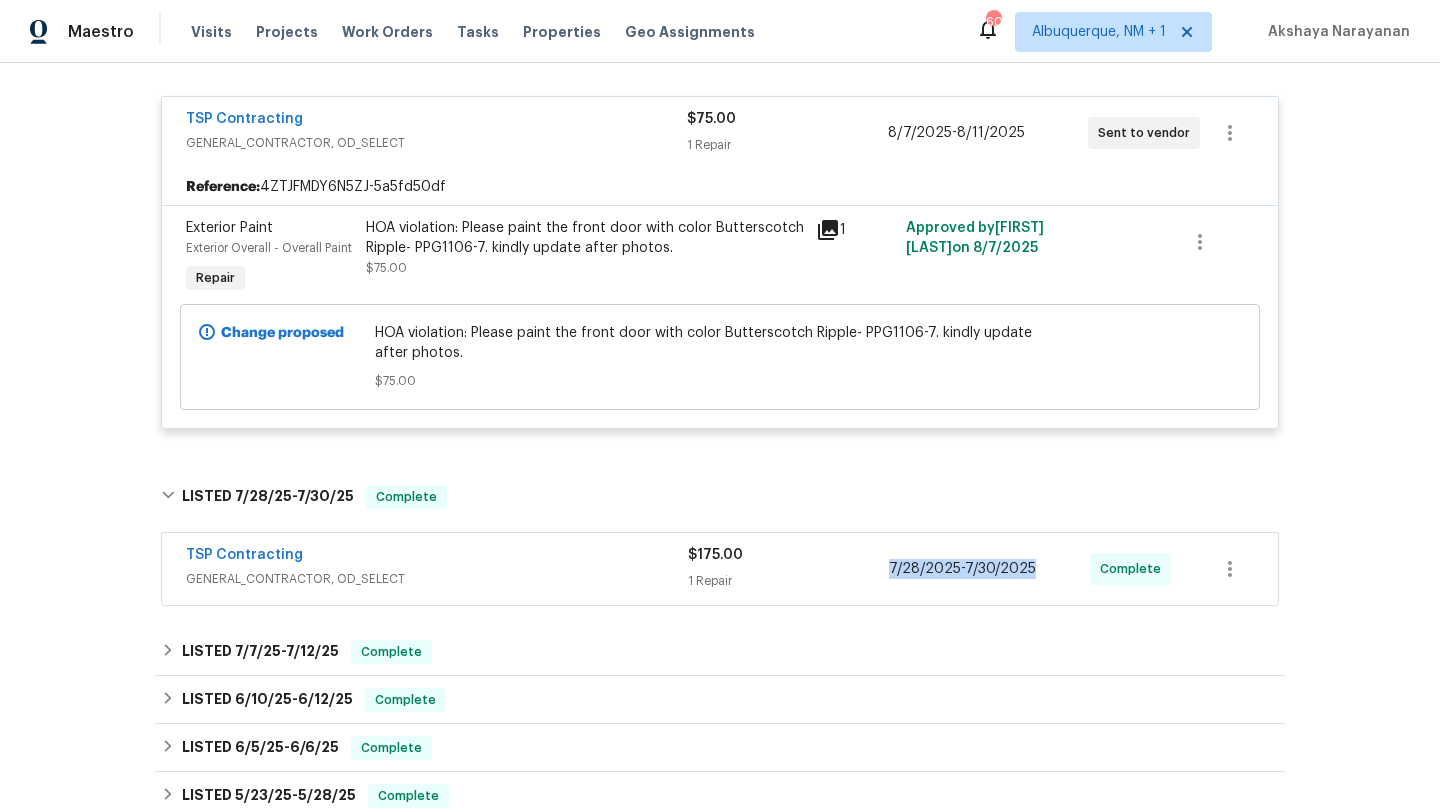 drag, startPoint x: 1026, startPoint y: 557, endPoint x: 854, endPoint y: 554, distance: 172.02615 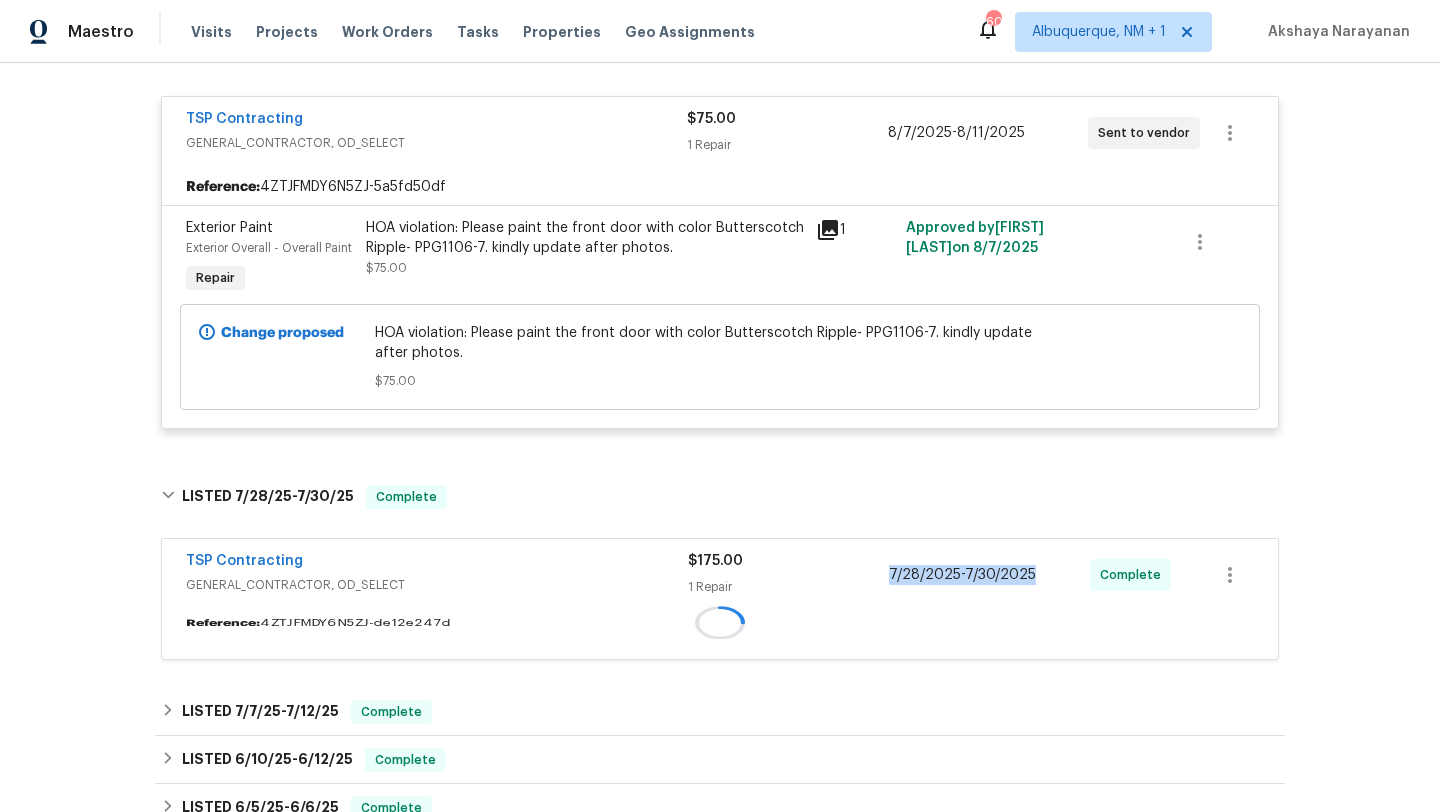 copy on "7/28/2025  -  7/30/2025" 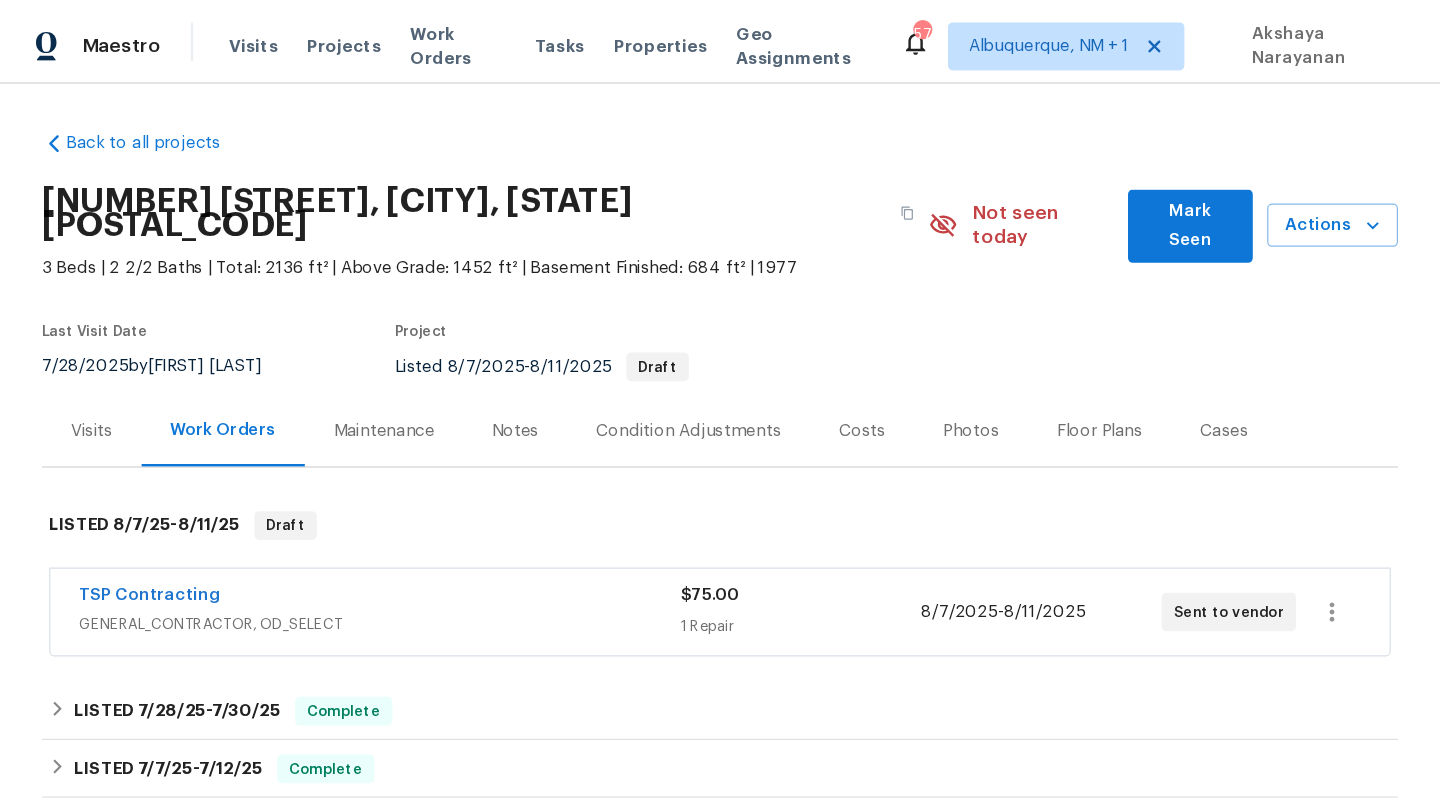 scroll, scrollTop: 0, scrollLeft: 0, axis: both 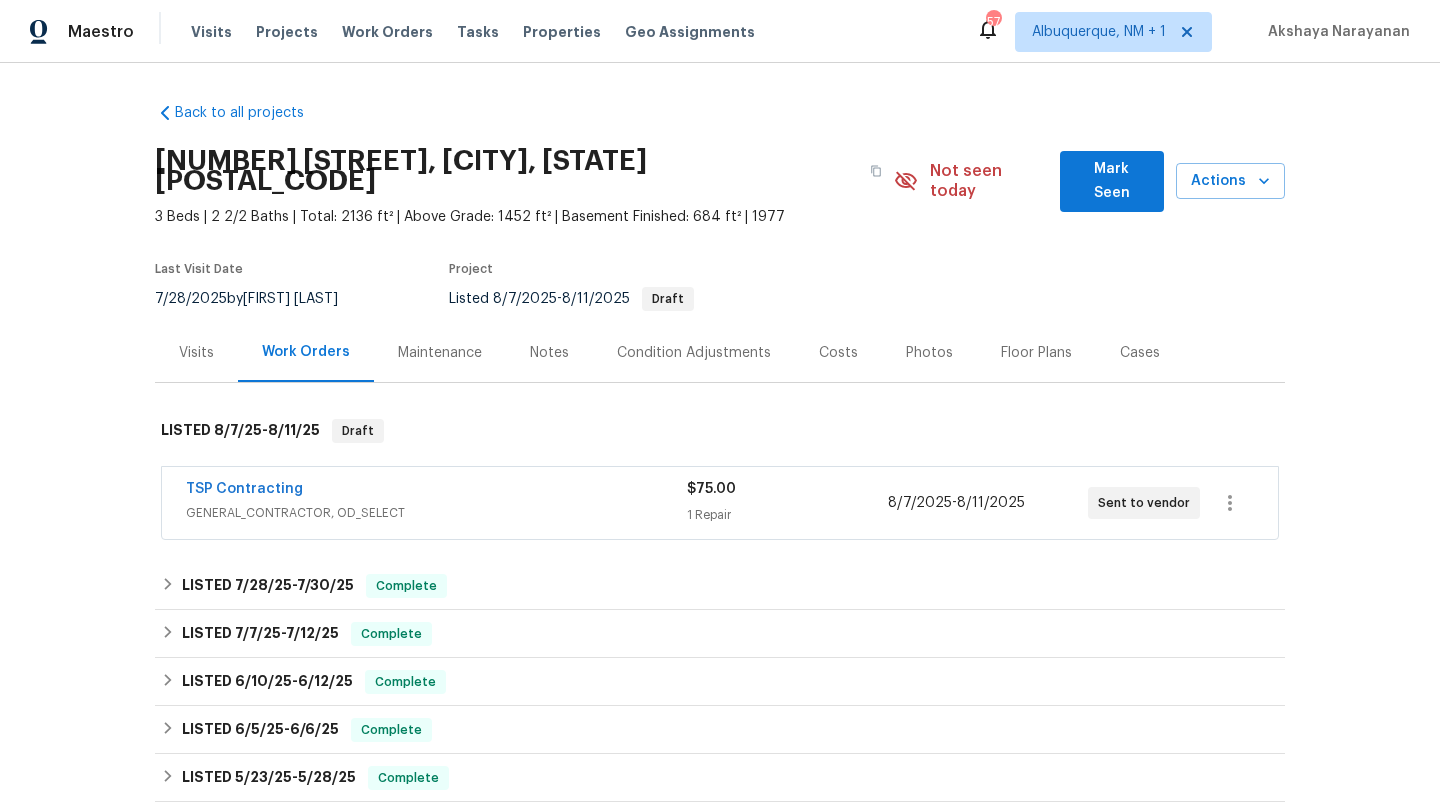 click on "Visits" at bounding box center (196, 353) 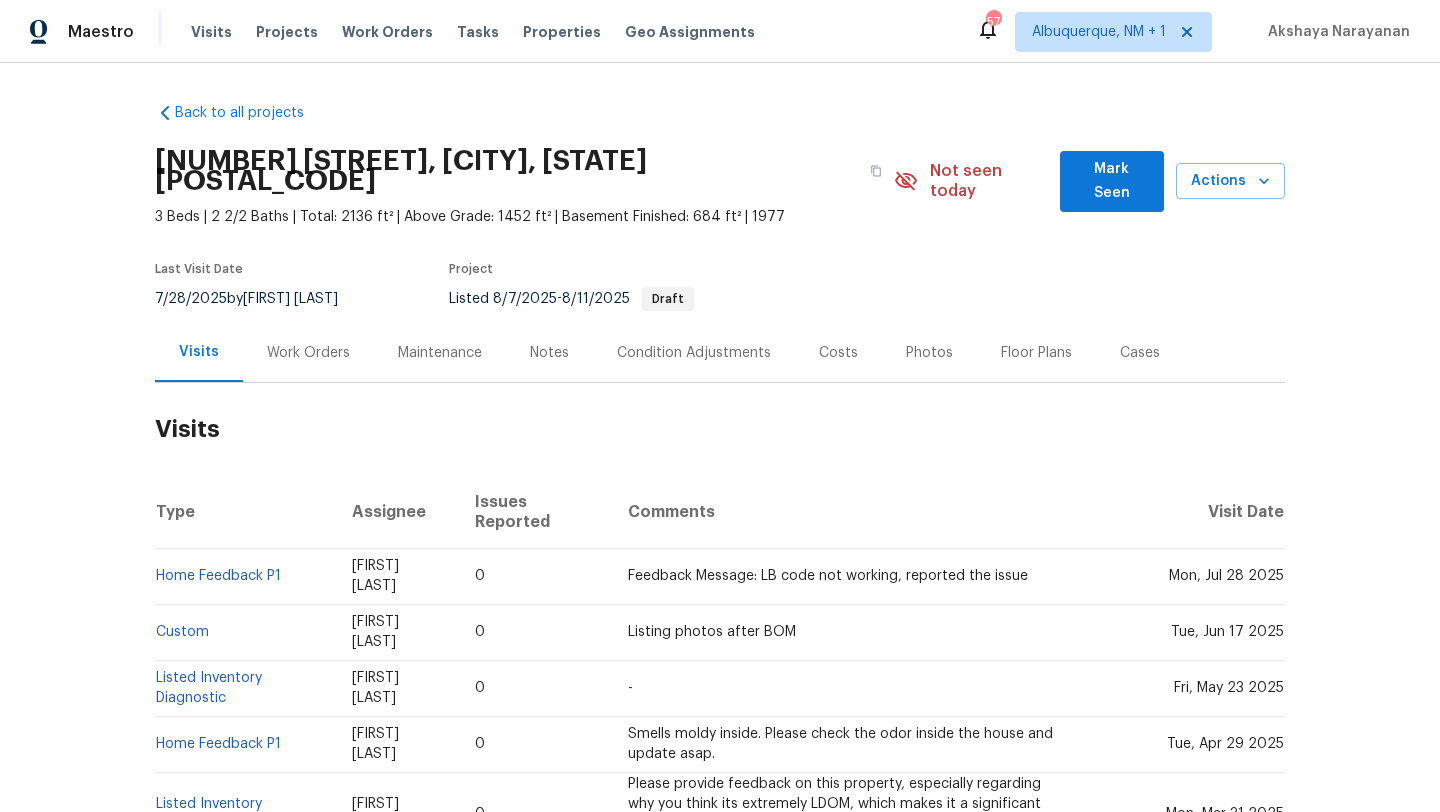 click on "Cases" at bounding box center (1140, 353) 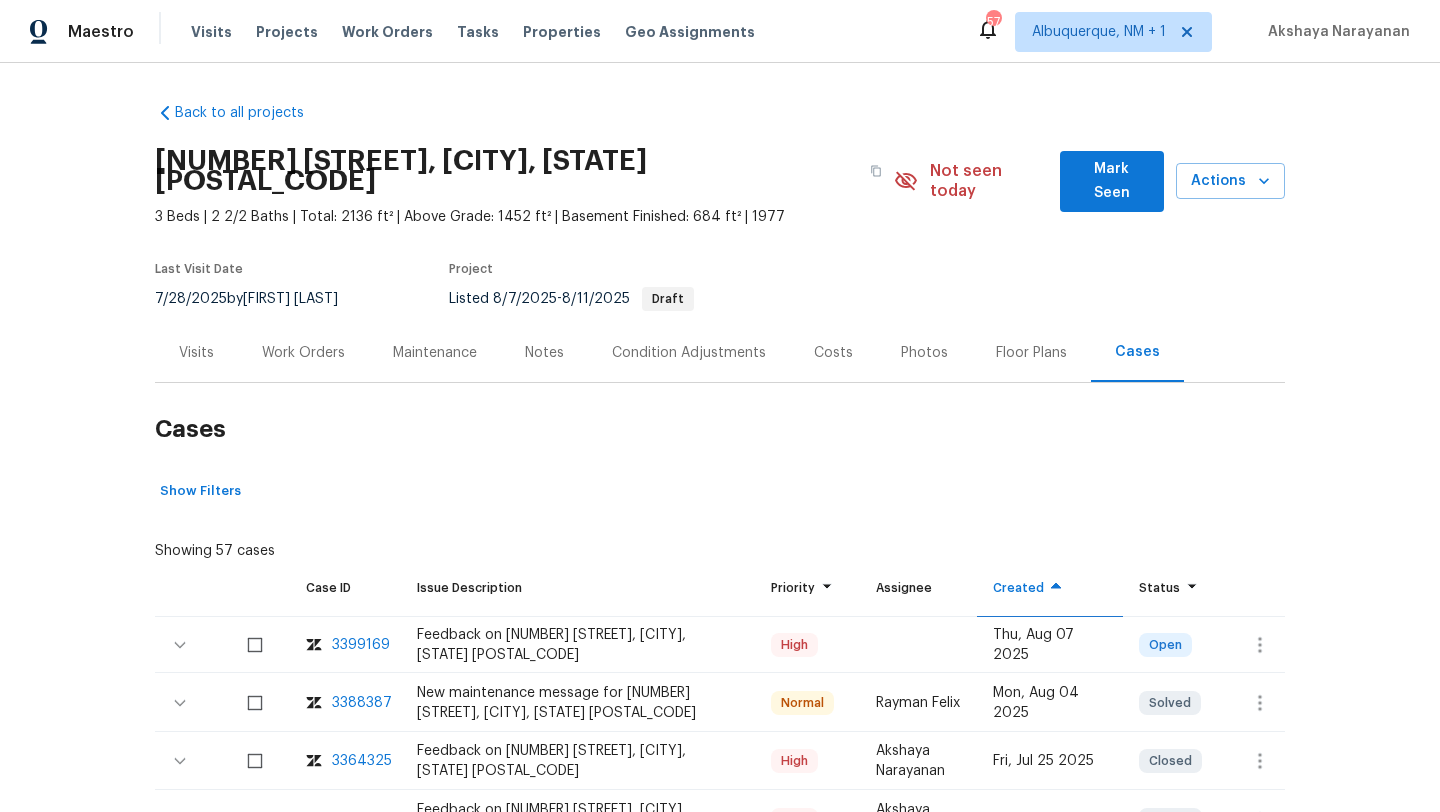 scroll, scrollTop: 151, scrollLeft: 0, axis: vertical 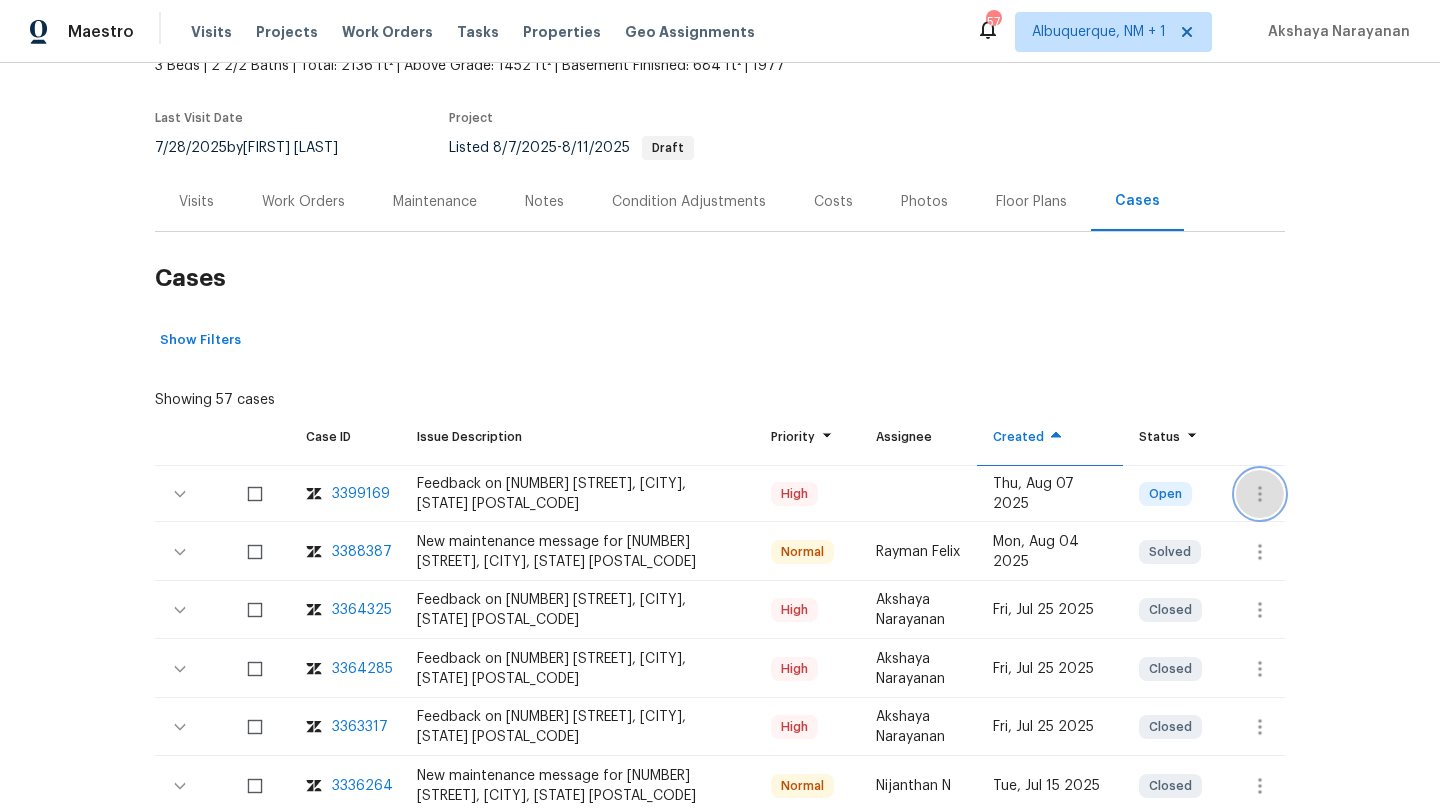 click 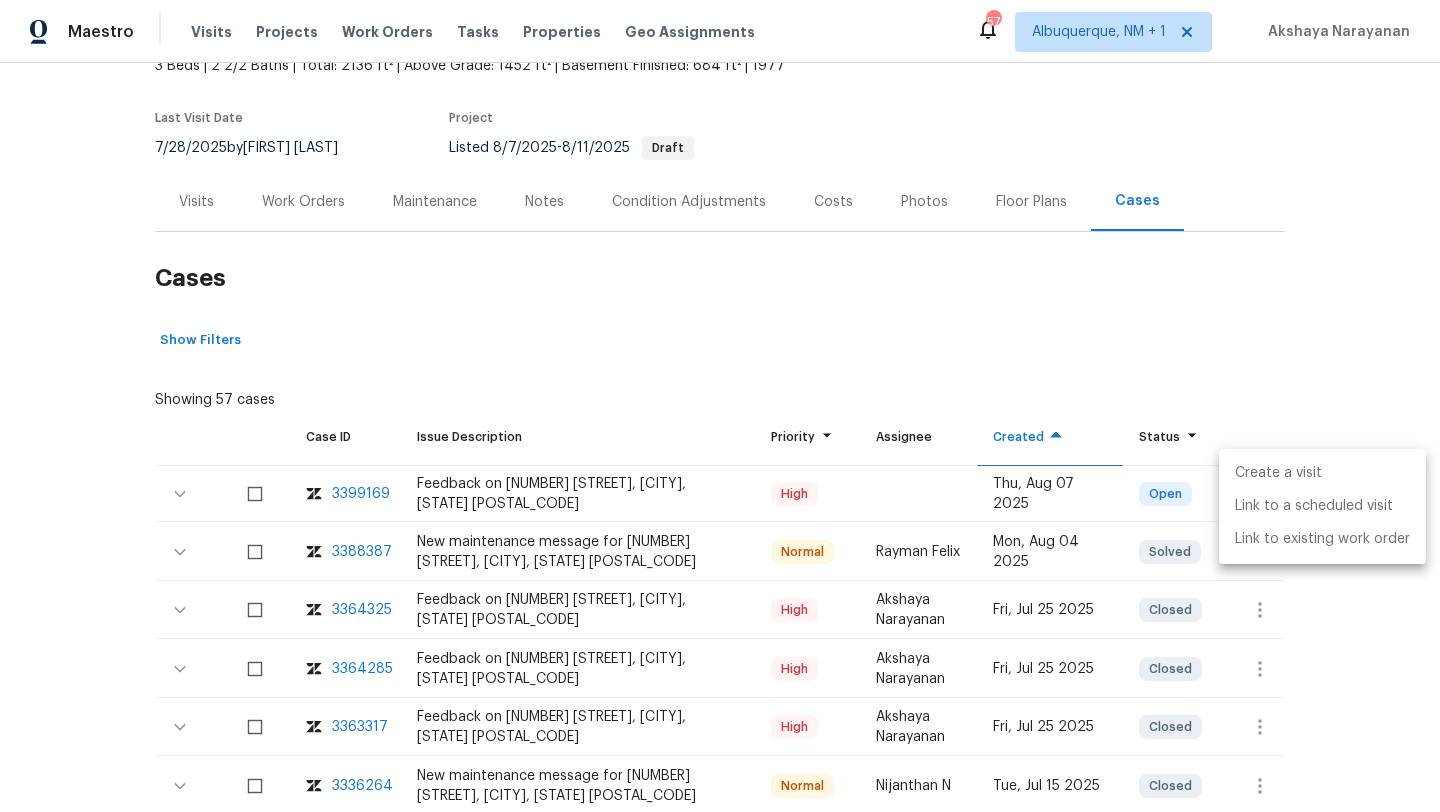 click on "Create a visit" at bounding box center (1322, 473) 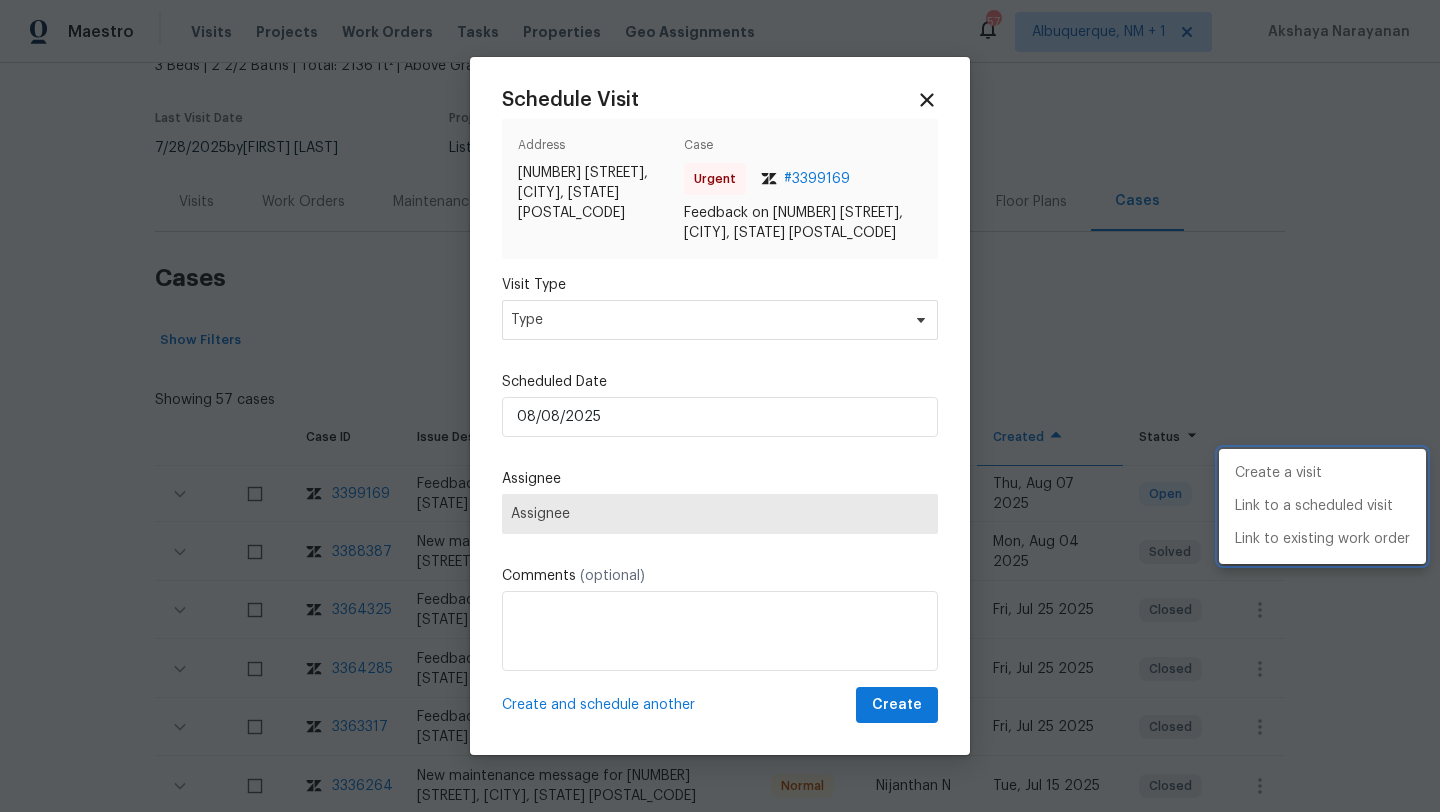 click at bounding box center [720, 406] 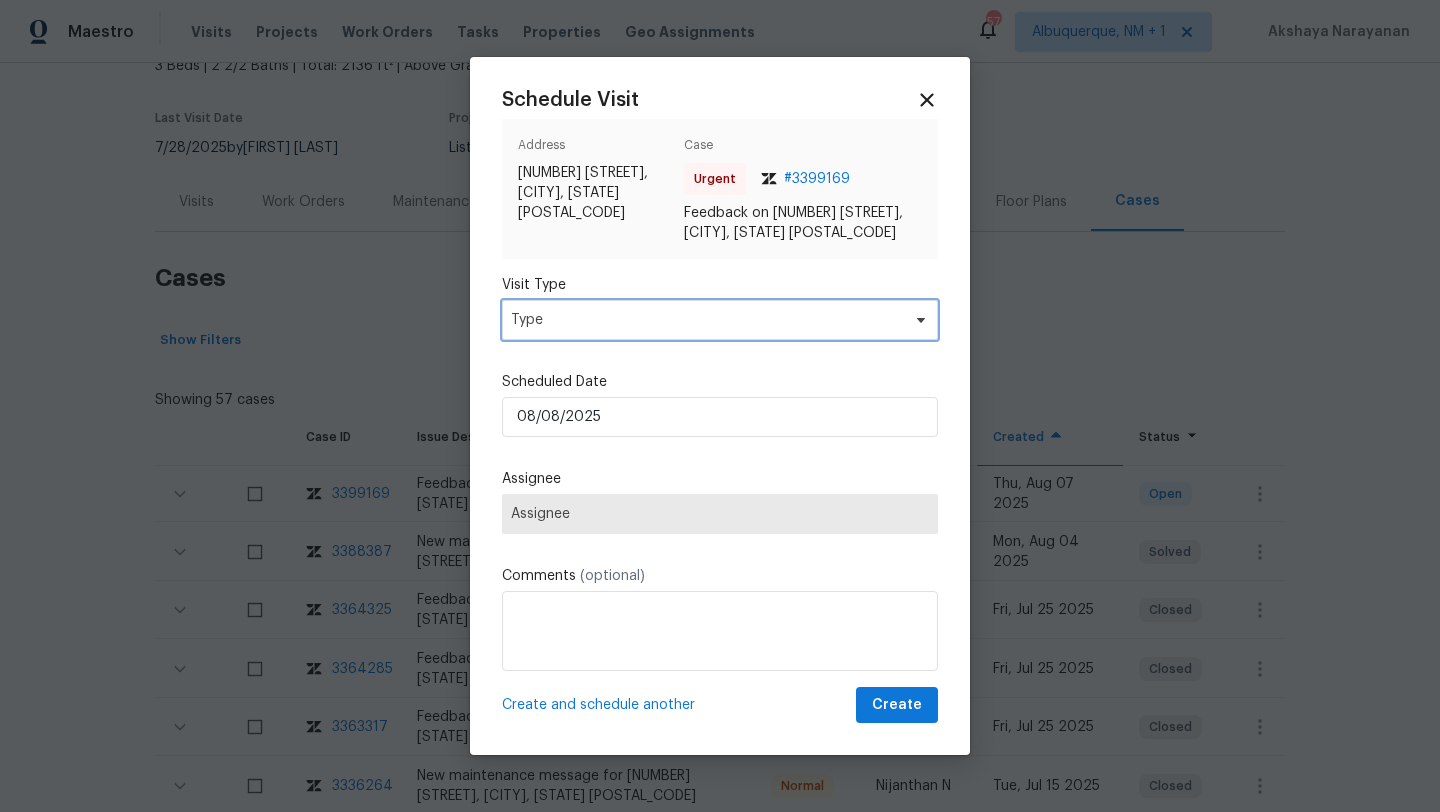 click on "Type" at bounding box center (705, 320) 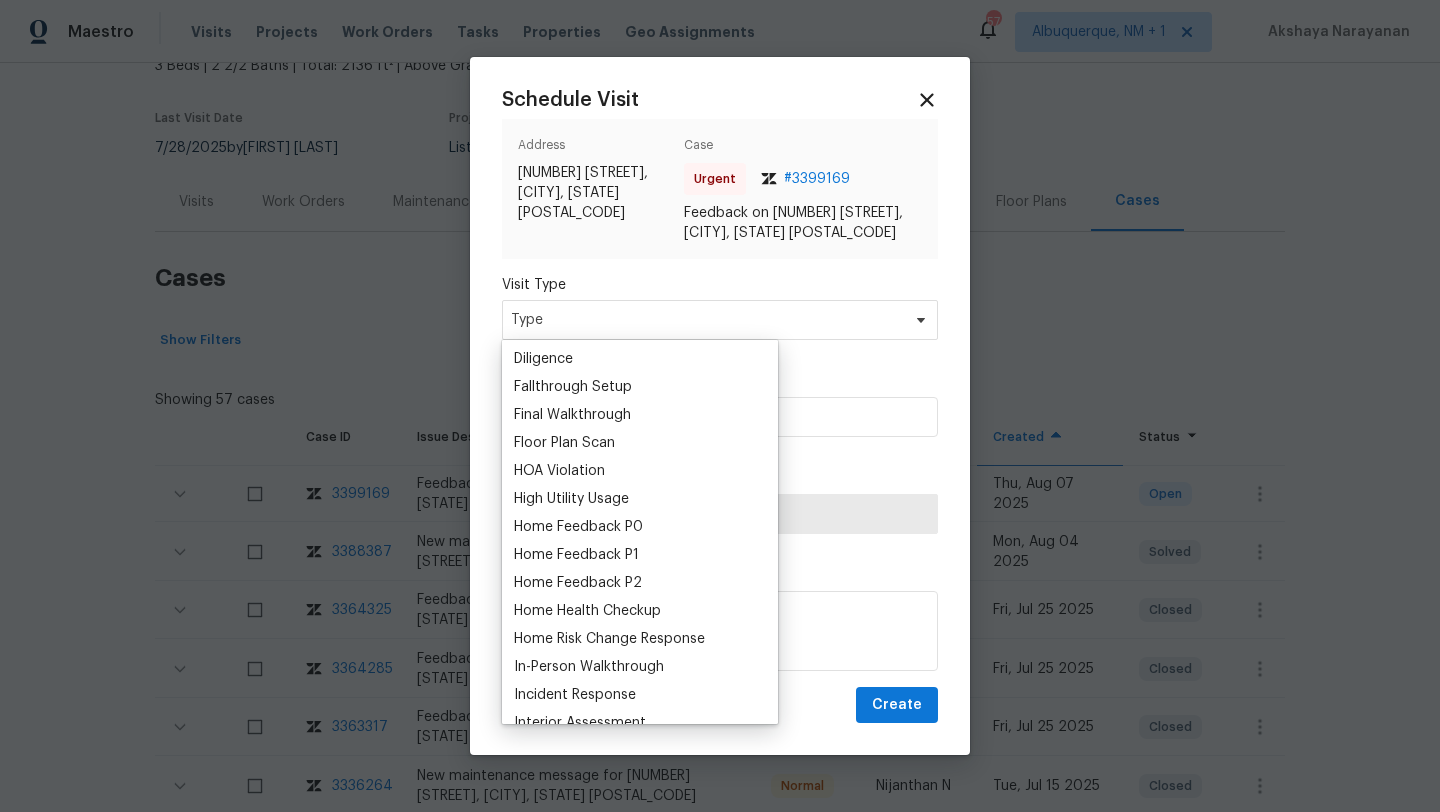 scroll, scrollTop: 478, scrollLeft: 0, axis: vertical 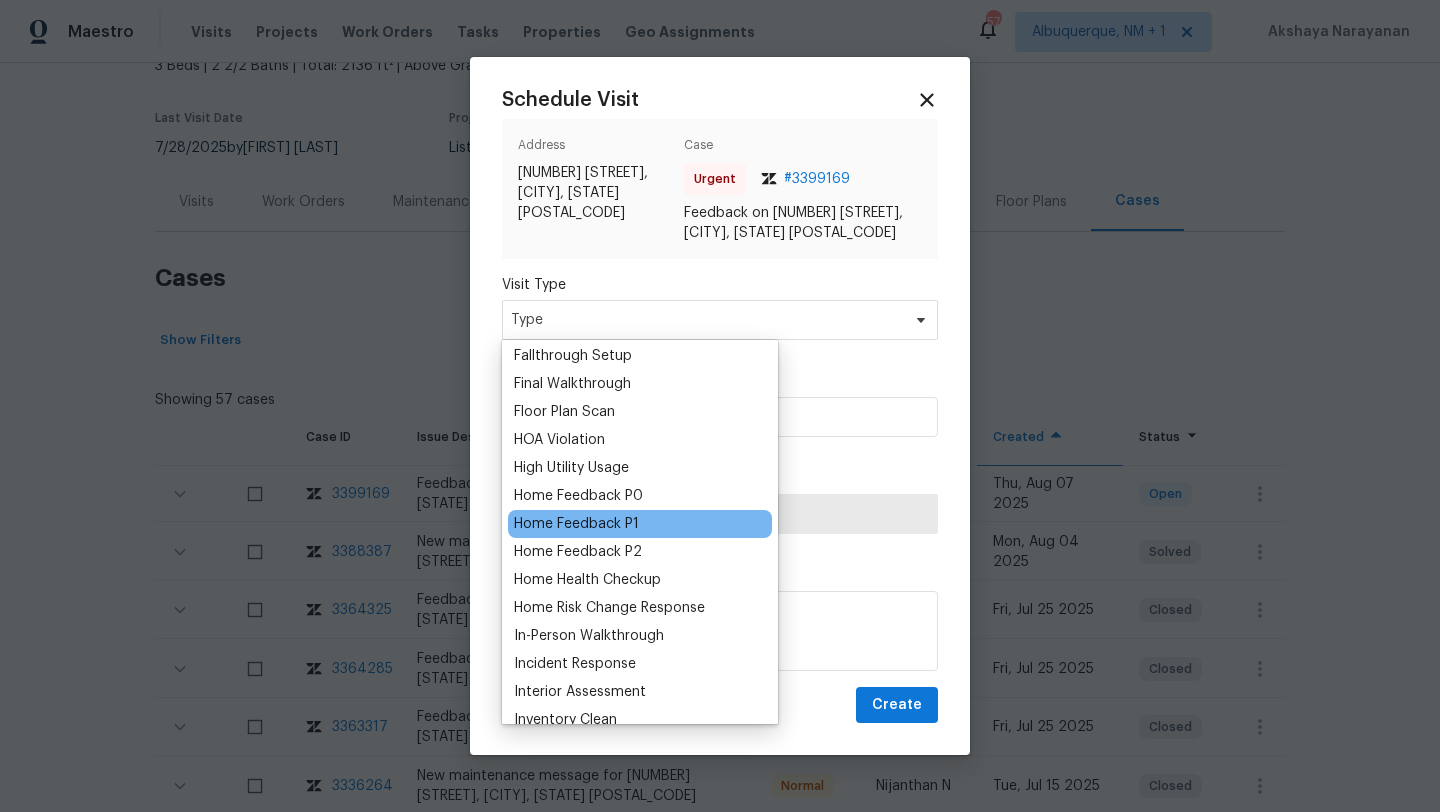click on "Home Feedback P1" at bounding box center [576, 524] 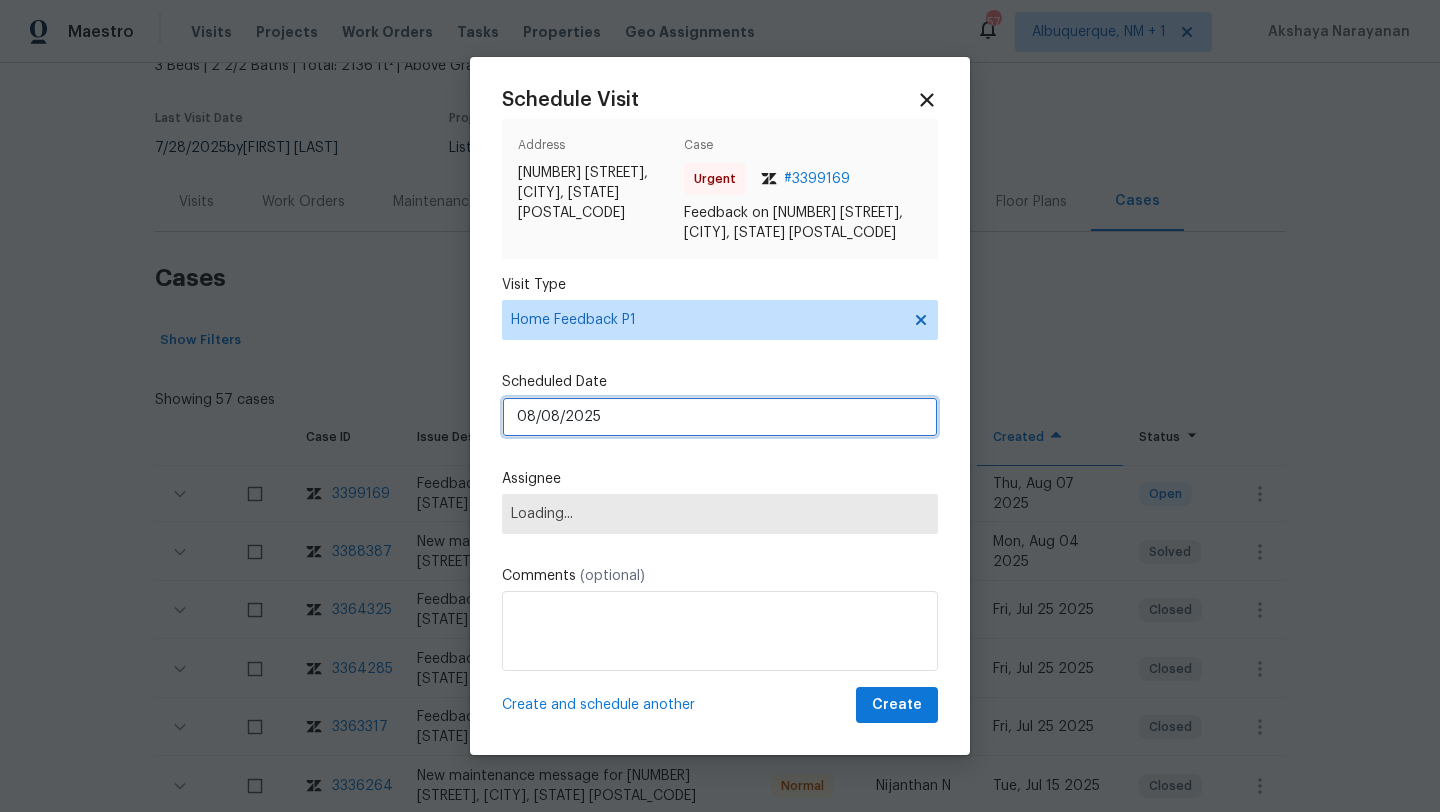 click on "08/08/2025" at bounding box center [720, 417] 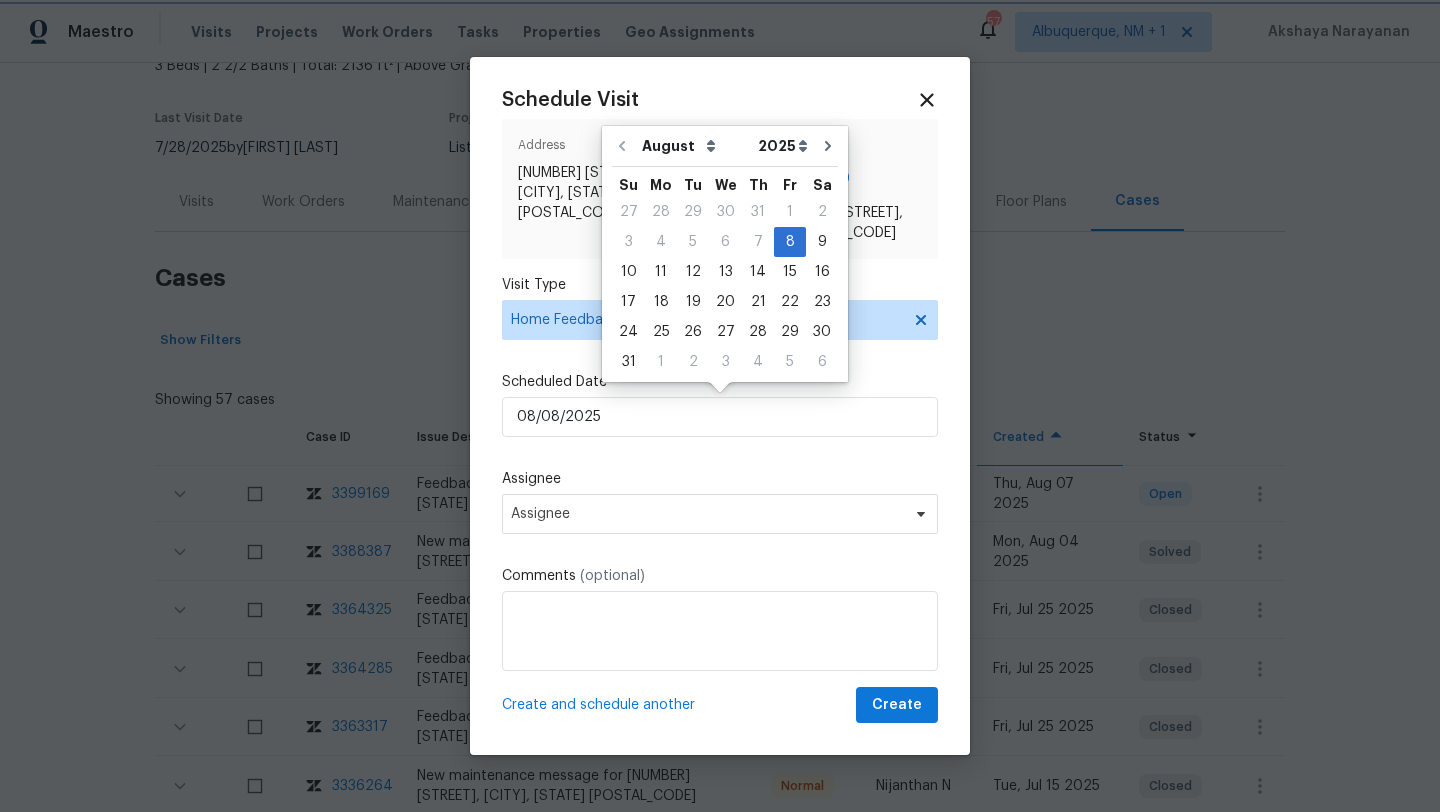 click at bounding box center [720, 406] 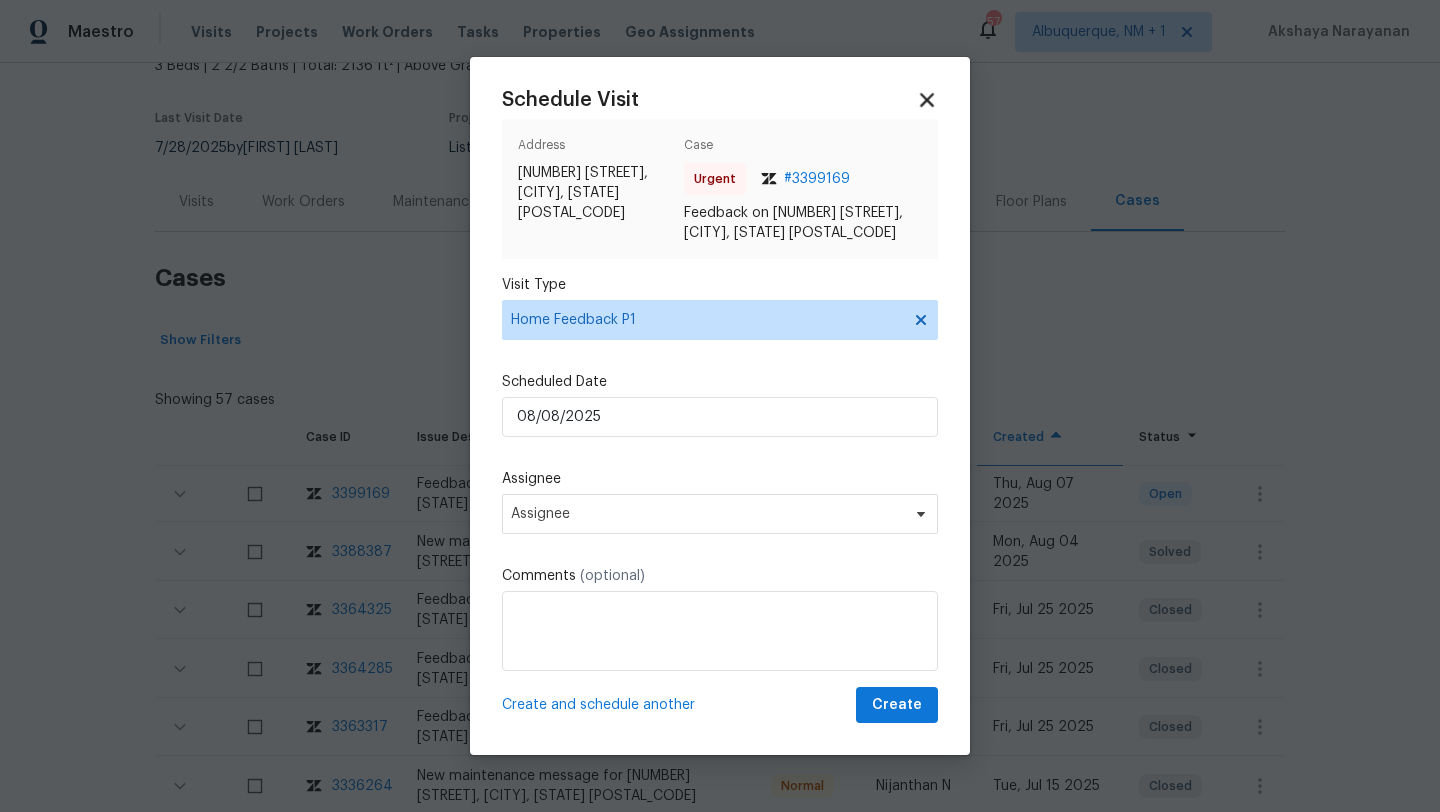 click 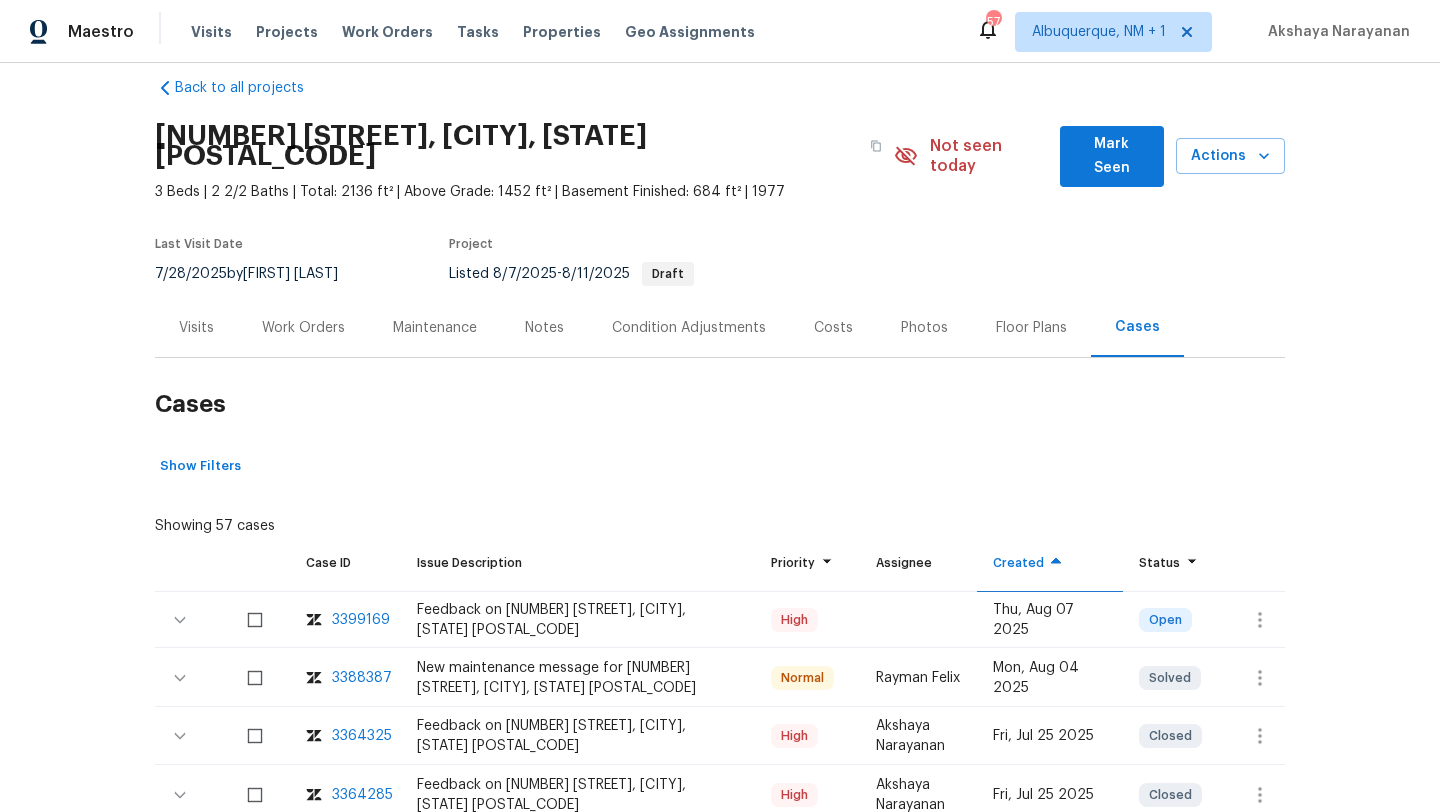 scroll, scrollTop: 0, scrollLeft: 0, axis: both 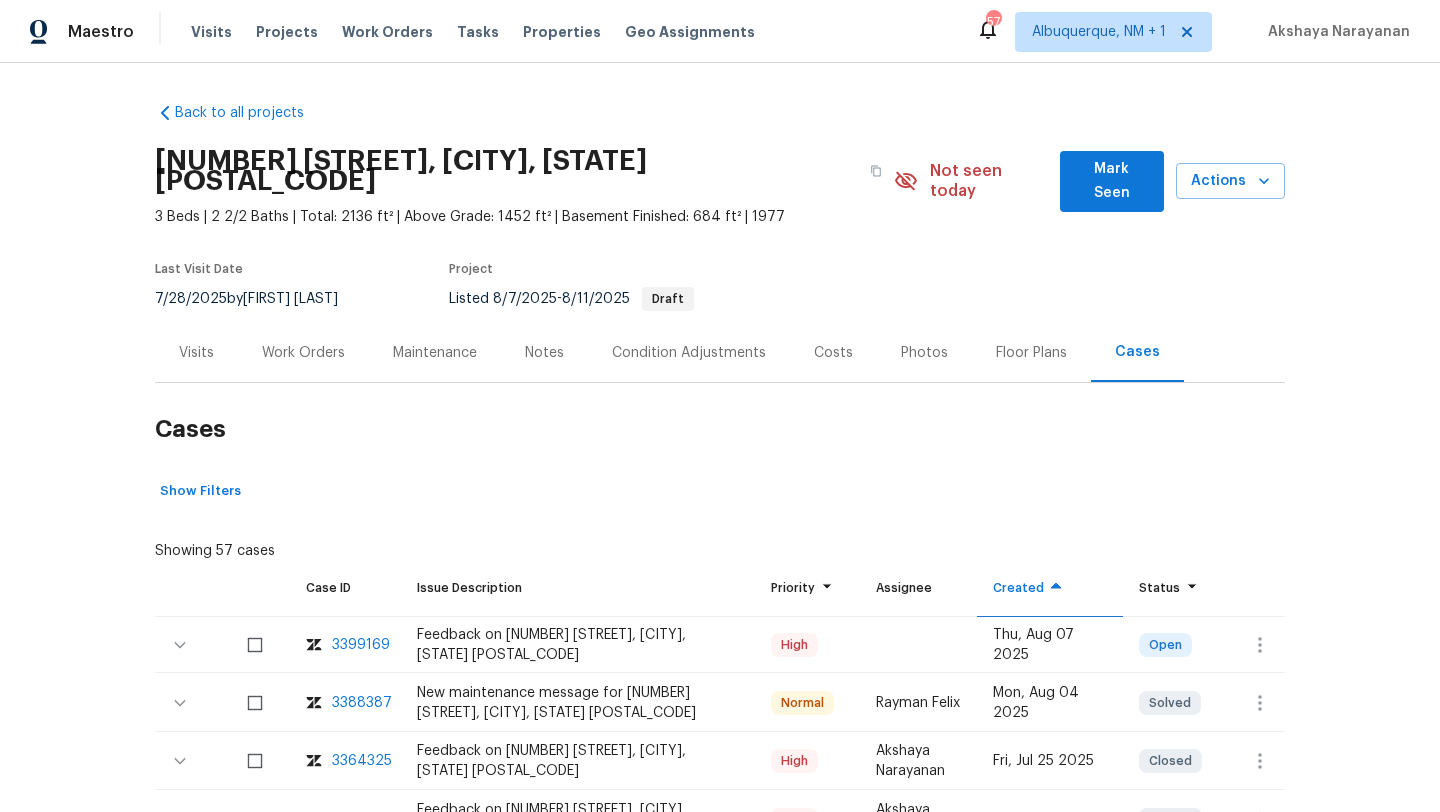 click on "Visits" at bounding box center [196, 352] 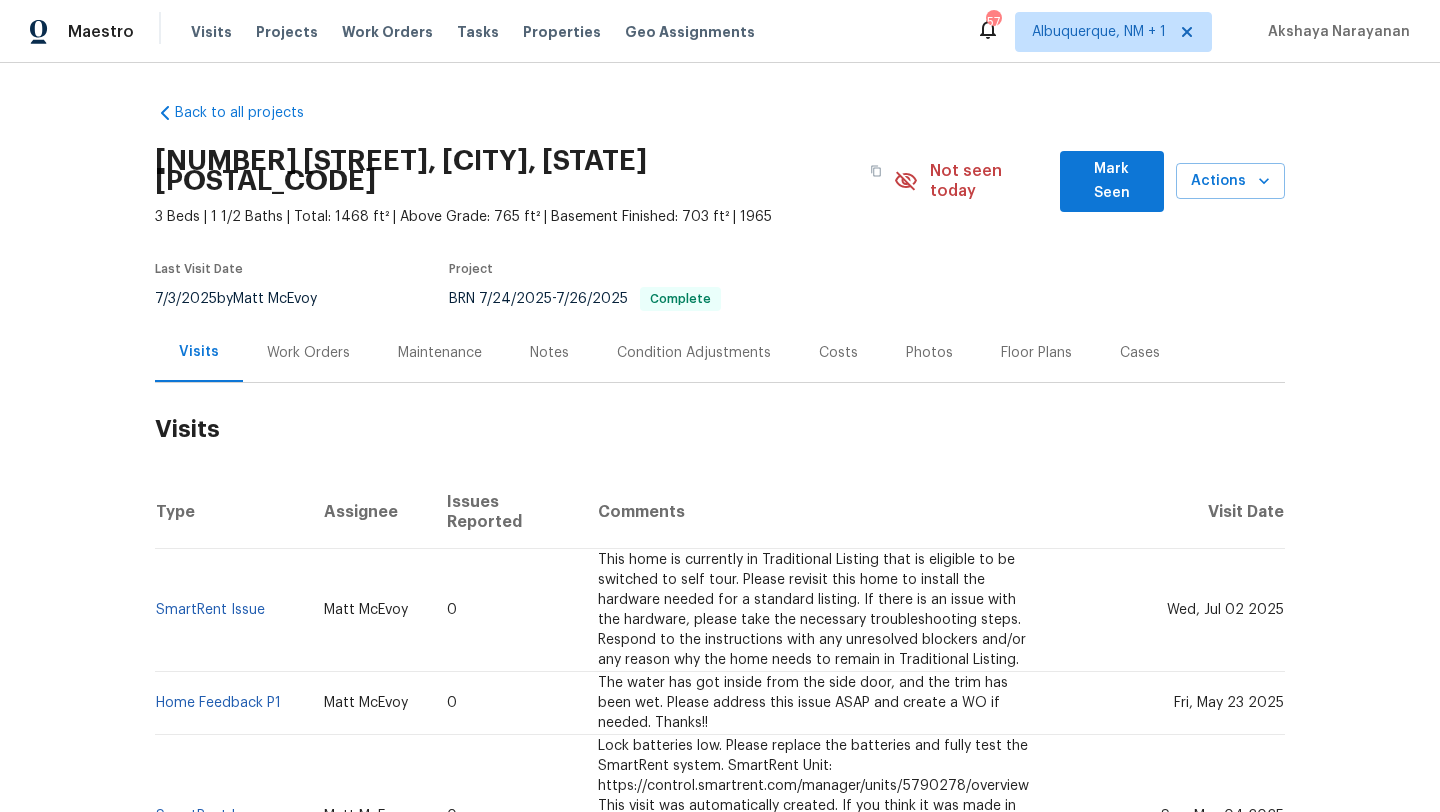 scroll, scrollTop: 0, scrollLeft: 0, axis: both 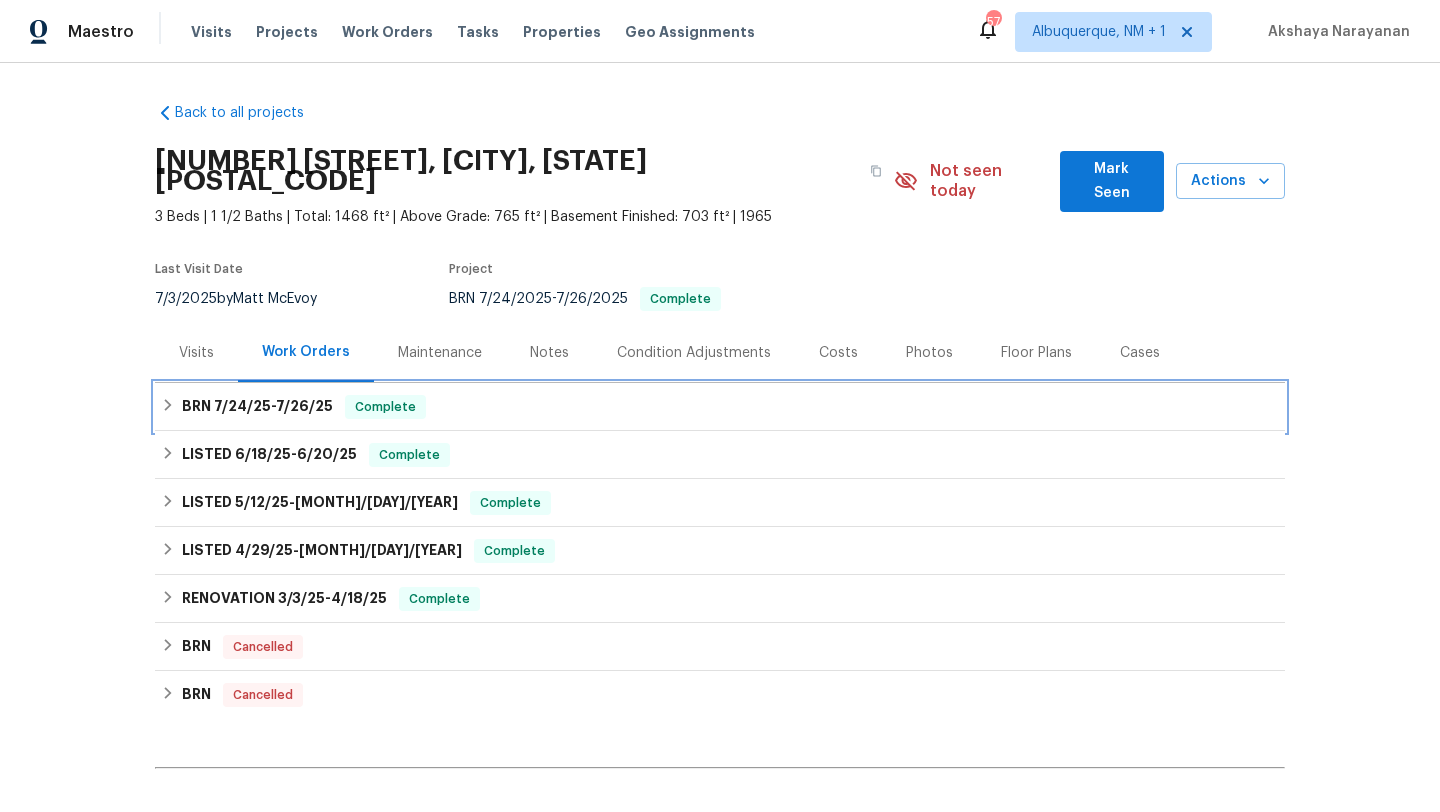 click on "Complete" at bounding box center (385, 407) 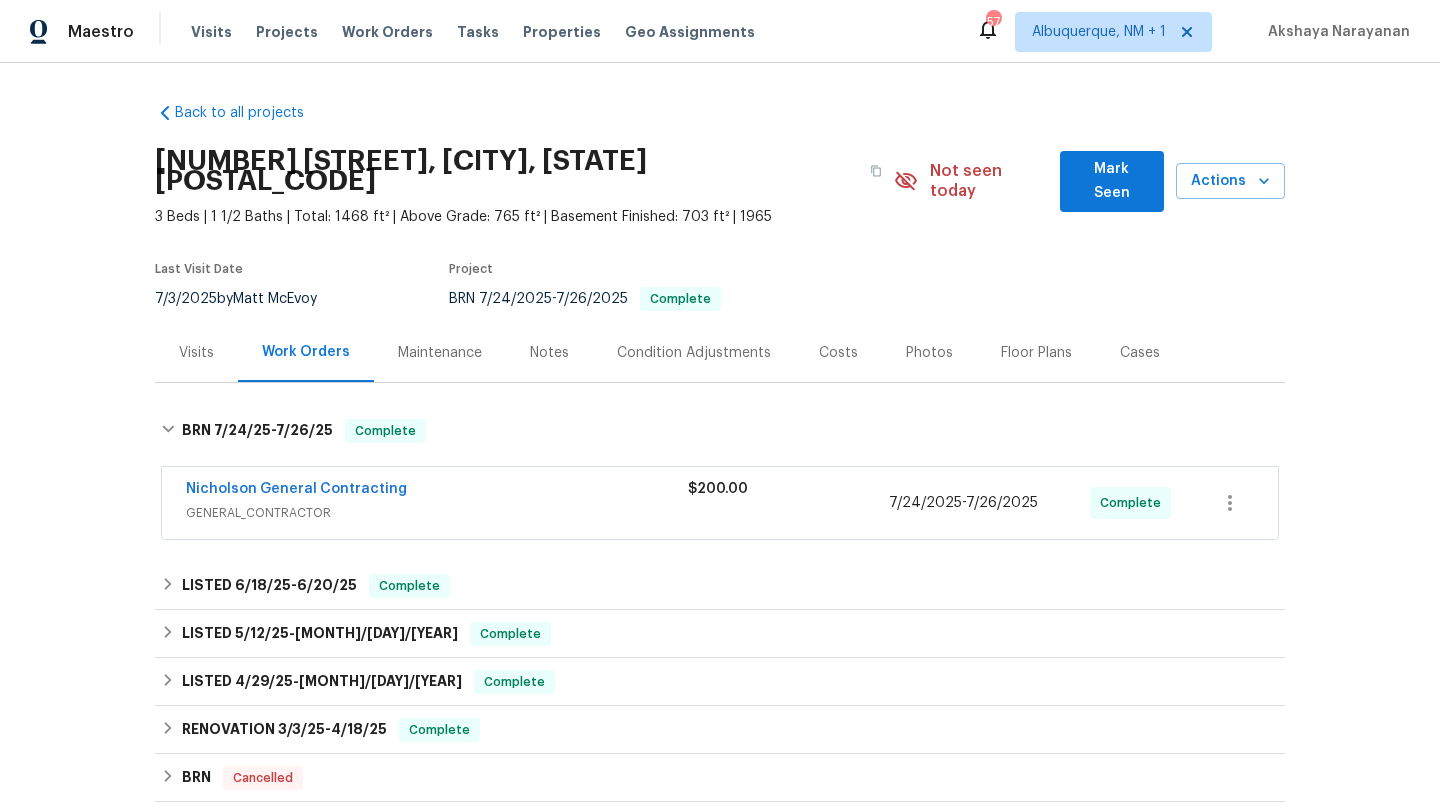 click on "Visits" at bounding box center [196, 352] 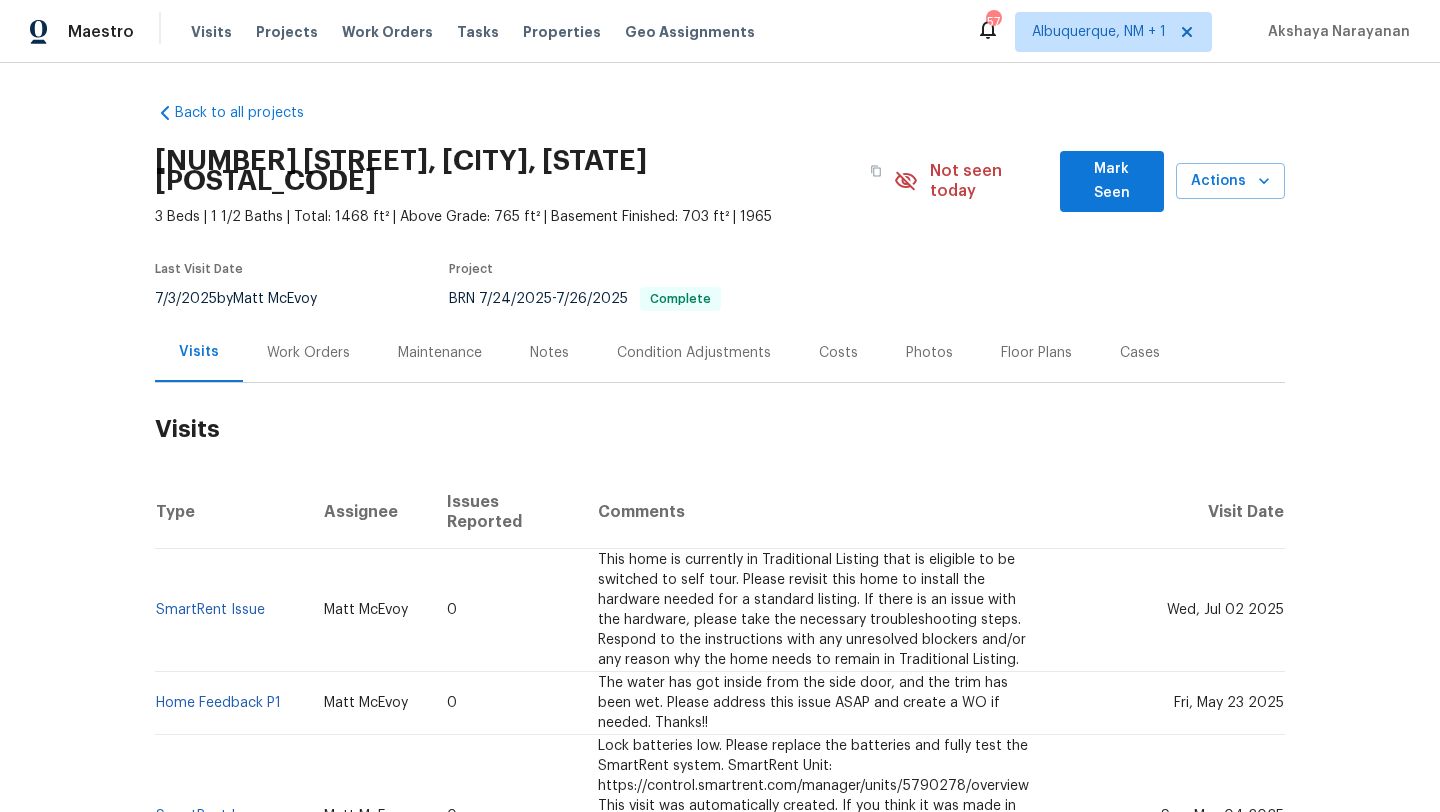 click on "Wed, Jul 02 2025" at bounding box center (1225, 610) 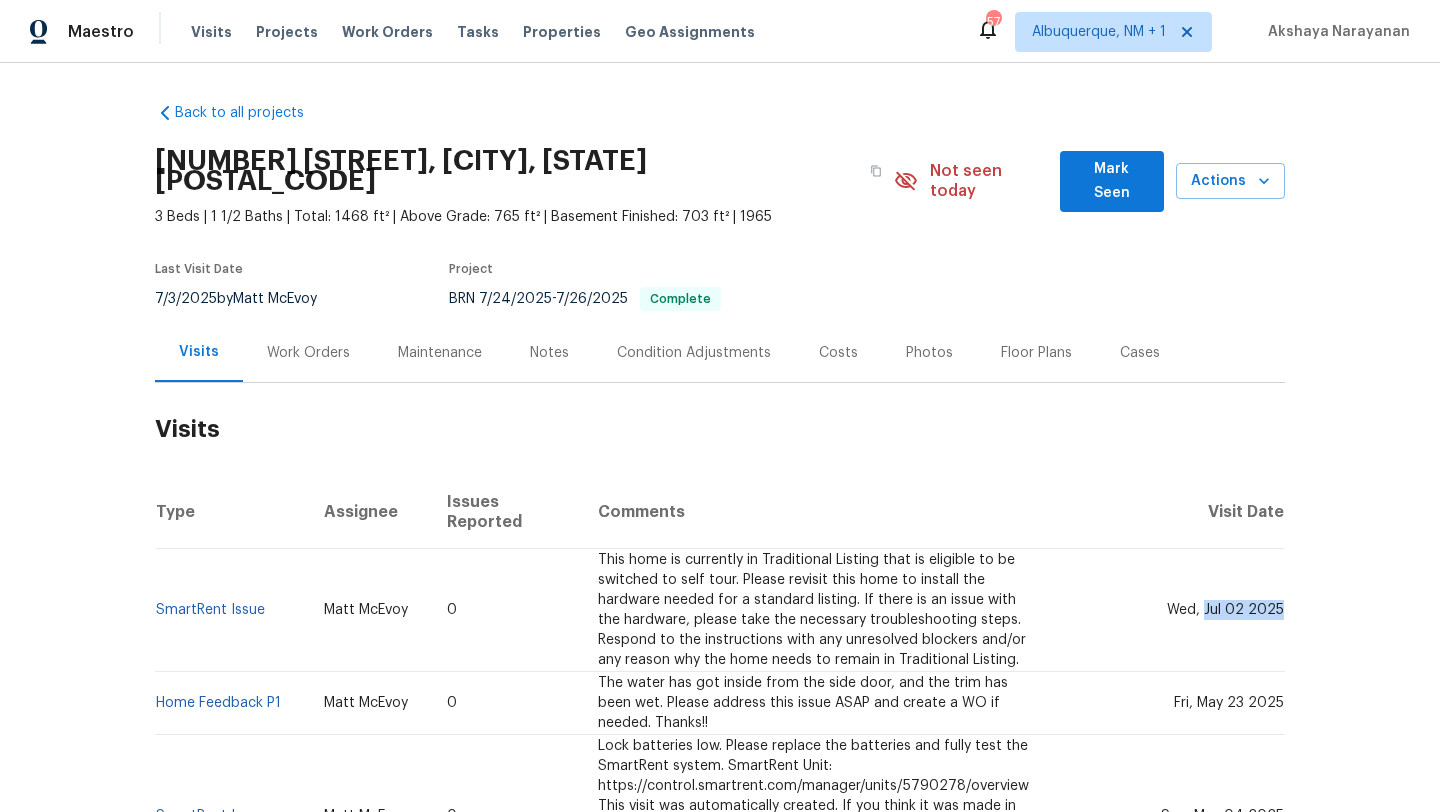 drag, startPoint x: 1208, startPoint y: 584, endPoint x: 1280, endPoint y: 590, distance: 72.249565 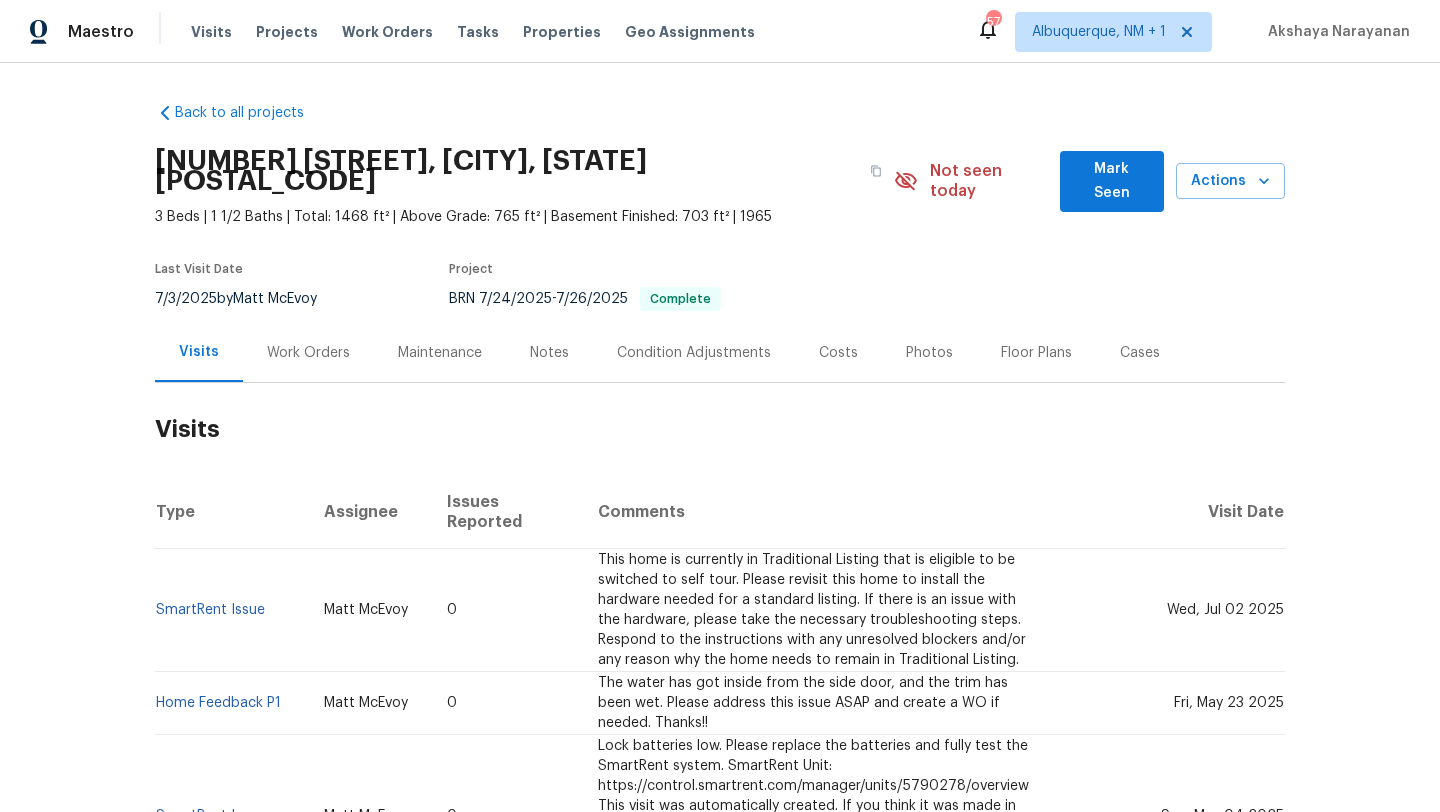 click on "Work Orders" at bounding box center [308, 352] 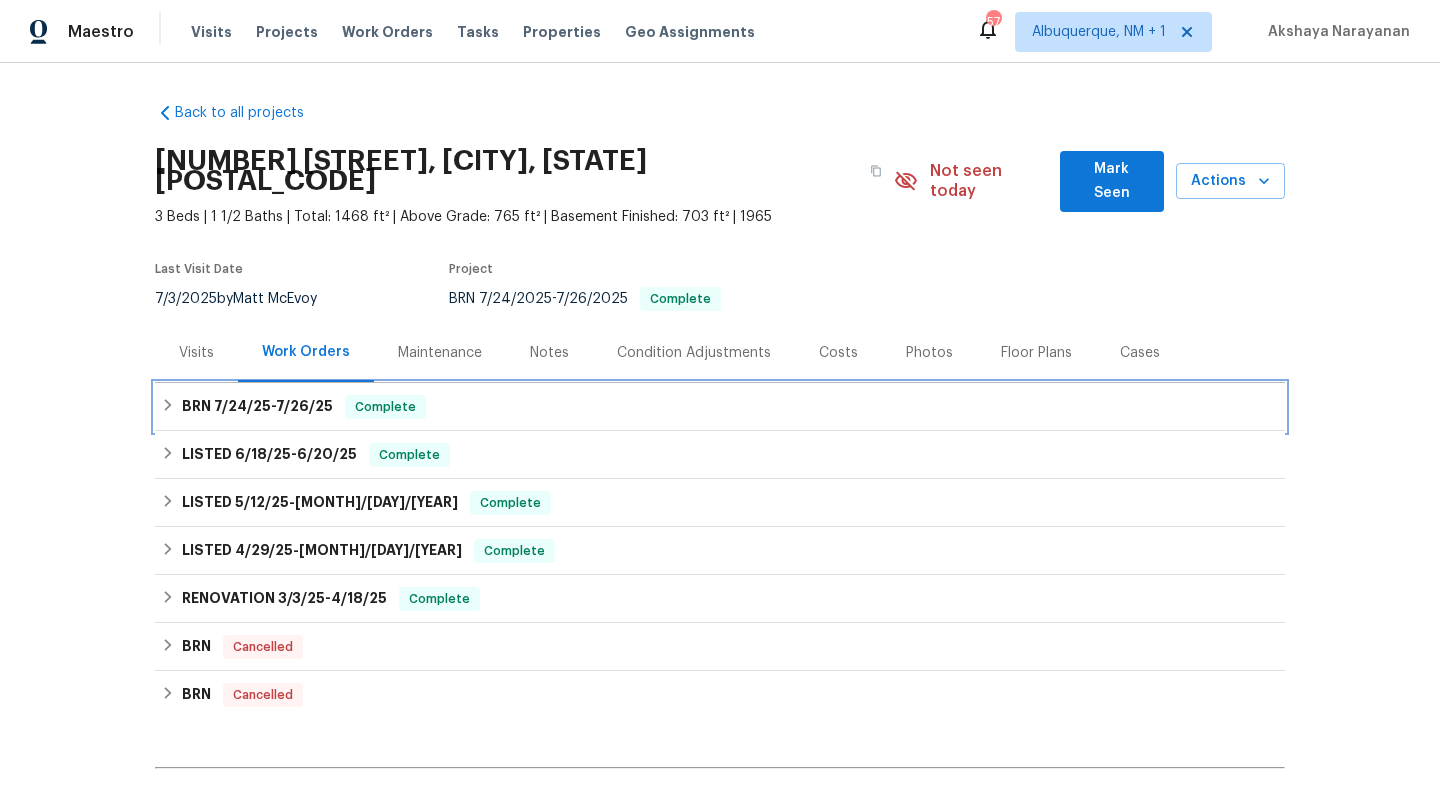 click on "7/26/25" at bounding box center [304, 406] 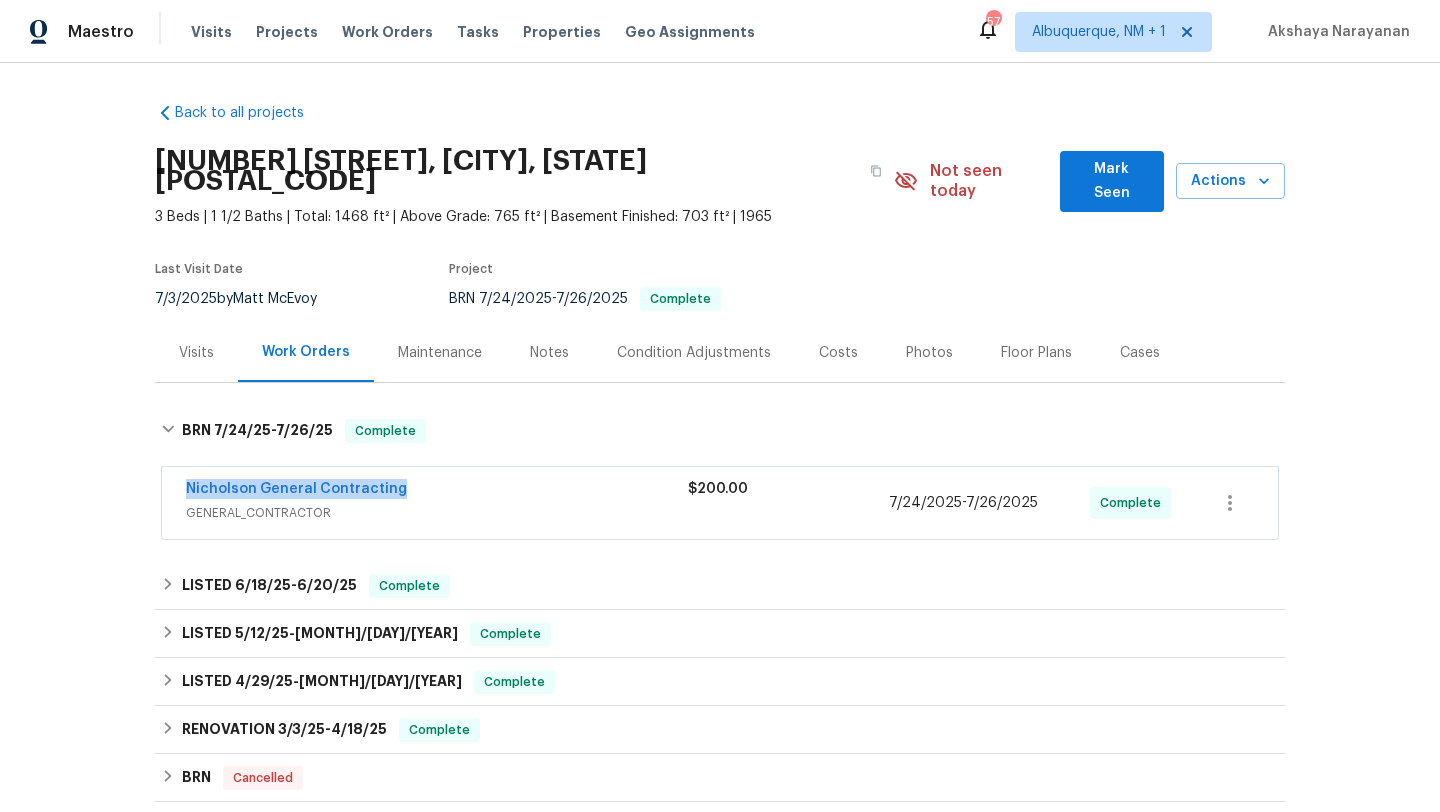 drag, startPoint x: 437, startPoint y: 467, endPoint x: 160, endPoint y: 464, distance: 277.01624 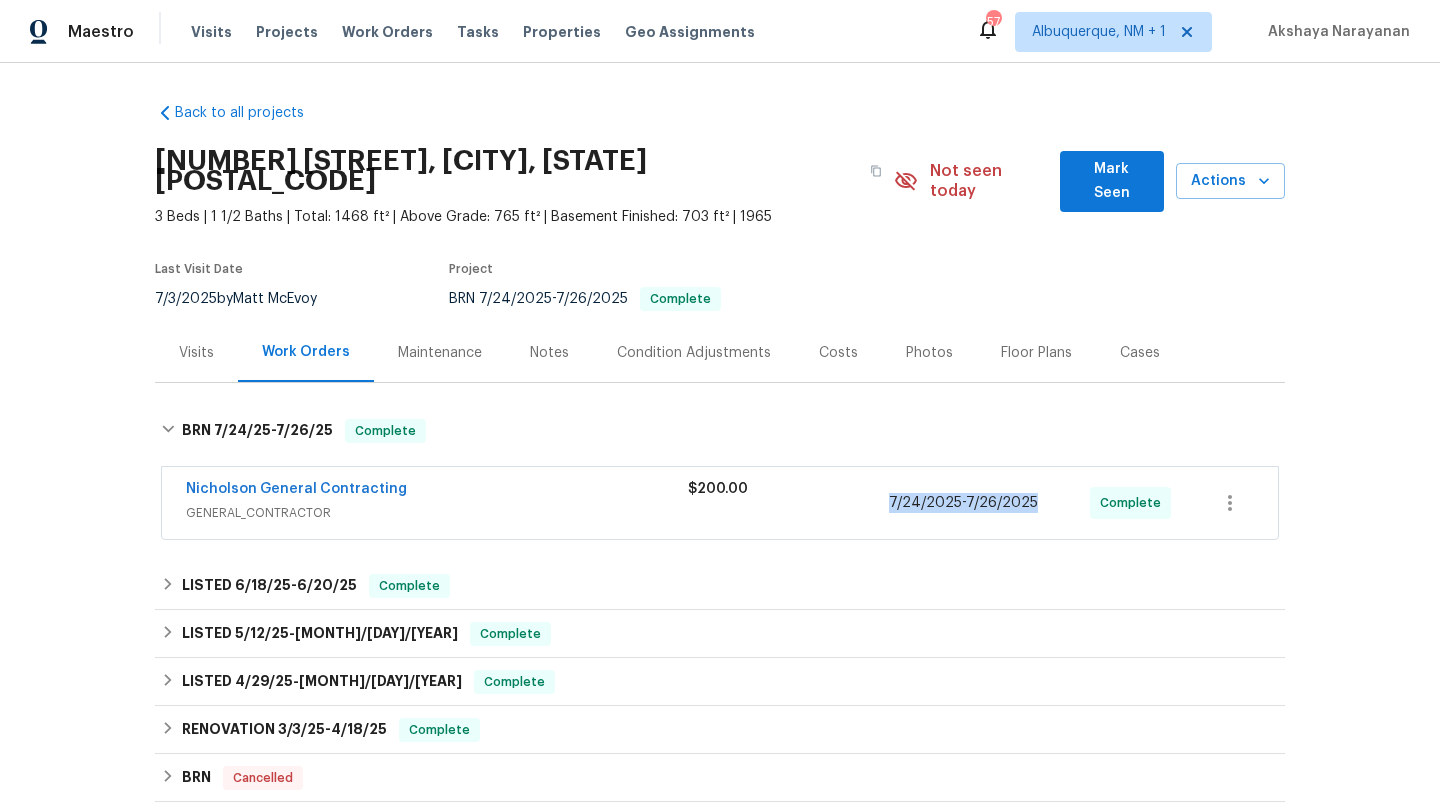 drag, startPoint x: 1039, startPoint y: 485, endPoint x: 874, endPoint y: 480, distance: 165.07574 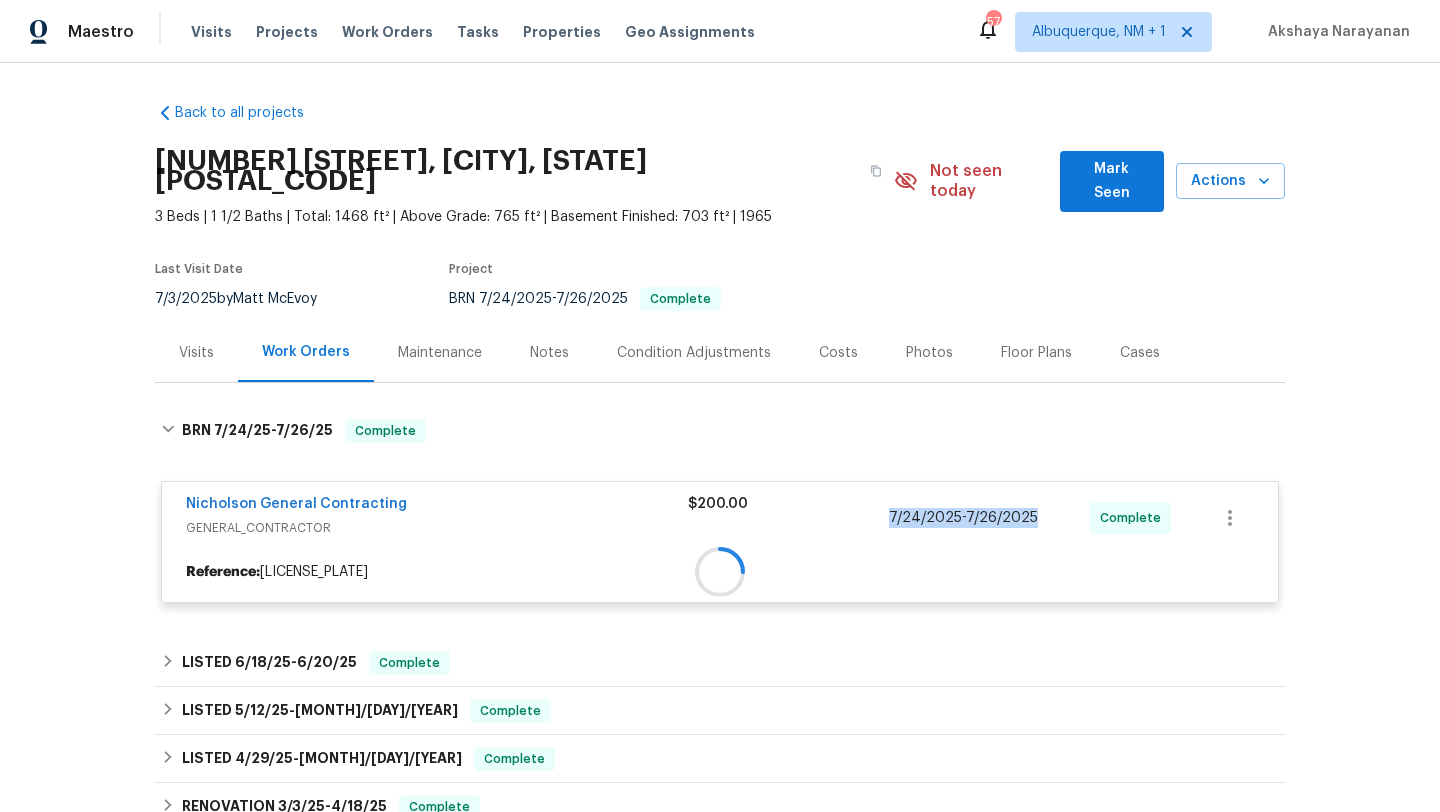 copy on "7/24/2025  -  7/26/2025" 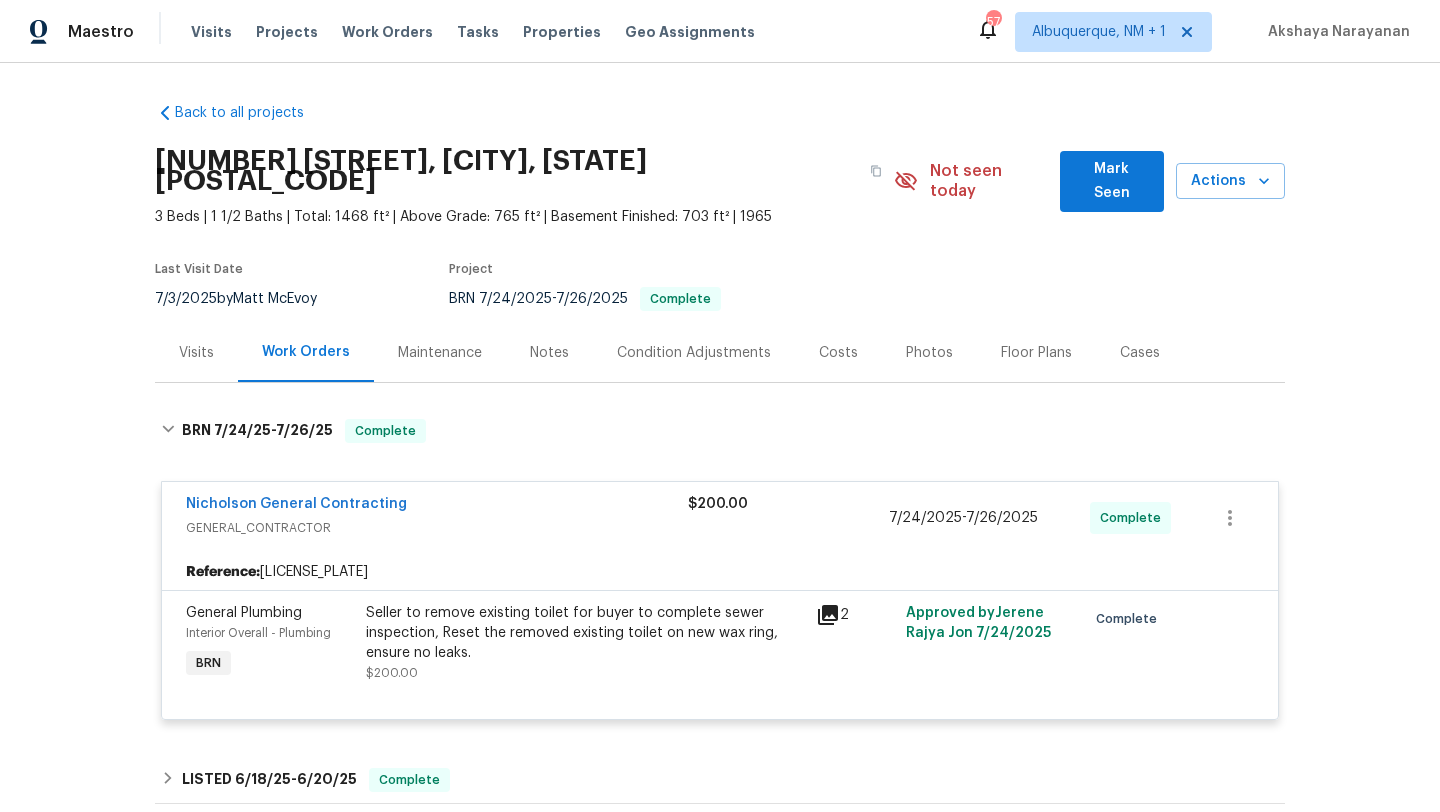 click on "Visits" at bounding box center [196, 353] 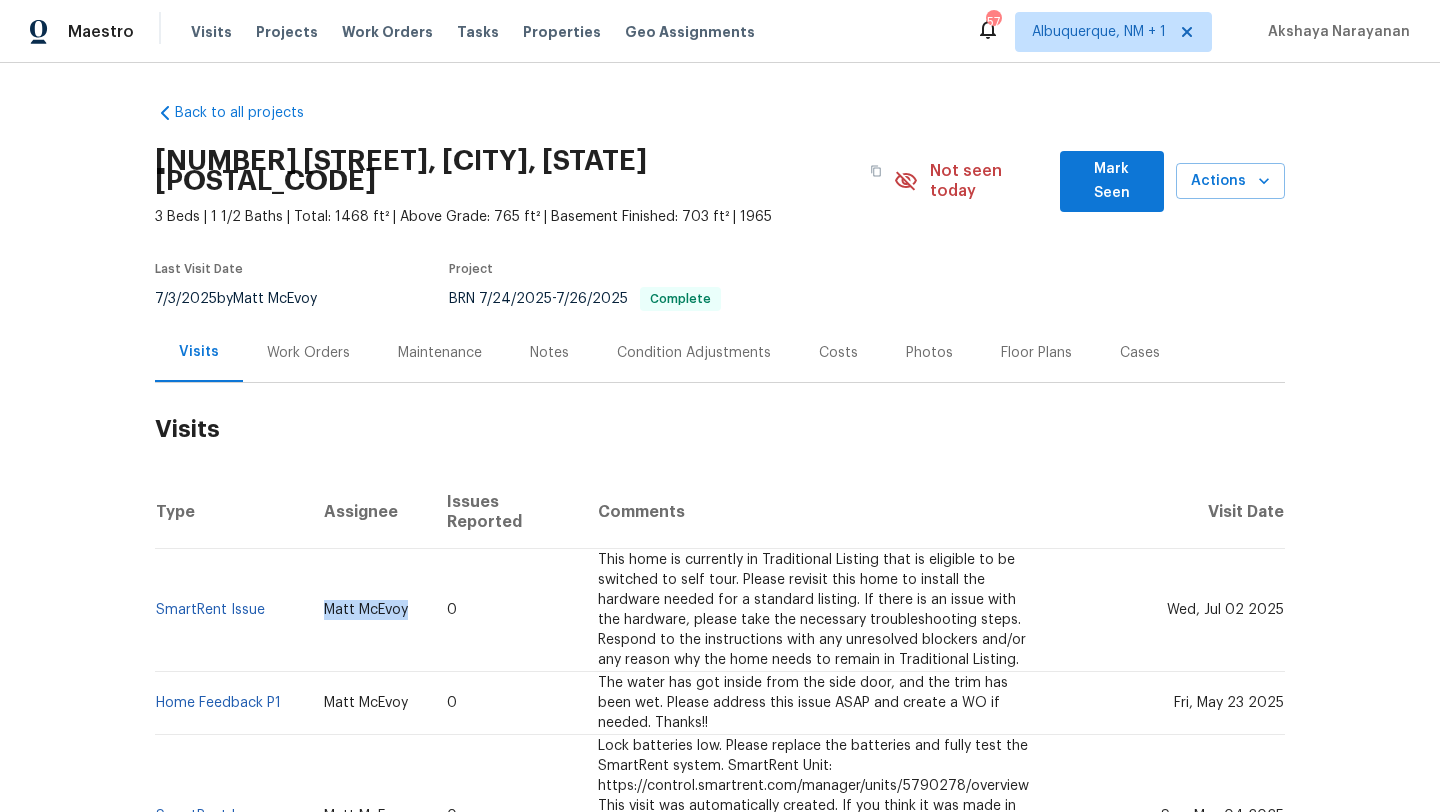 drag, startPoint x: 454, startPoint y: 589, endPoint x: 364, endPoint y: 585, distance: 90.088844 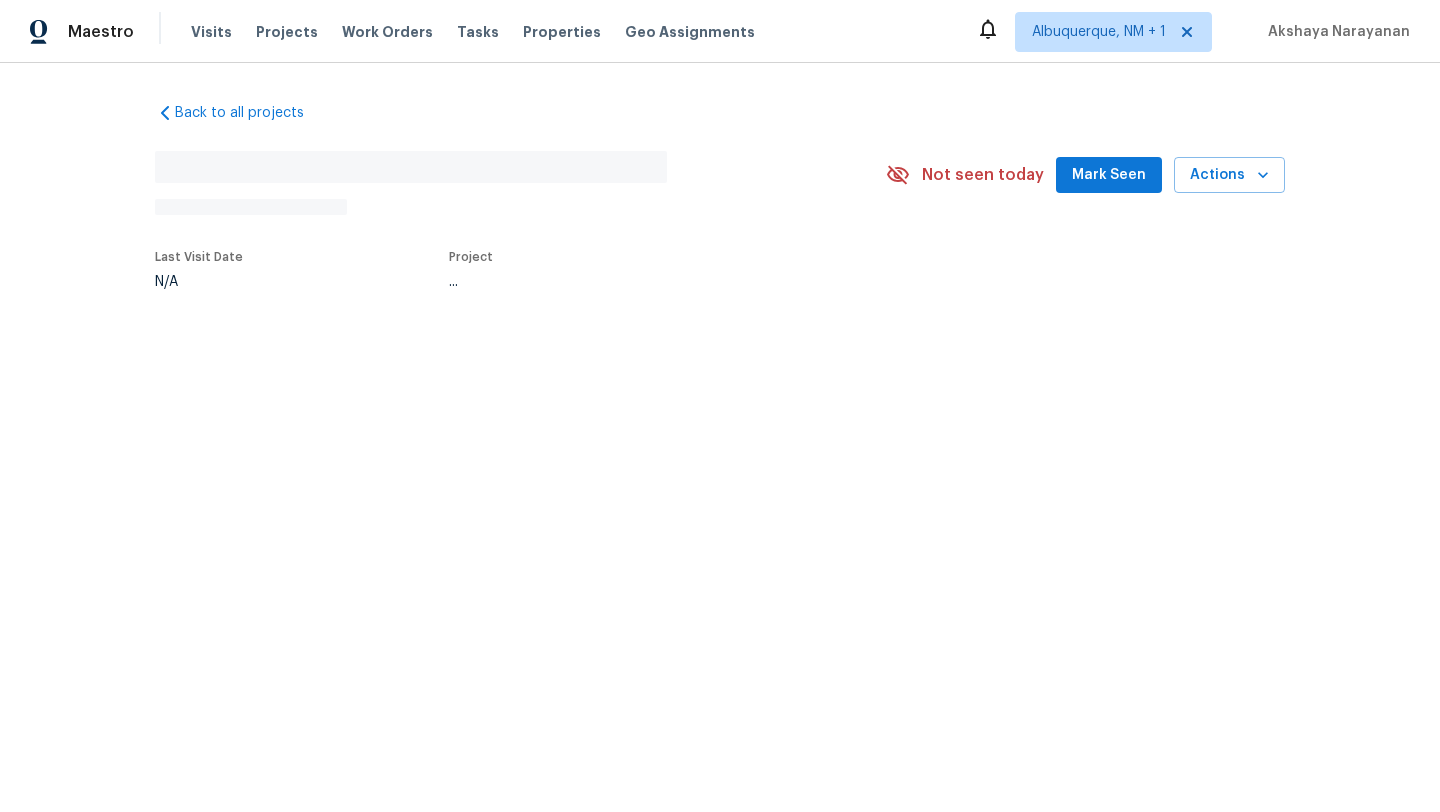 scroll, scrollTop: 0, scrollLeft: 0, axis: both 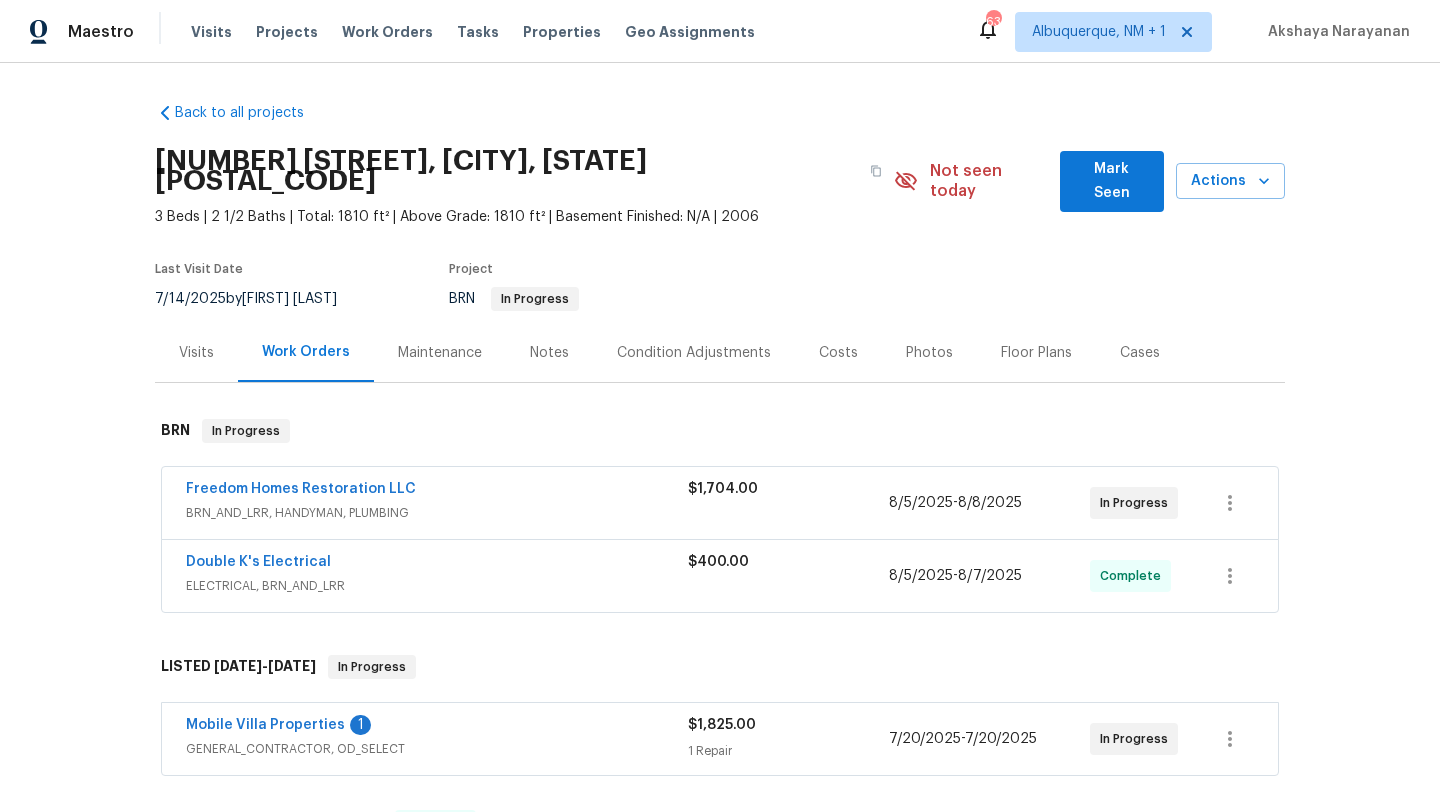click on "Visits" at bounding box center [196, 353] 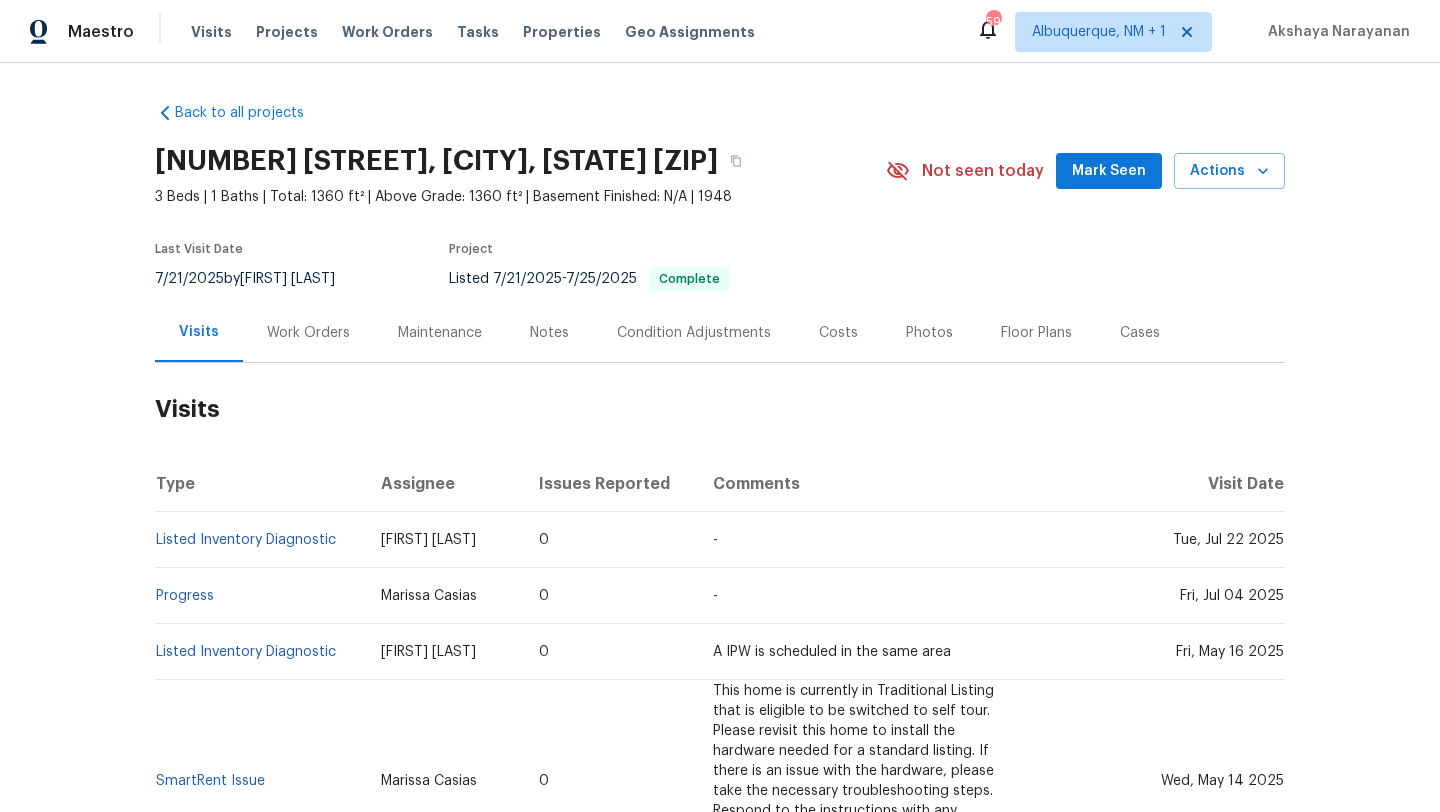 scroll, scrollTop: 0, scrollLeft: 0, axis: both 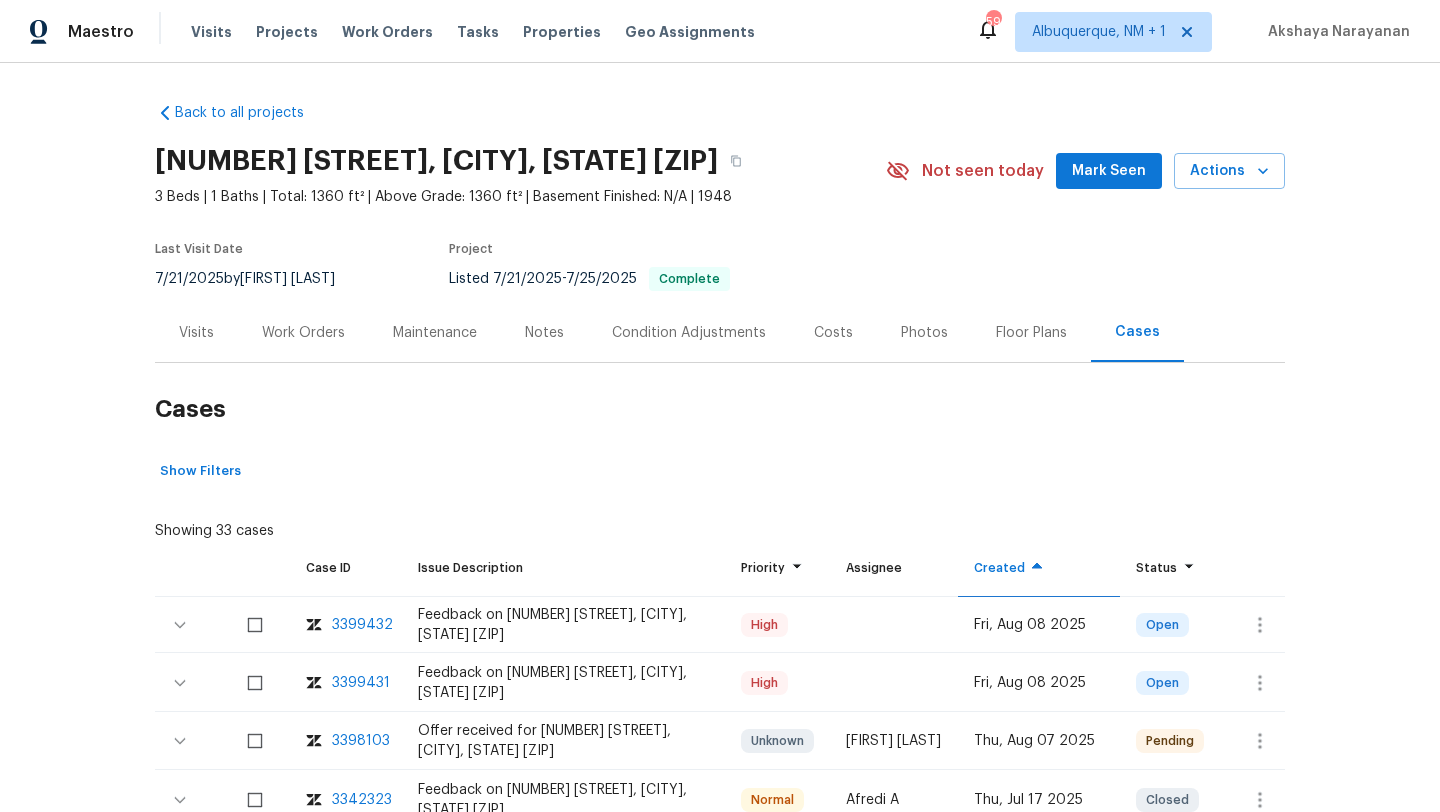 click on "Visits" at bounding box center [196, 333] 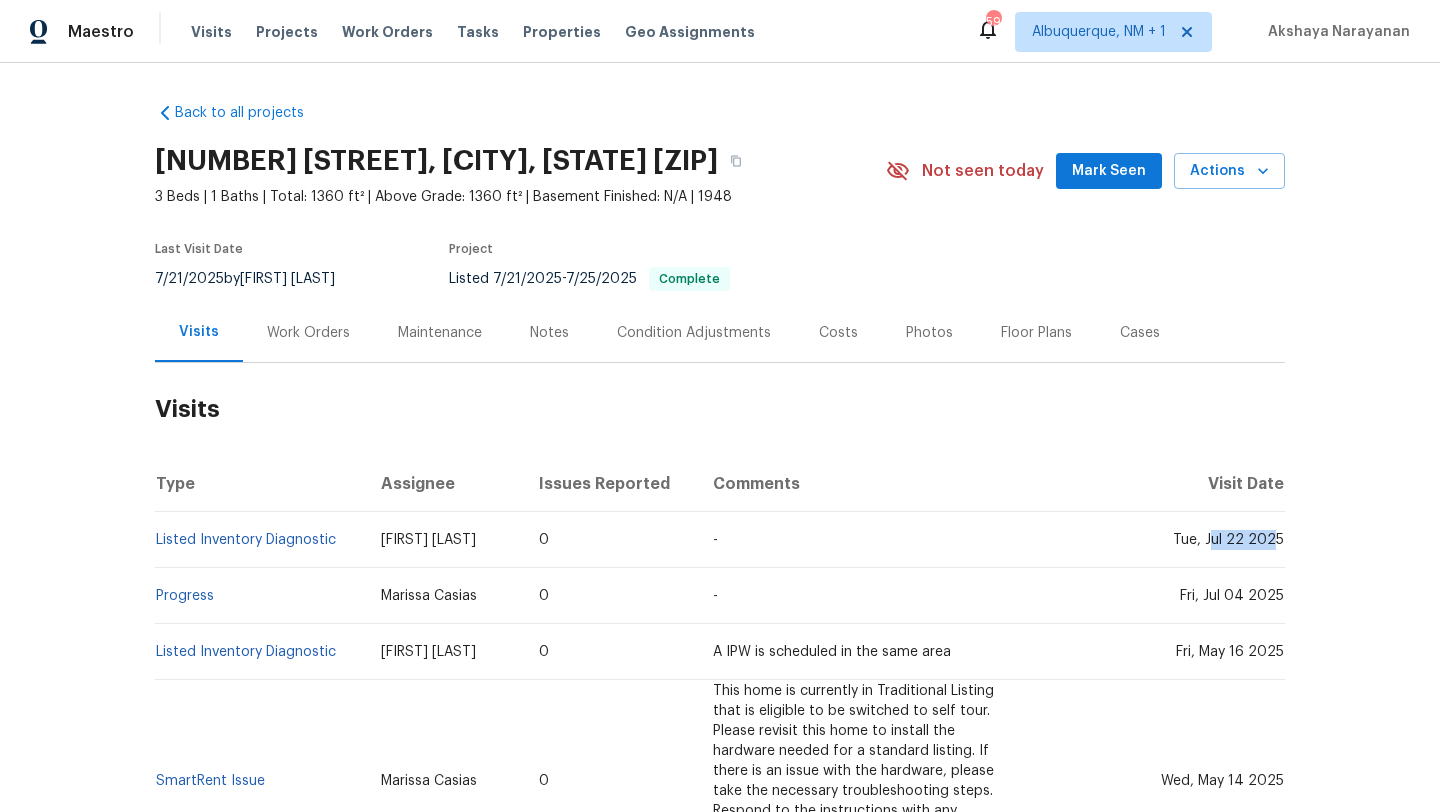 drag, startPoint x: 1213, startPoint y: 541, endPoint x: 1273, endPoint y: 549, distance: 60.530983 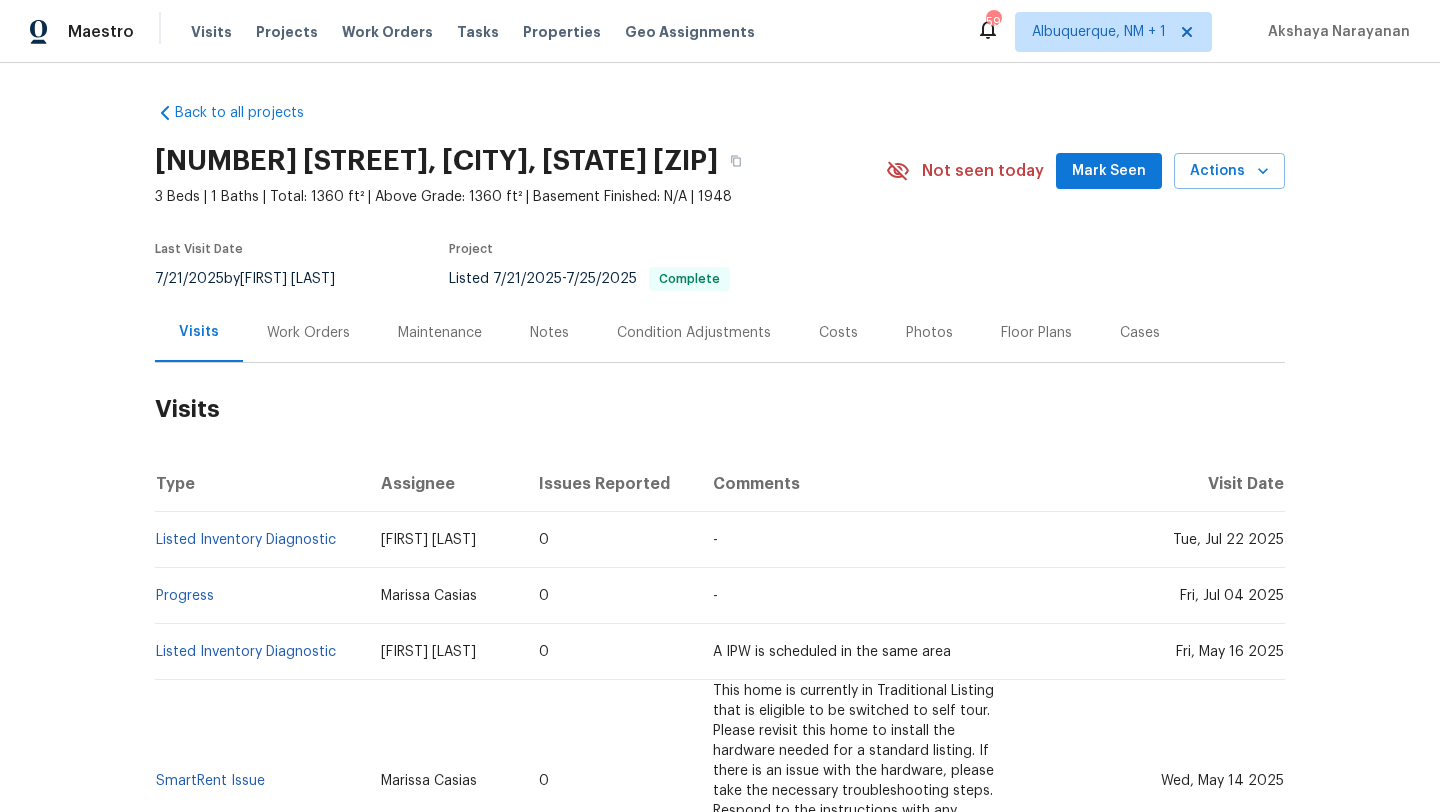 click on "Fri, Jul 04 2025" at bounding box center [1160, 596] 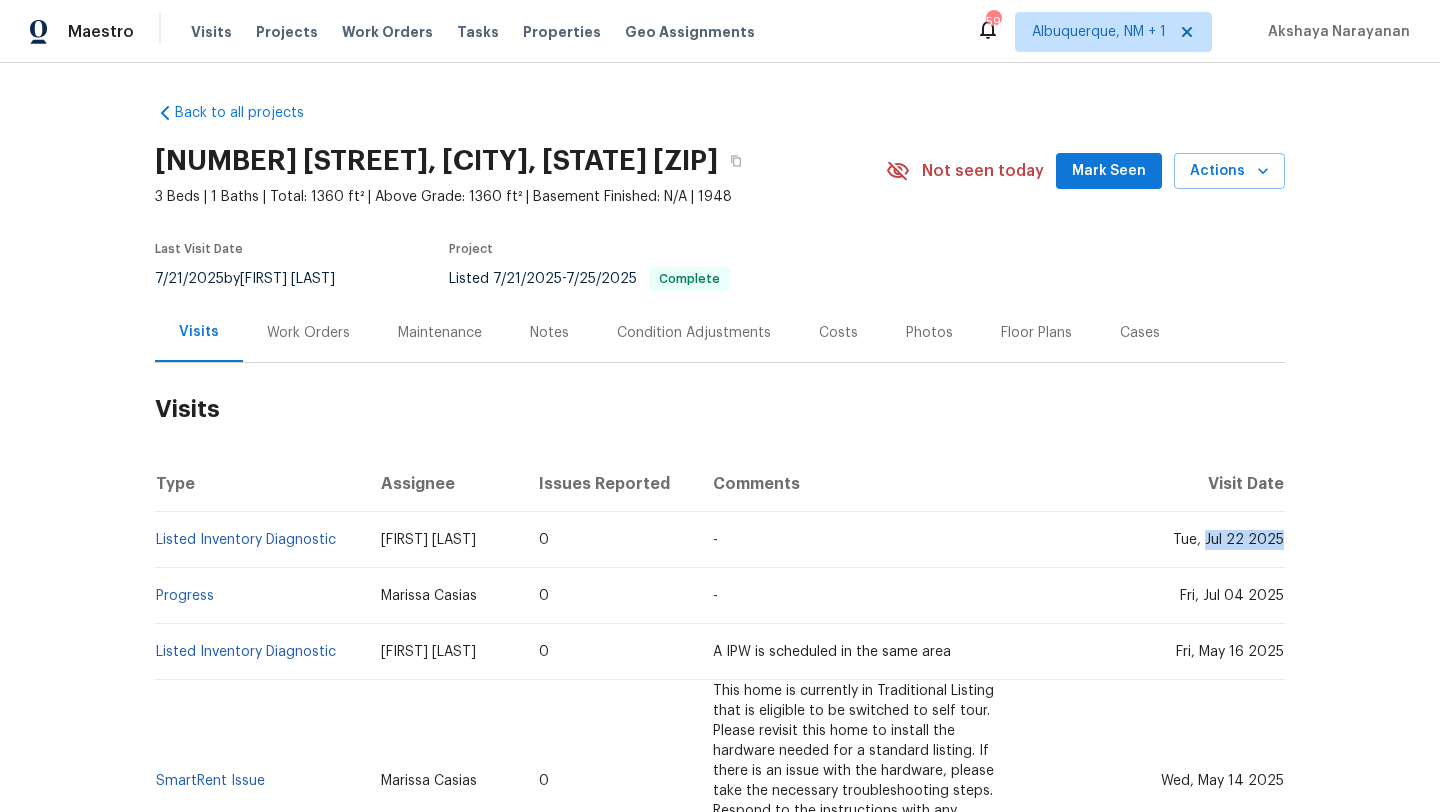 drag, startPoint x: 1210, startPoint y: 541, endPoint x: 1281, endPoint y: 547, distance: 71.25307 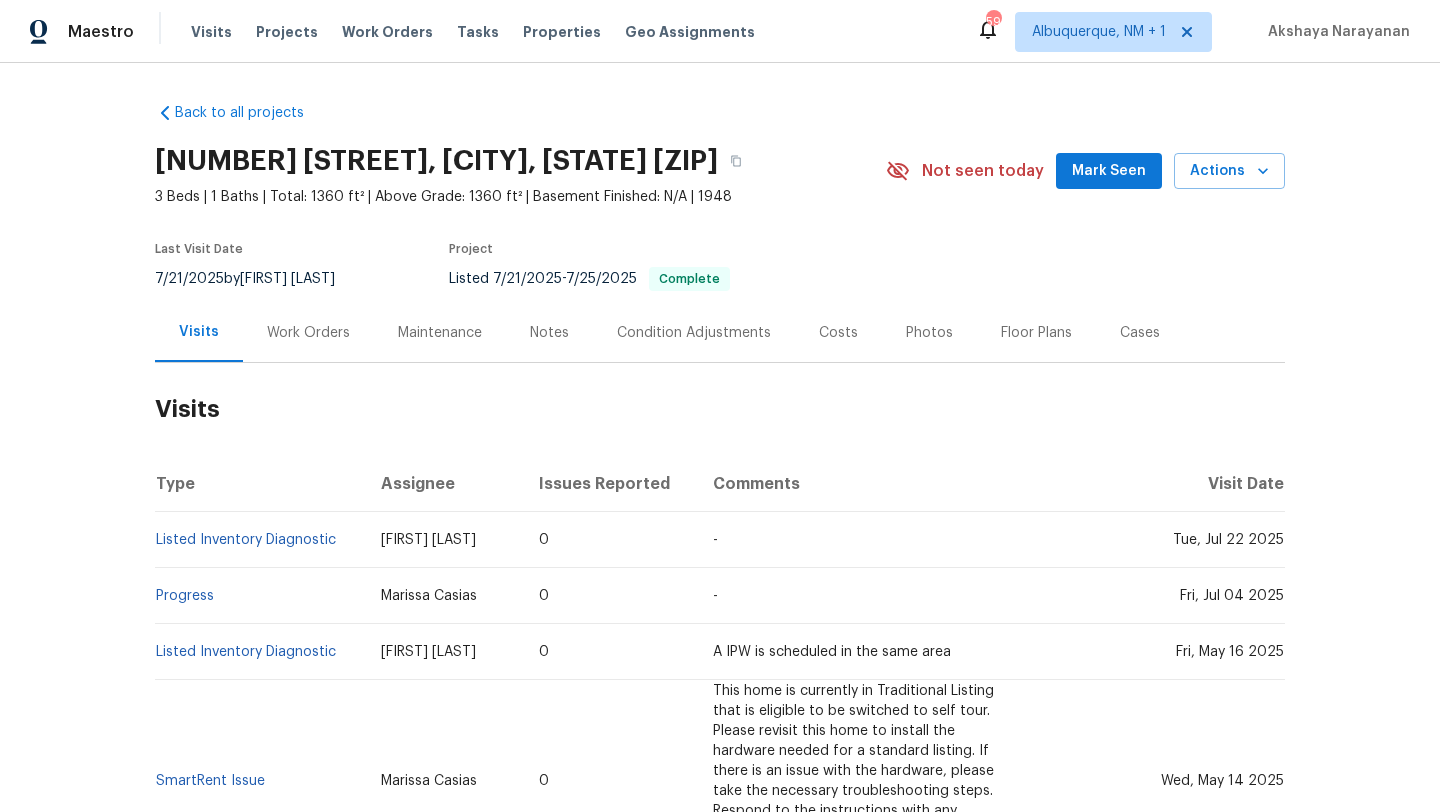 click on "Work Orders" at bounding box center [308, 333] 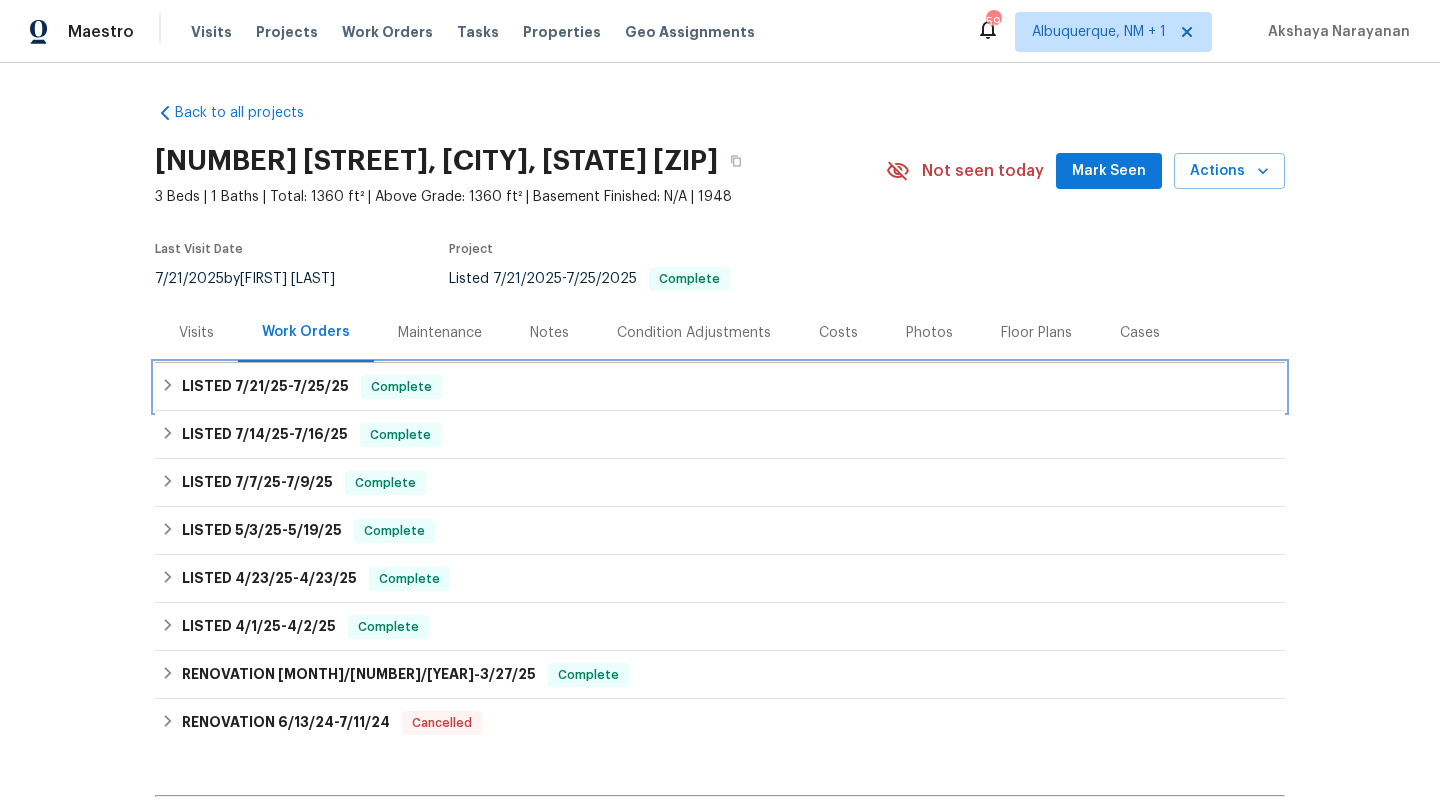 click on "LISTED   7/21/25  -  7/25/25" at bounding box center [265, 387] 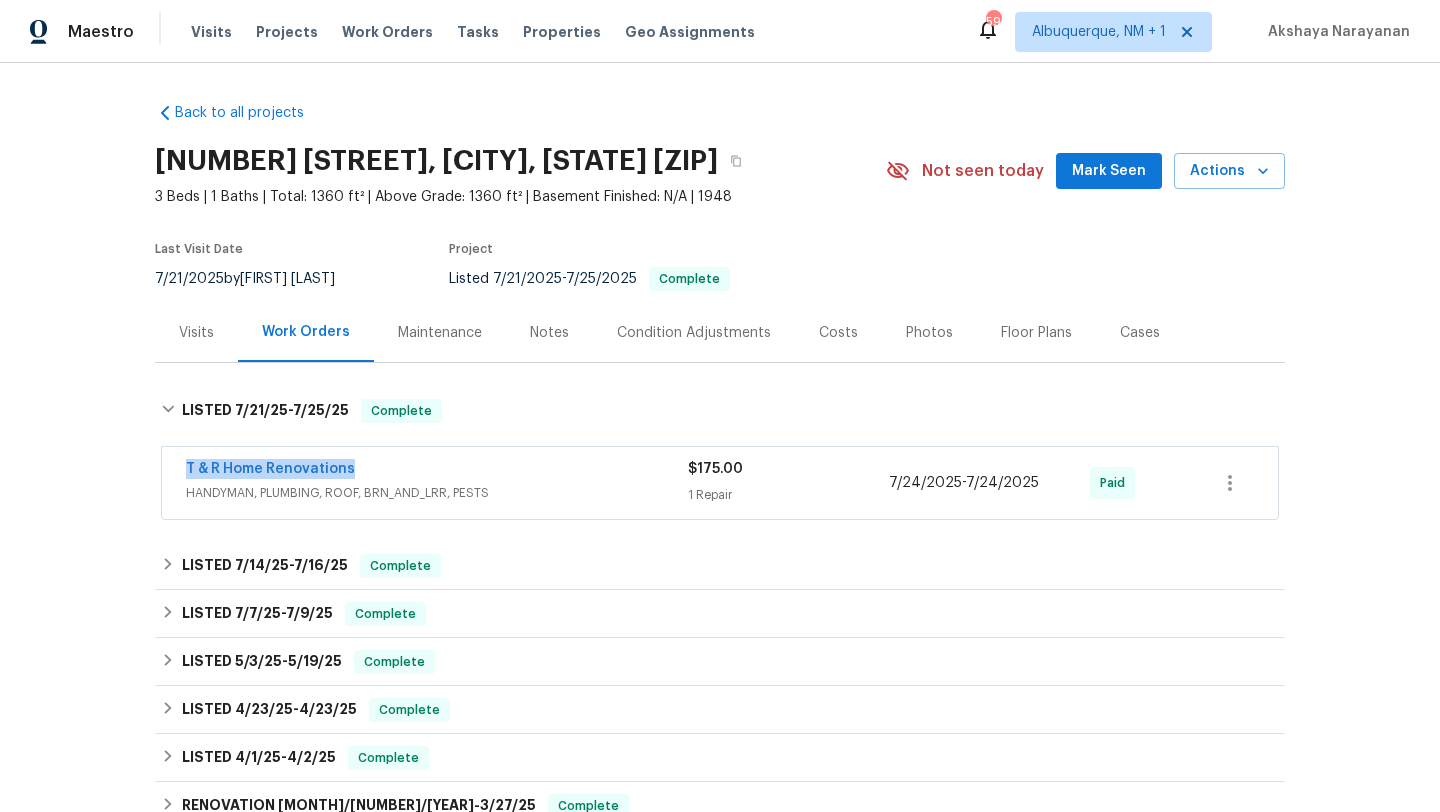 drag, startPoint x: 401, startPoint y: 469, endPoint x: 116, endPoint y: 469, distance: 285 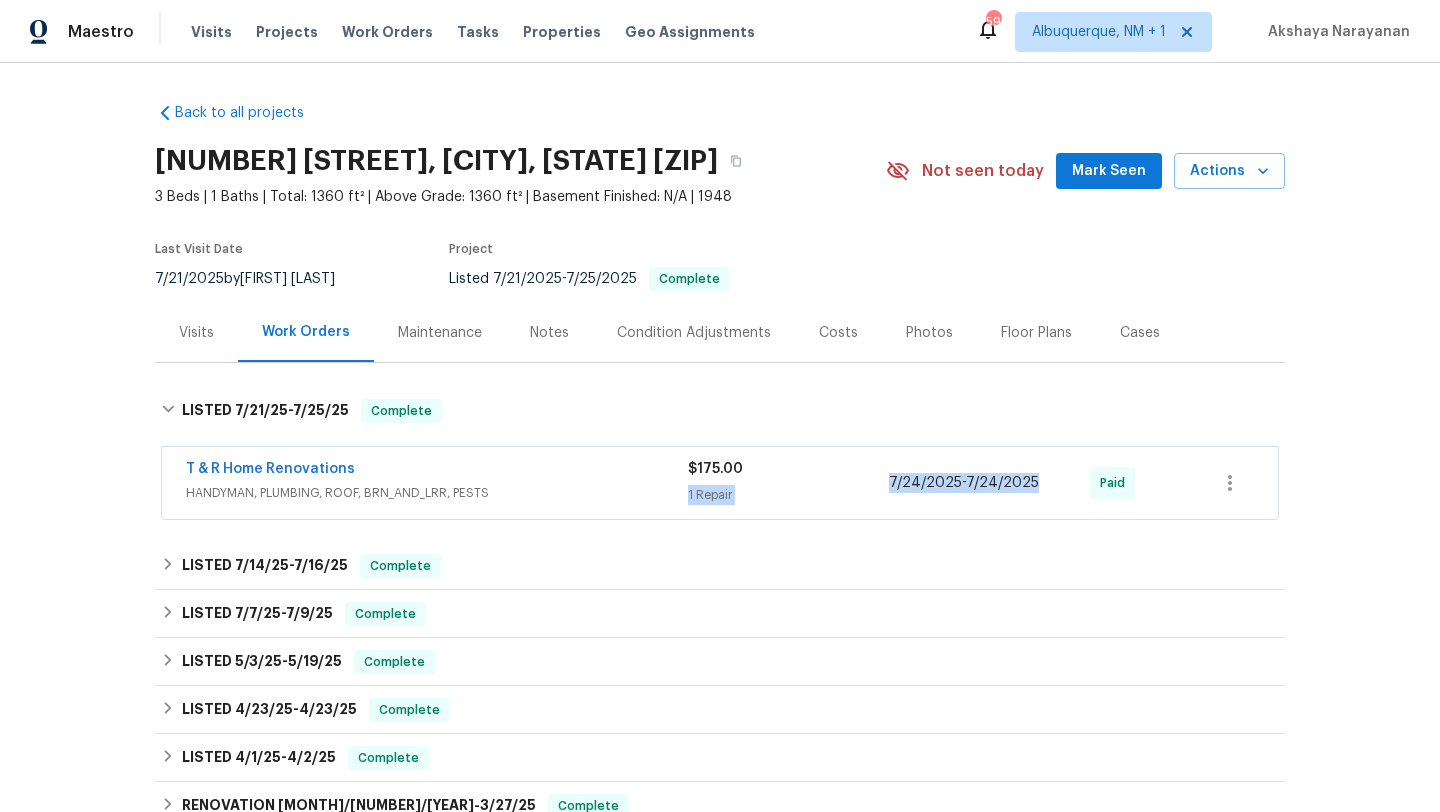 drag, startPoint x: 1042, startPoint y: 485, endPoint x: 874, endPoint y: 484, distance: 168.00298 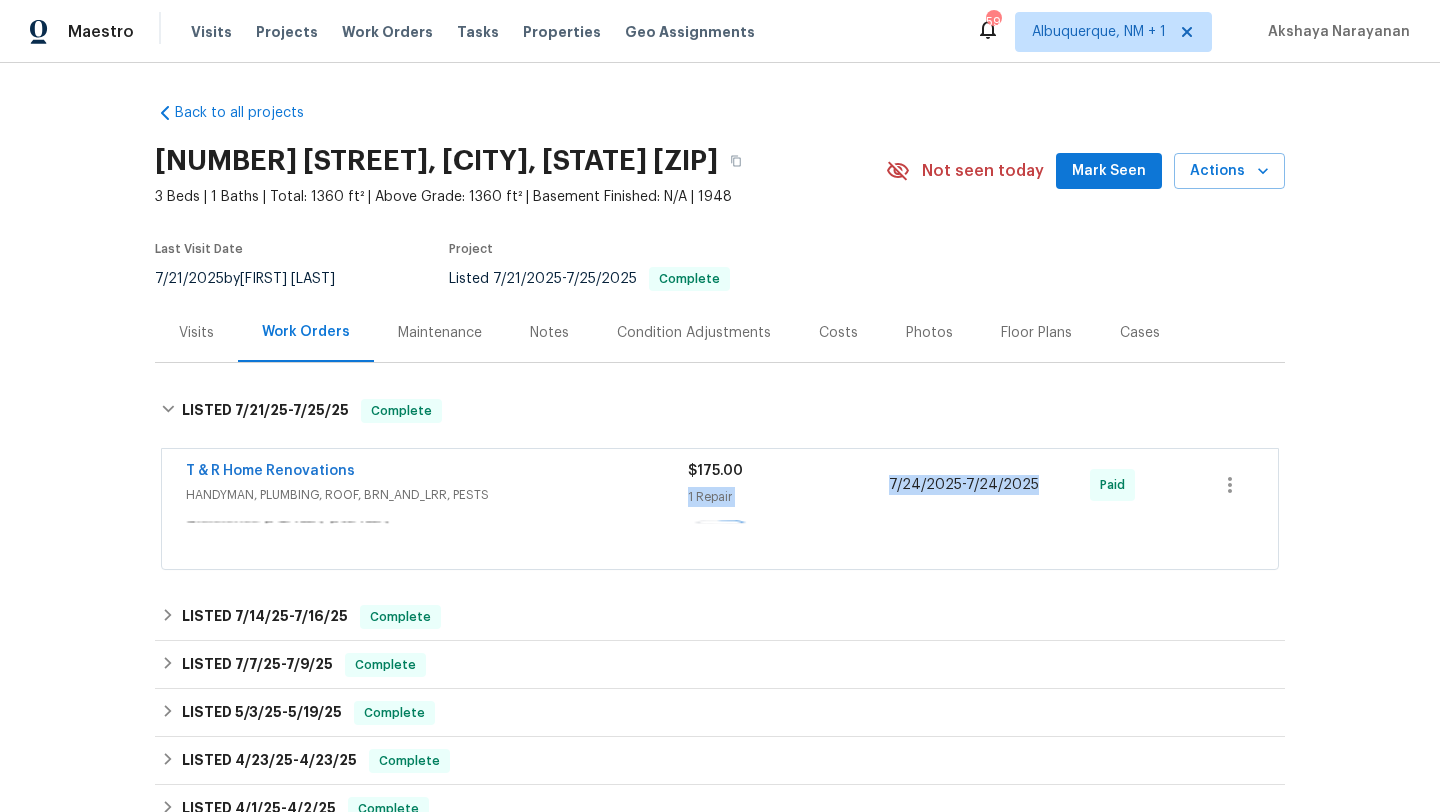 copy on "1 Repair 7/24/2025  -  7/24/2025" 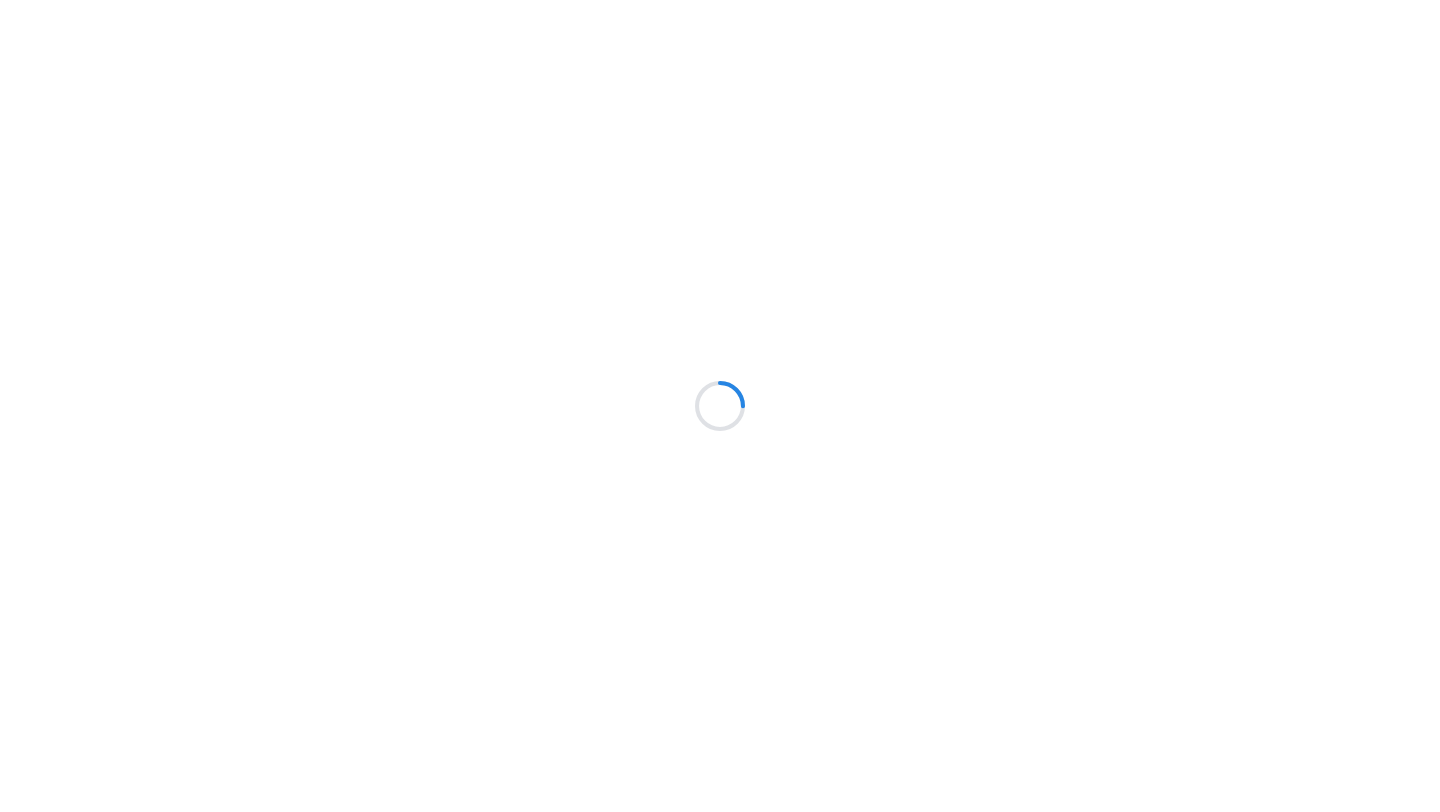 scroll, scrollTop: 0, scrollLeft: 0, axis: both 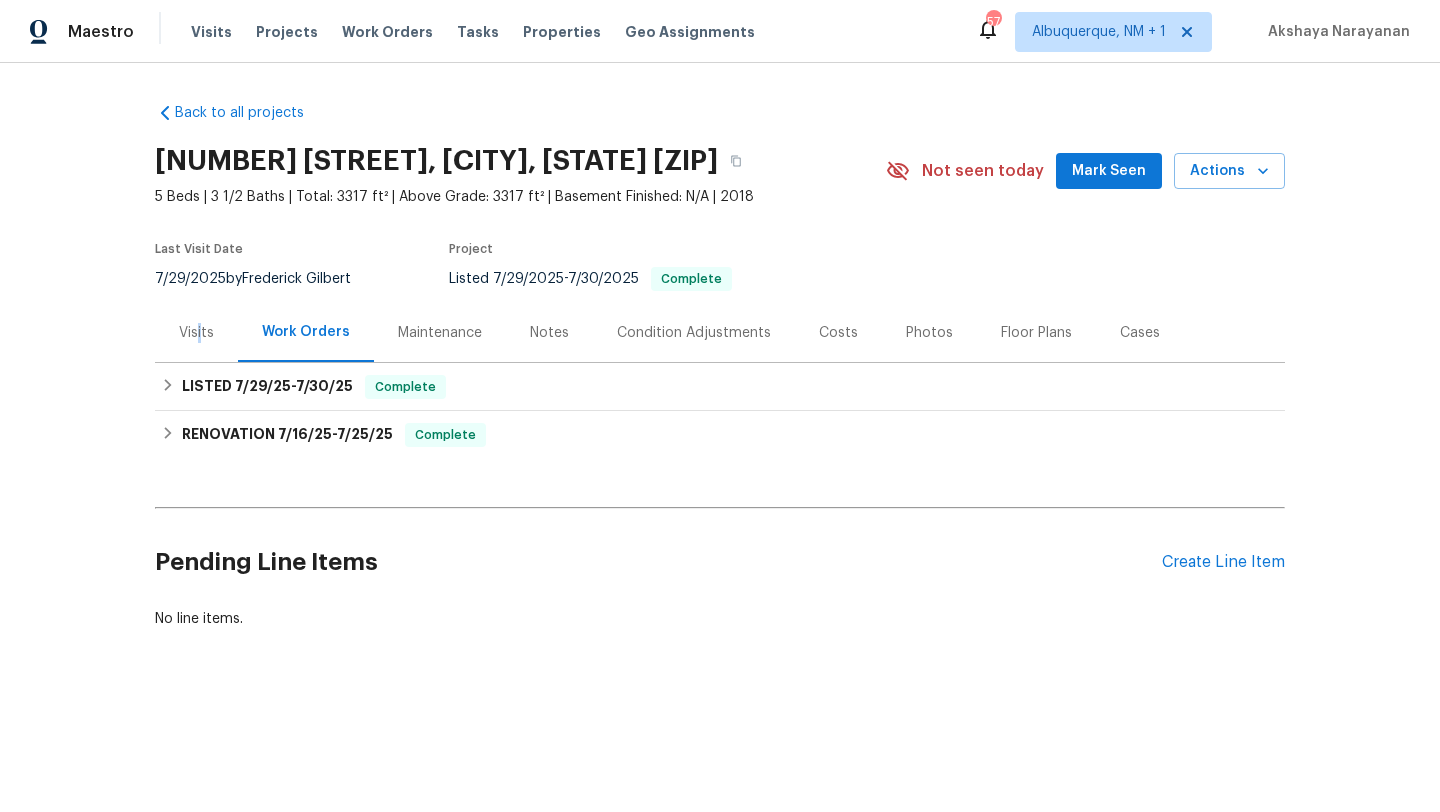 click on "Visits" at bounding box center [196, 333] 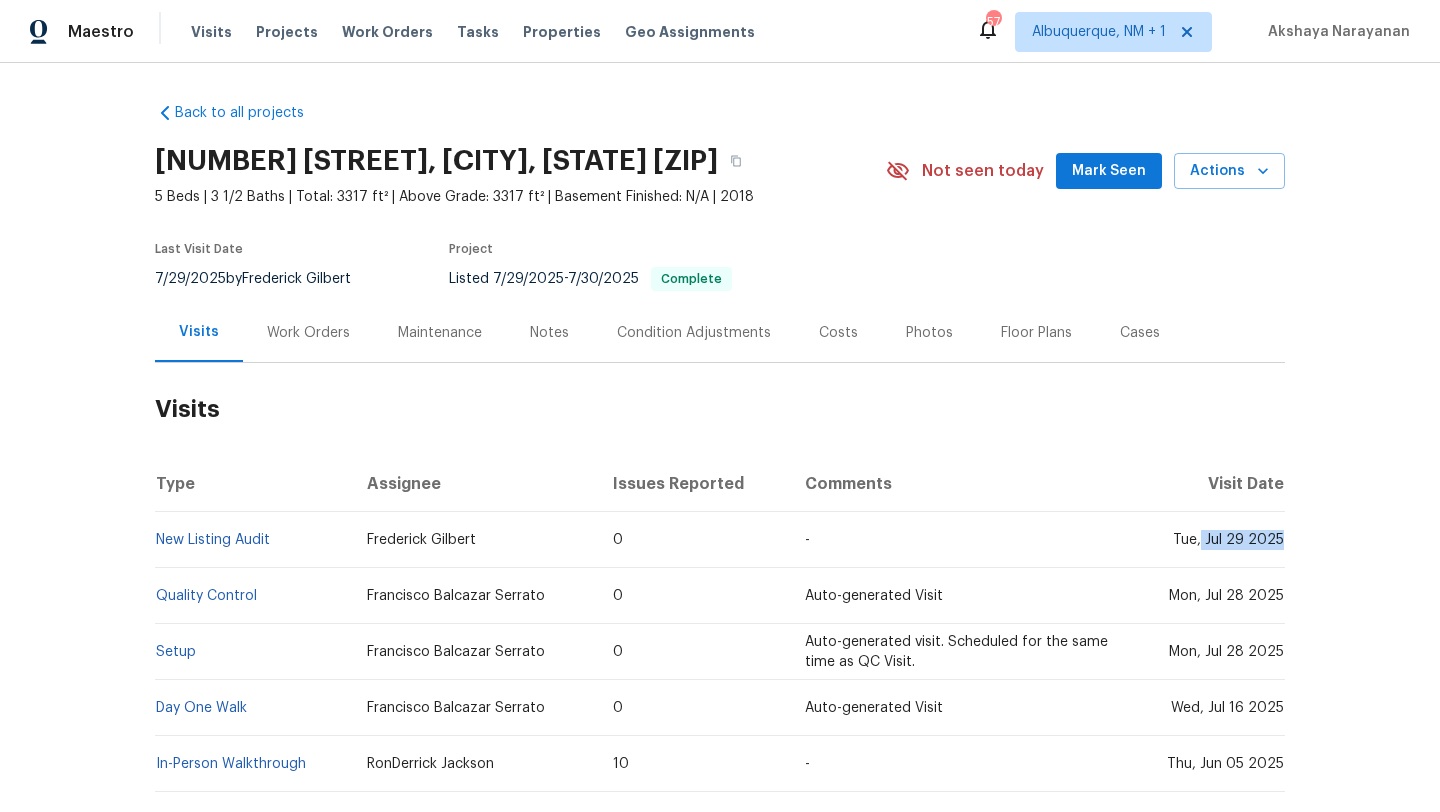 drag, startPoint x: 1206, startPoint y: 538, endPoint x: 1283, endPoint y: 546, distance: 77.41447 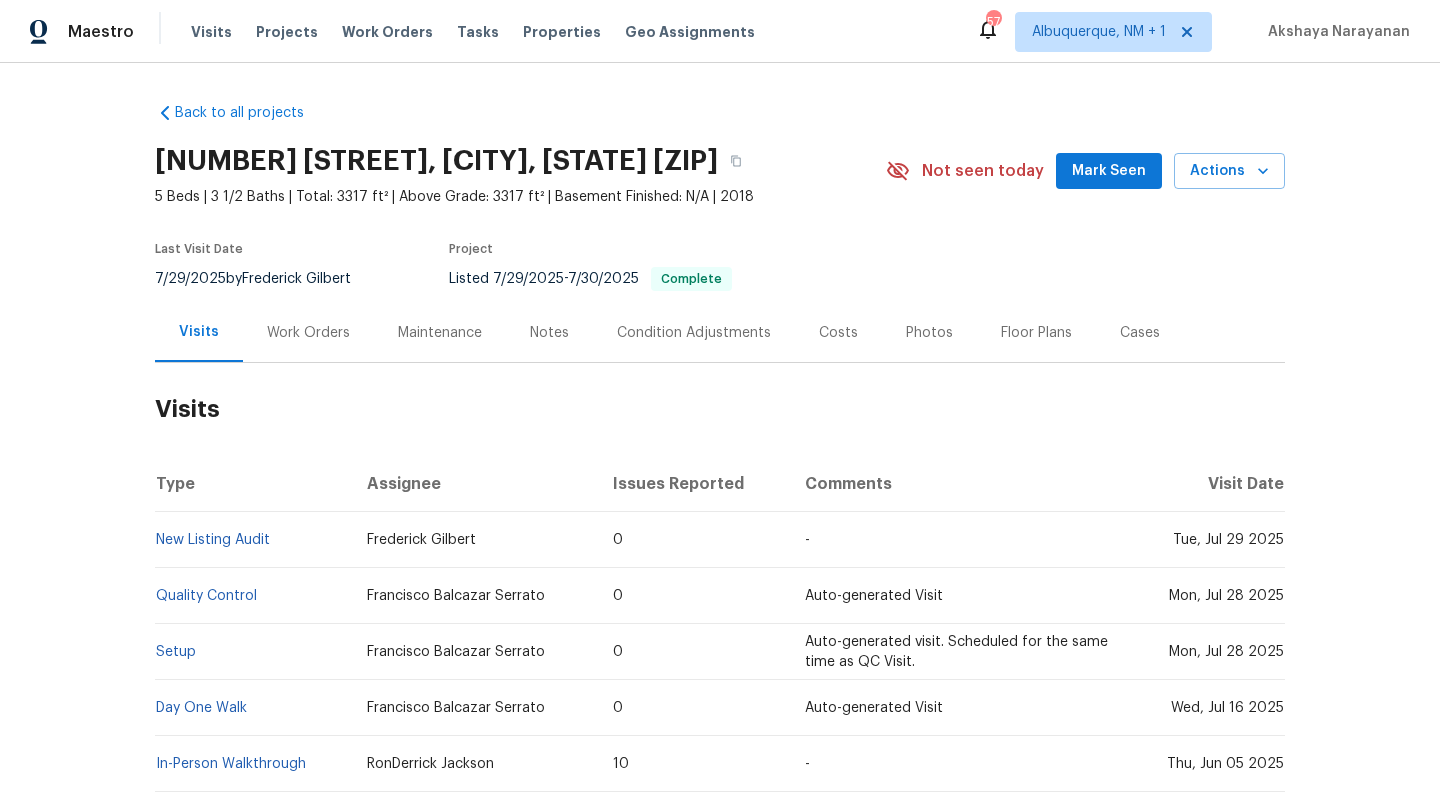 click on "Work Orders" at bounding box center [308, 333] 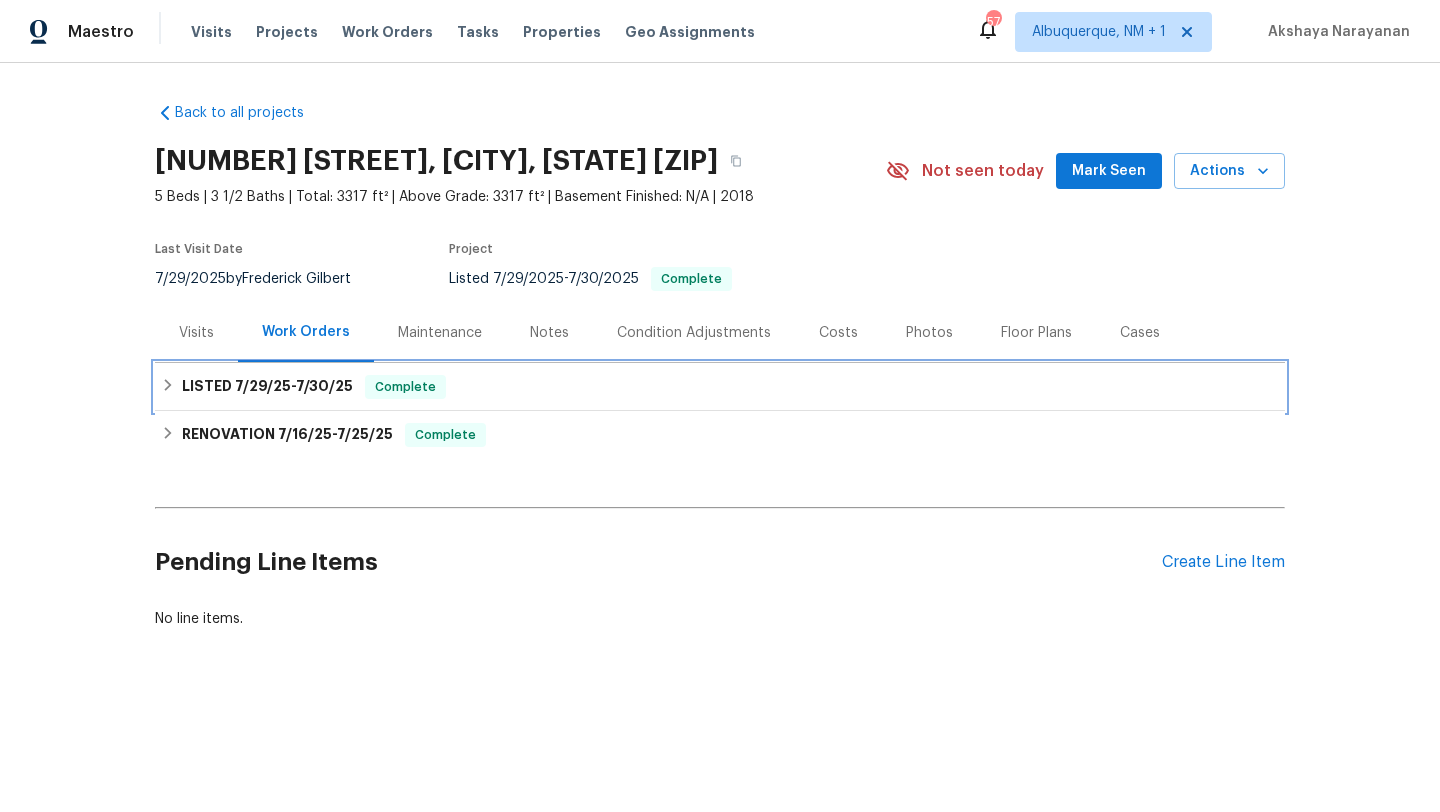 click on "[DATE] - [DATE]" at bounding box center [267, 387] 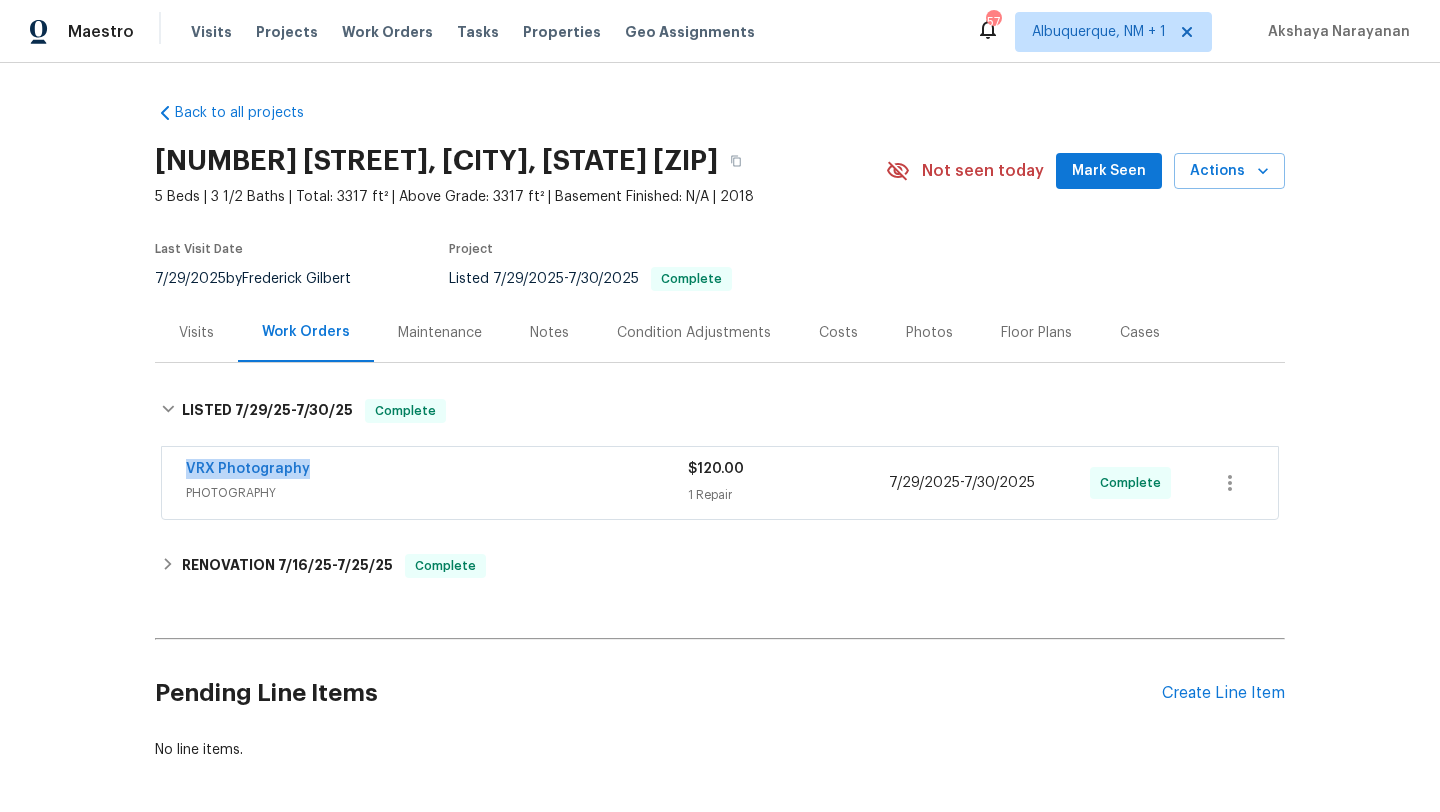 drag, startPoint x: 330, startPoint y: 475, endPoint x: 162, endPoint y: 471, distance: 168.0476 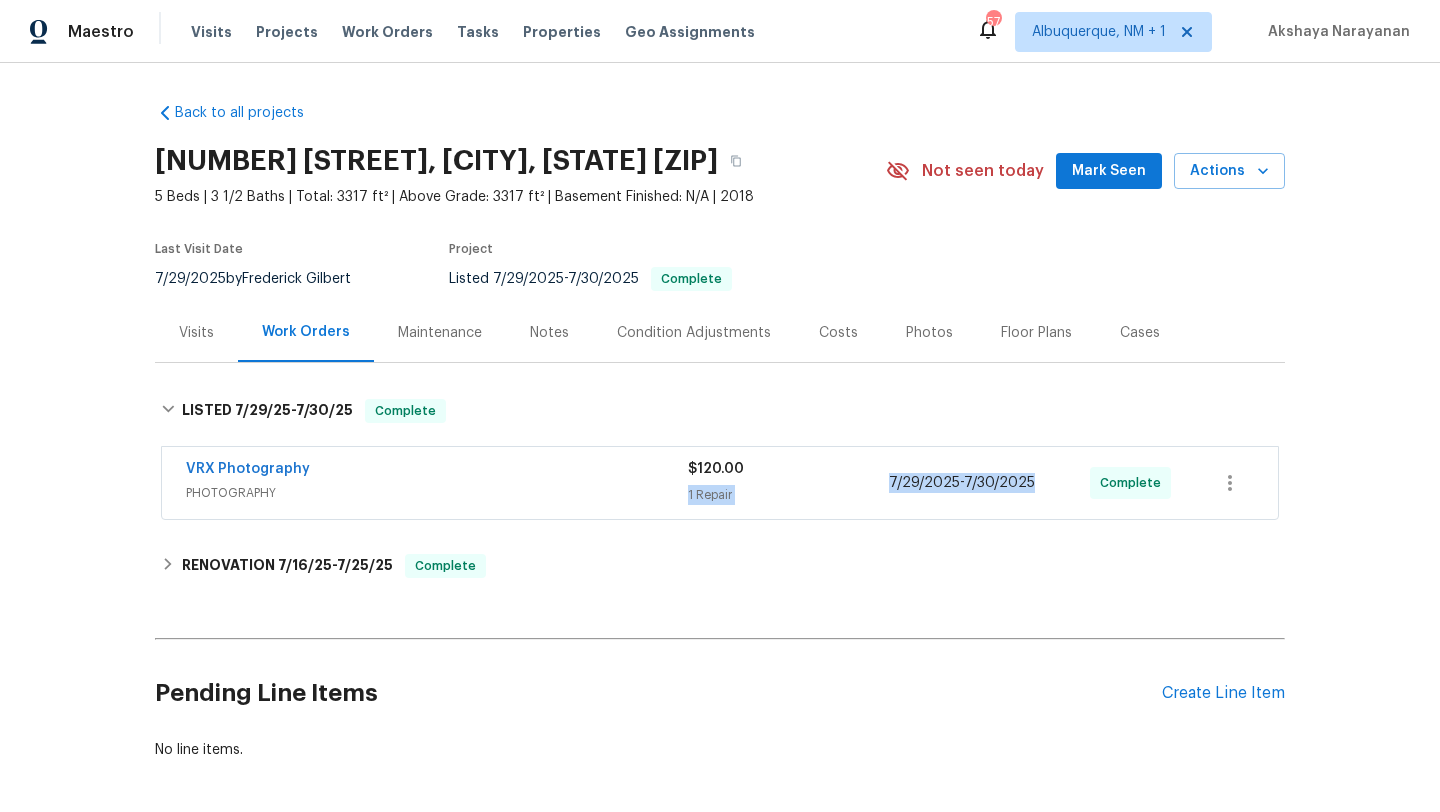 drag, startPoint x: 1045, startPoint y: 479, endPoint x: 852, endPoint y: 483, distance: 193.04144 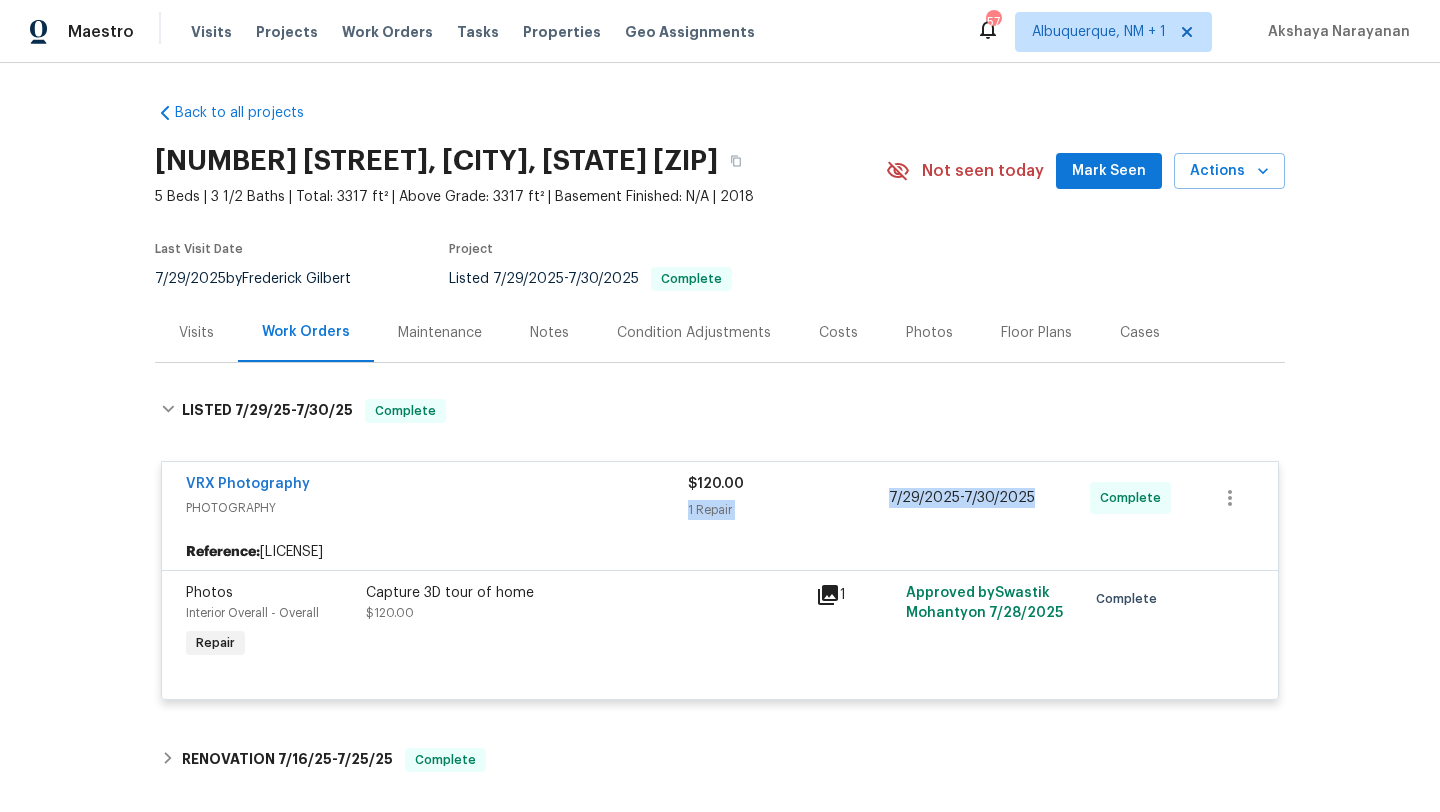 copy on "1 Repair [DATE] - [DATE]" 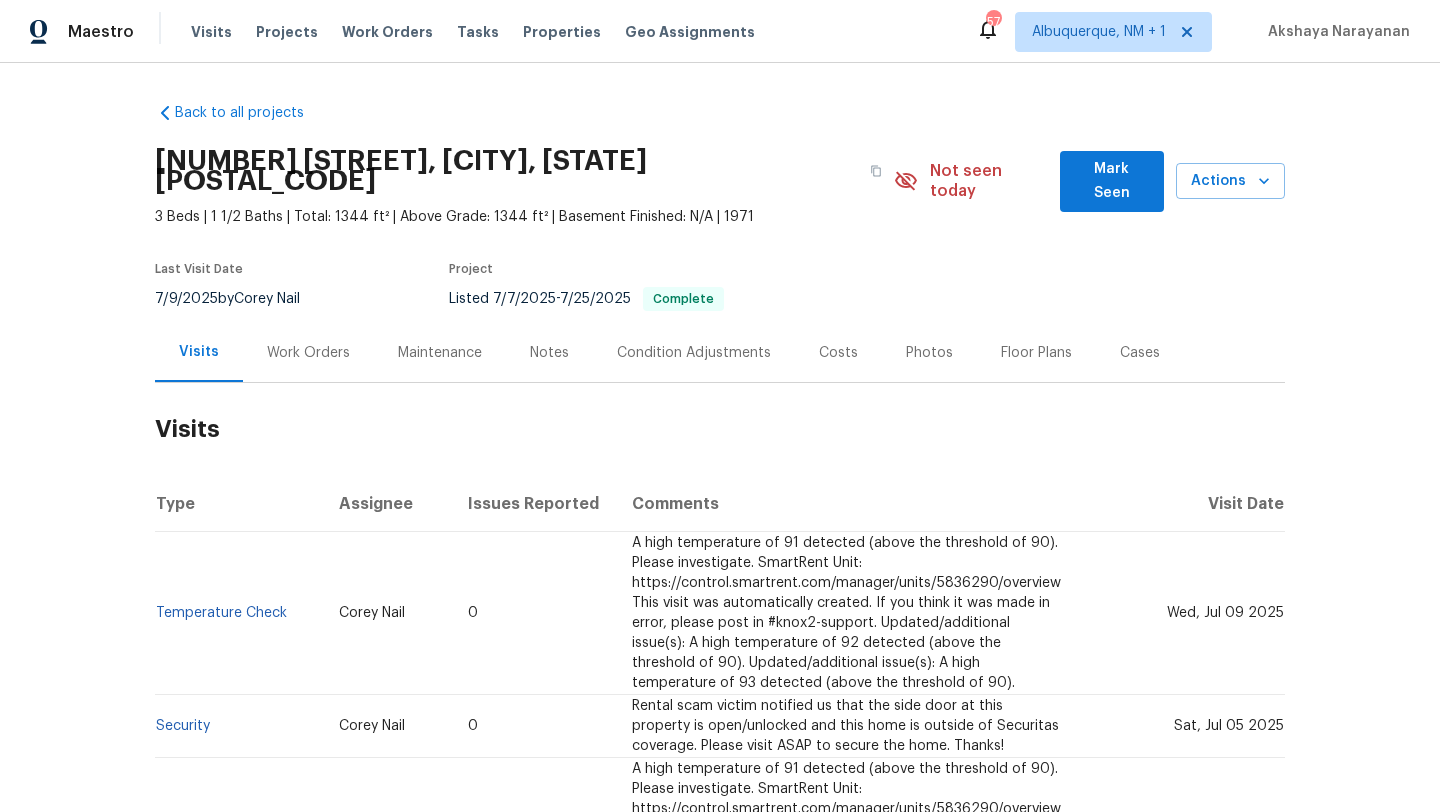 scroll, scrollTop: 0, scrollLeft: 0, axis: both 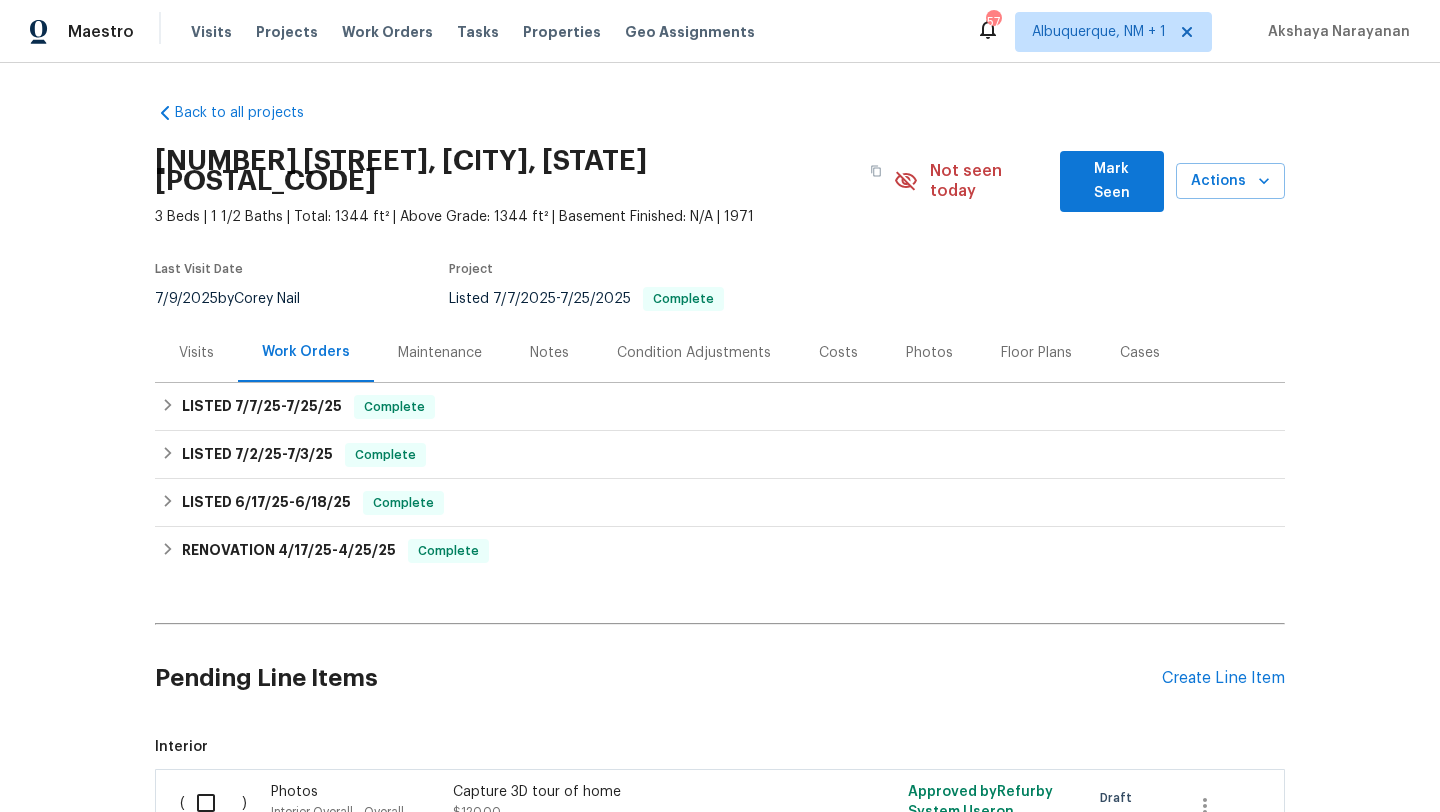 click on "Visits" at bounding box center (196, 352) 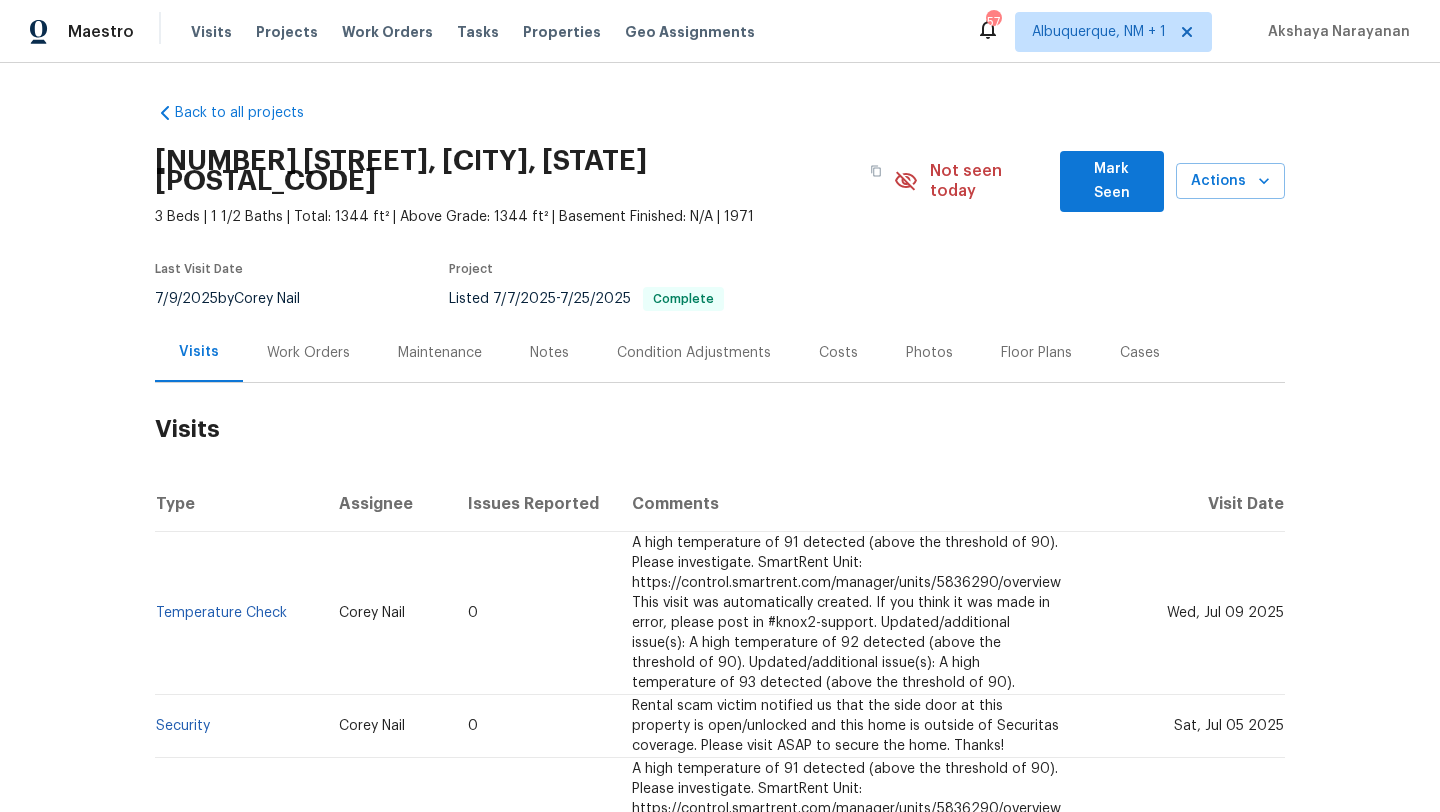 scroll, scrollTop: 93, scrollLeft: 0, axis: vertical 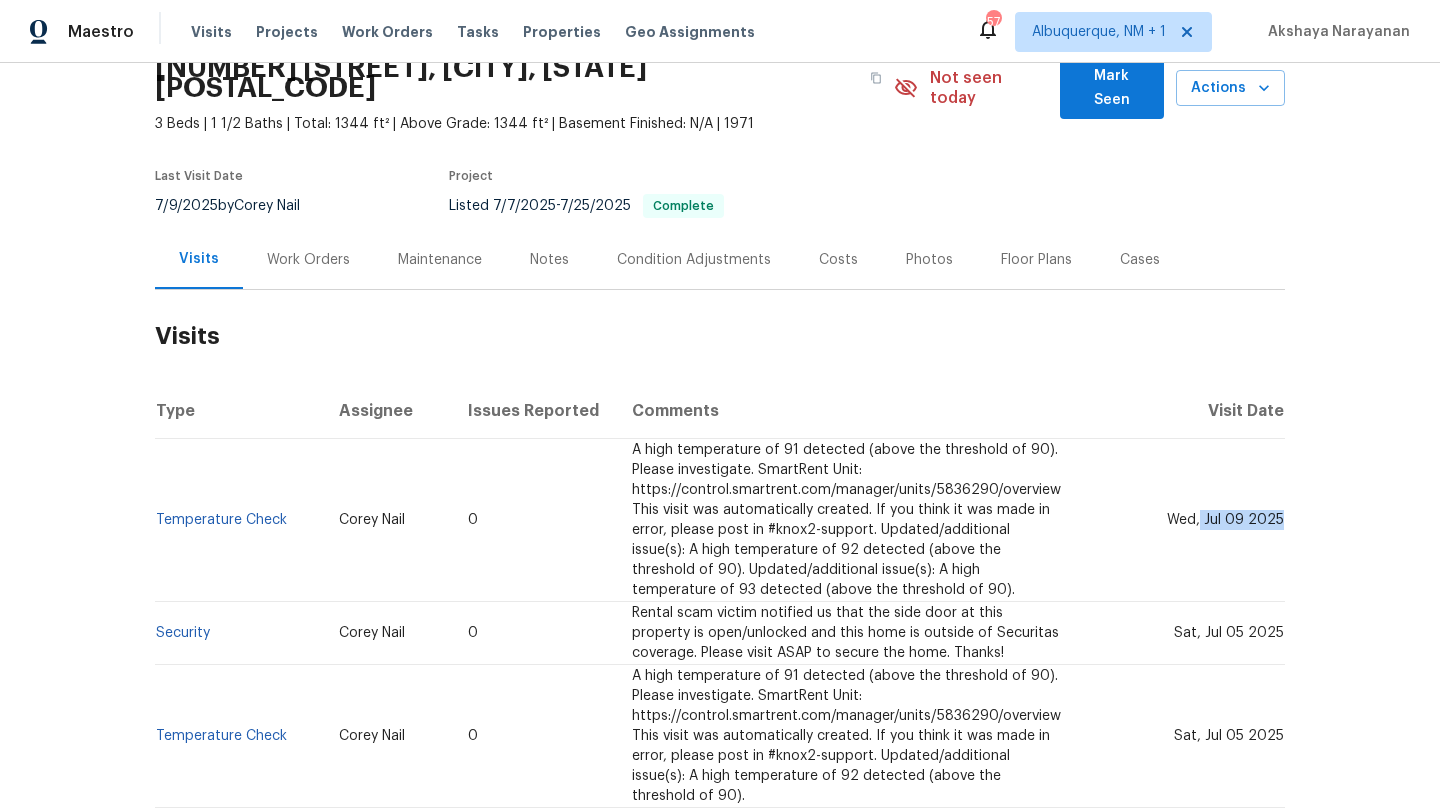 drag, startPoint x: 1205, startPoint y: 501, endPoint x: 1282, endPoint y: 509, distance: 77.41447 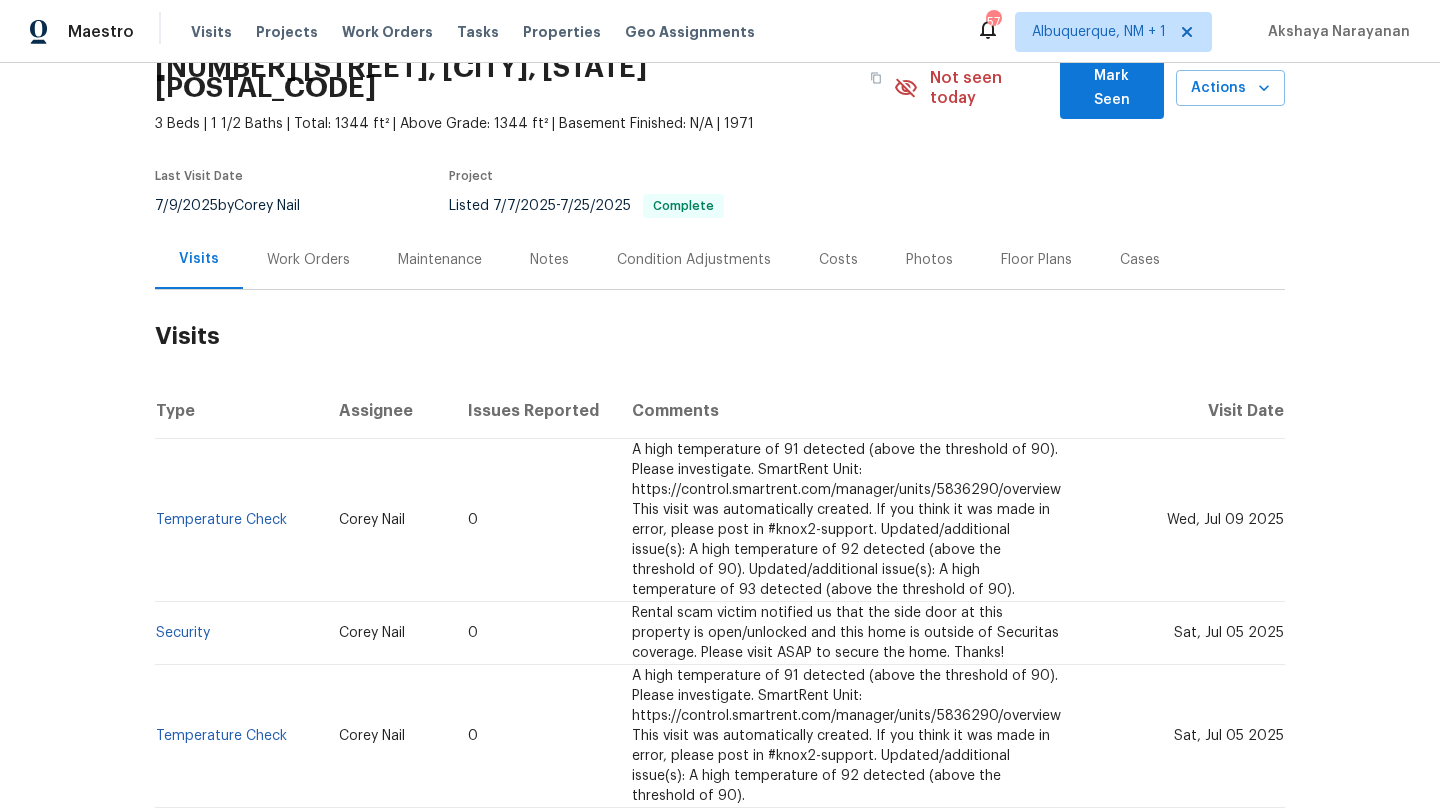 click on "Work Orders" at bounding box center [308, 259] 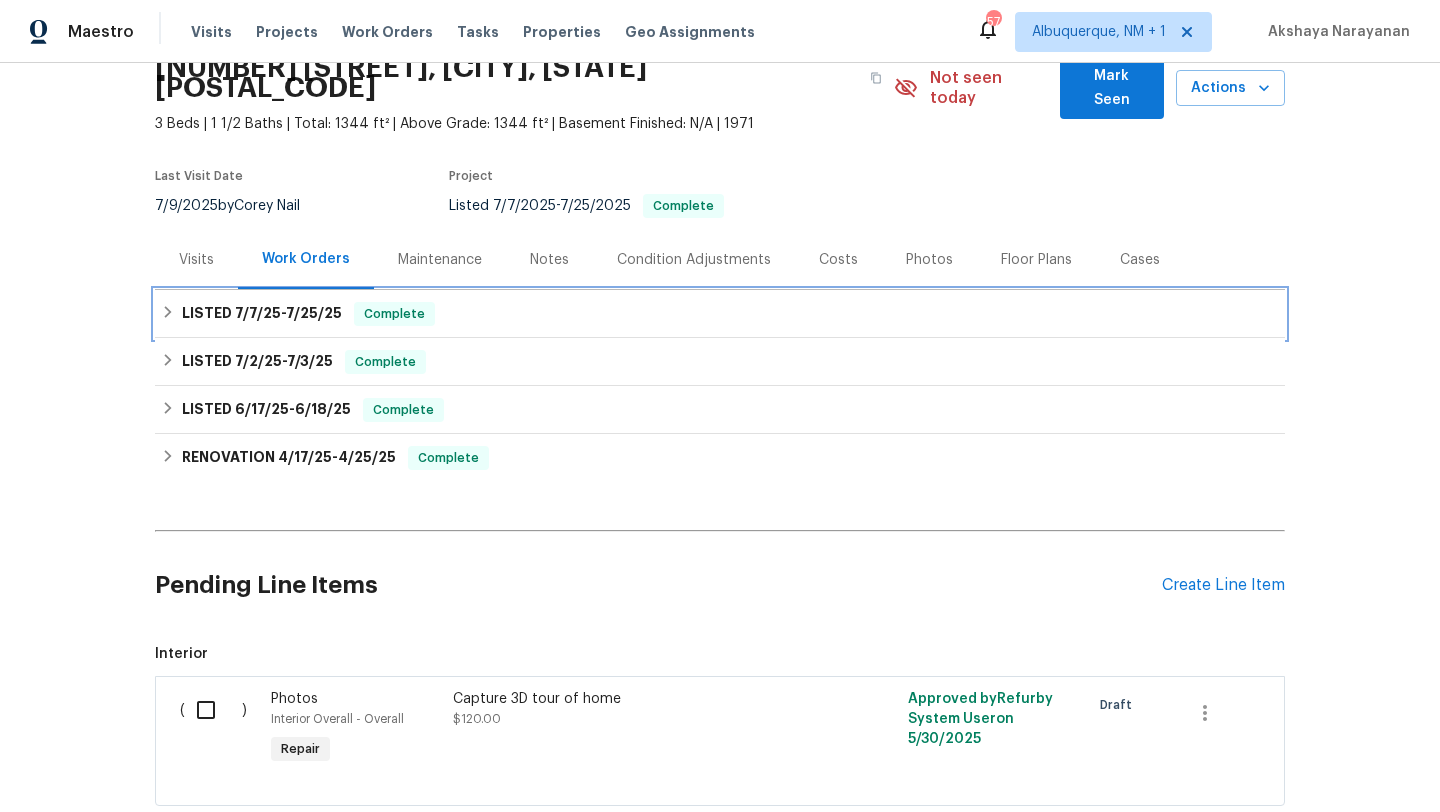 click on "LISTED   7/7/25  -  7/25/25 Complete" at bounding box center [720, 314] 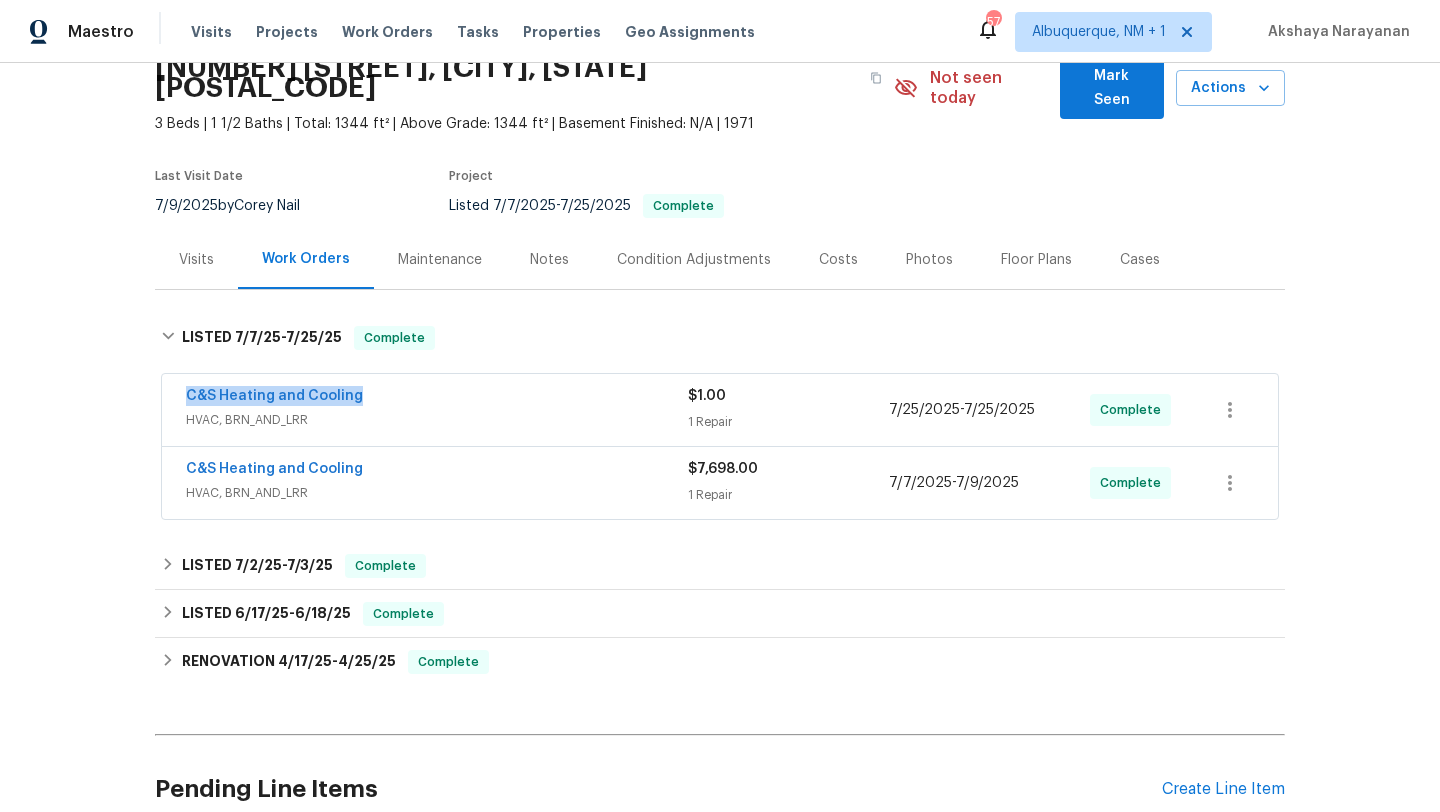 drag, startPoint x: 389, startPoint y: 381, endPoint x: 151, endPoint y: 376, distance: 238.05252 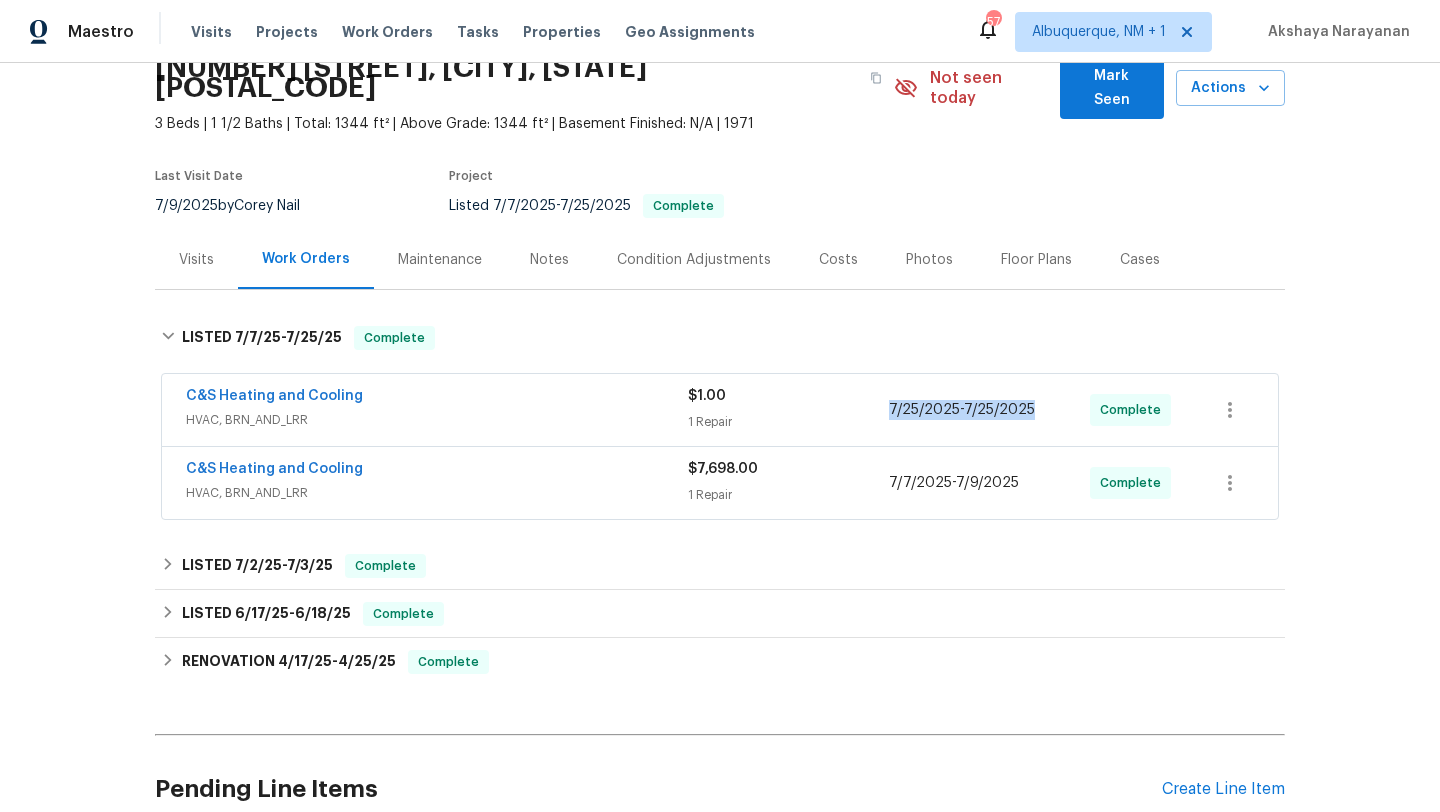 drag, startPoint x: 1039, startPoint y: 400, endPoint x: 870, endPoint y: 400, distance: 169 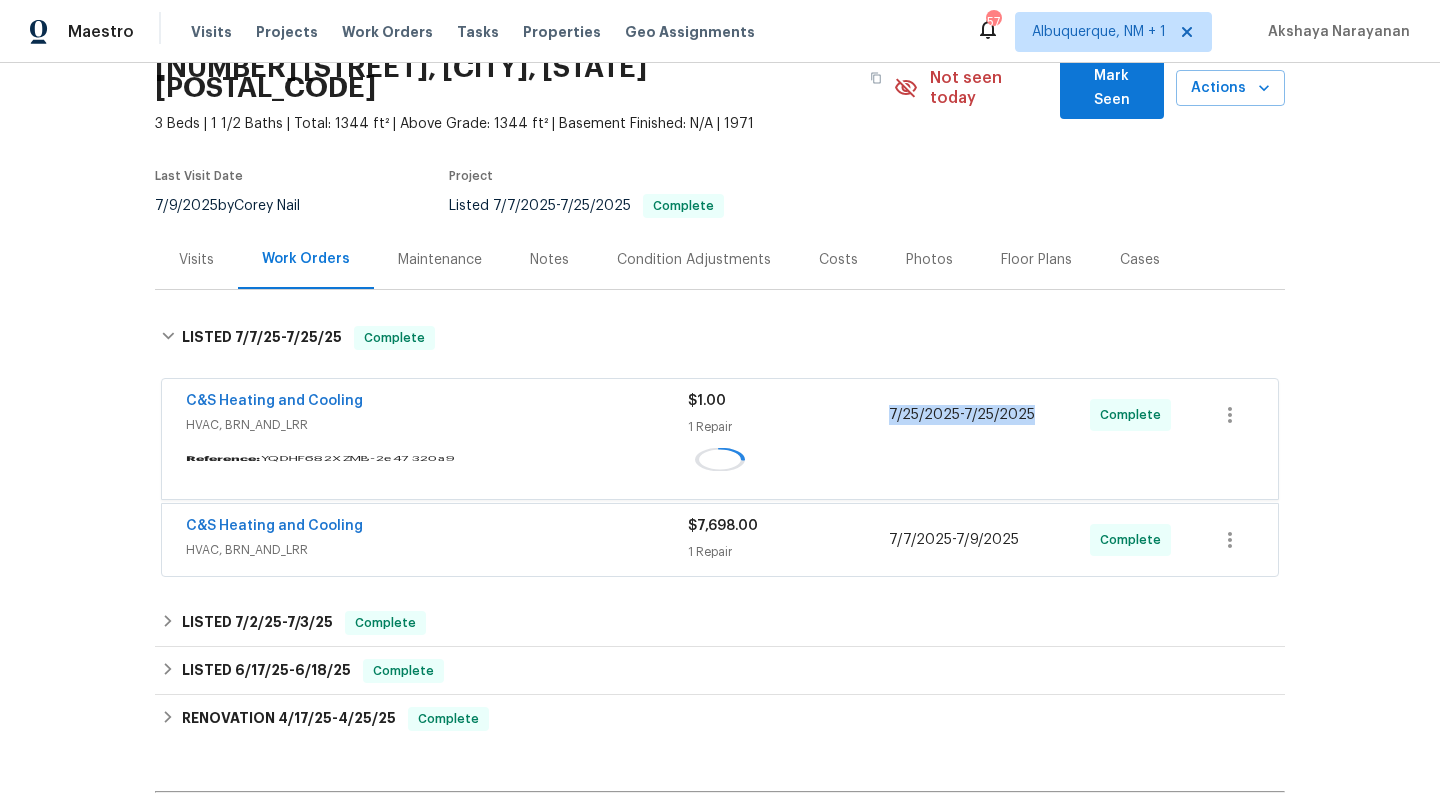 copy on "7/25/2025  -  7/25/2025" 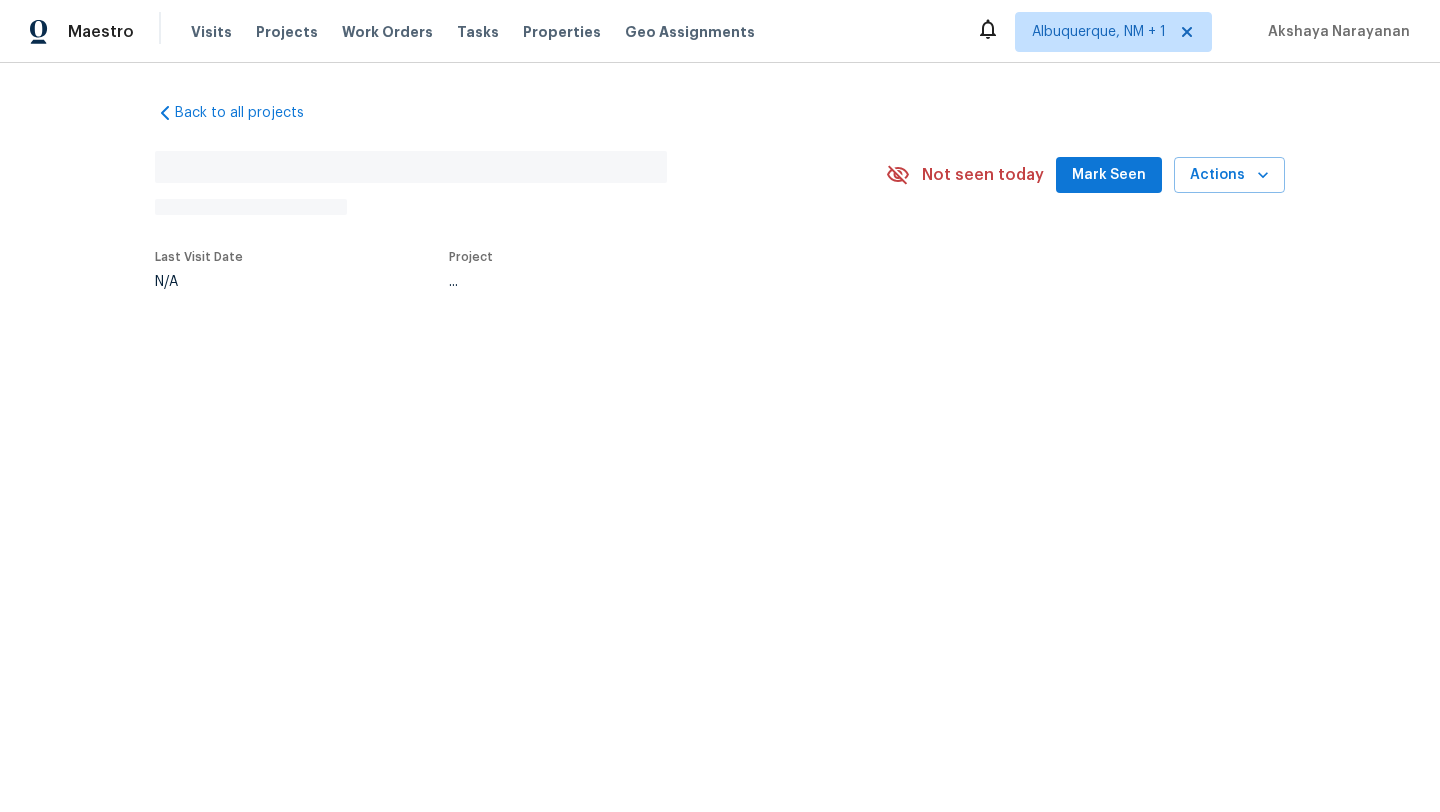 scroll, scrollTop: 0, scrollLeft: 0, axis: both 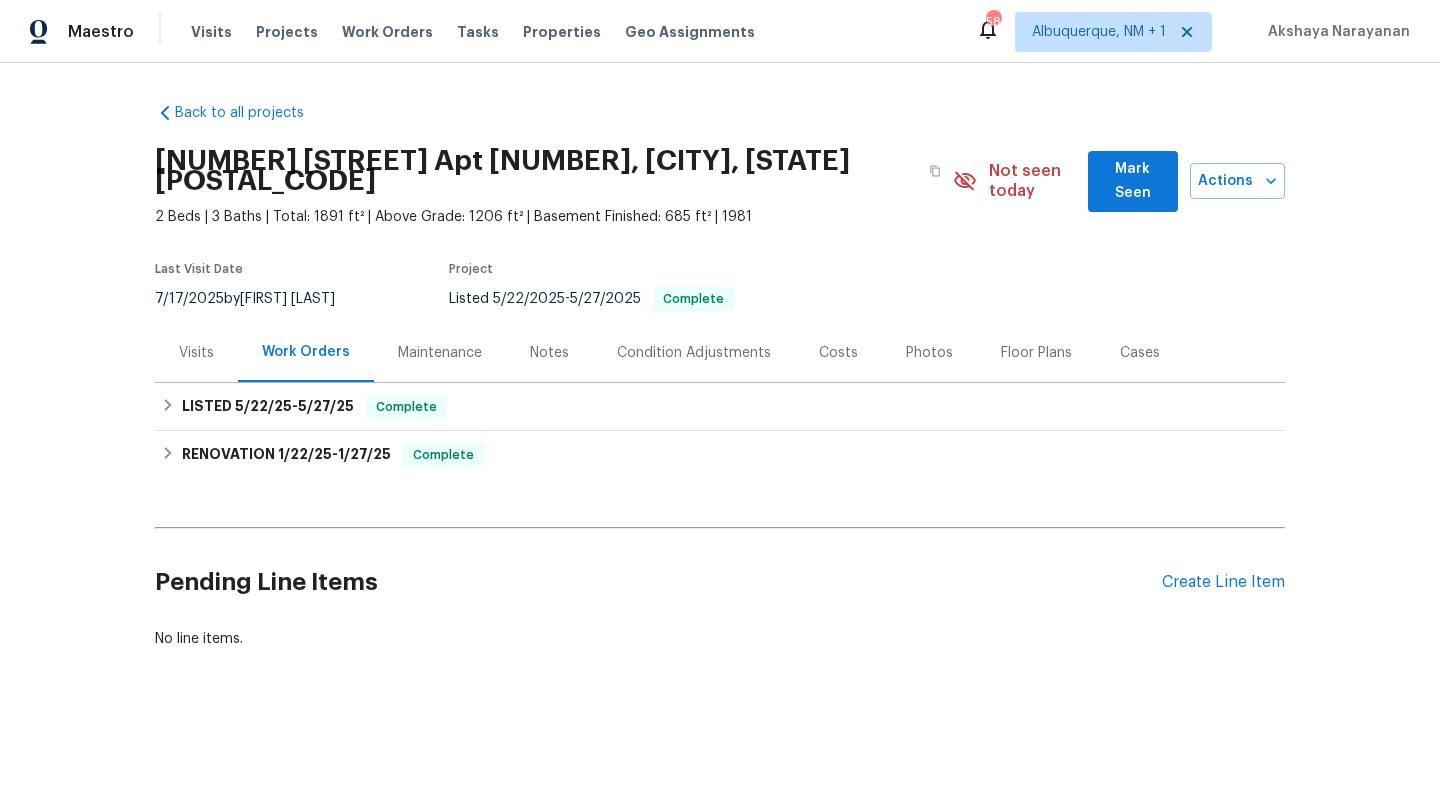 click on "Visits" at bounding box center [196, 352] 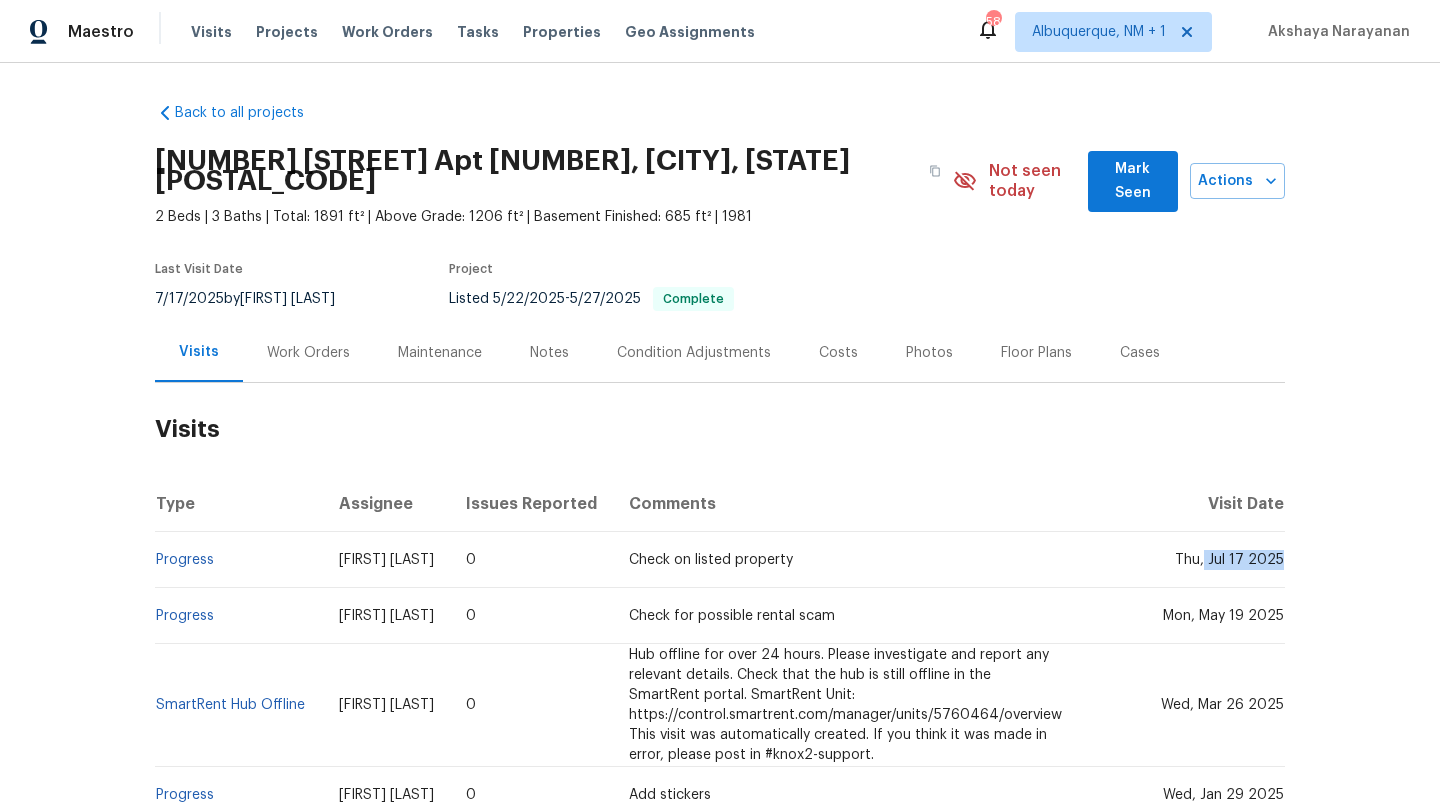 drag, startPoint x: 1210, startPoint y: 539, endPoint x: 1281, endPoint y: 546, distance: 71.34424 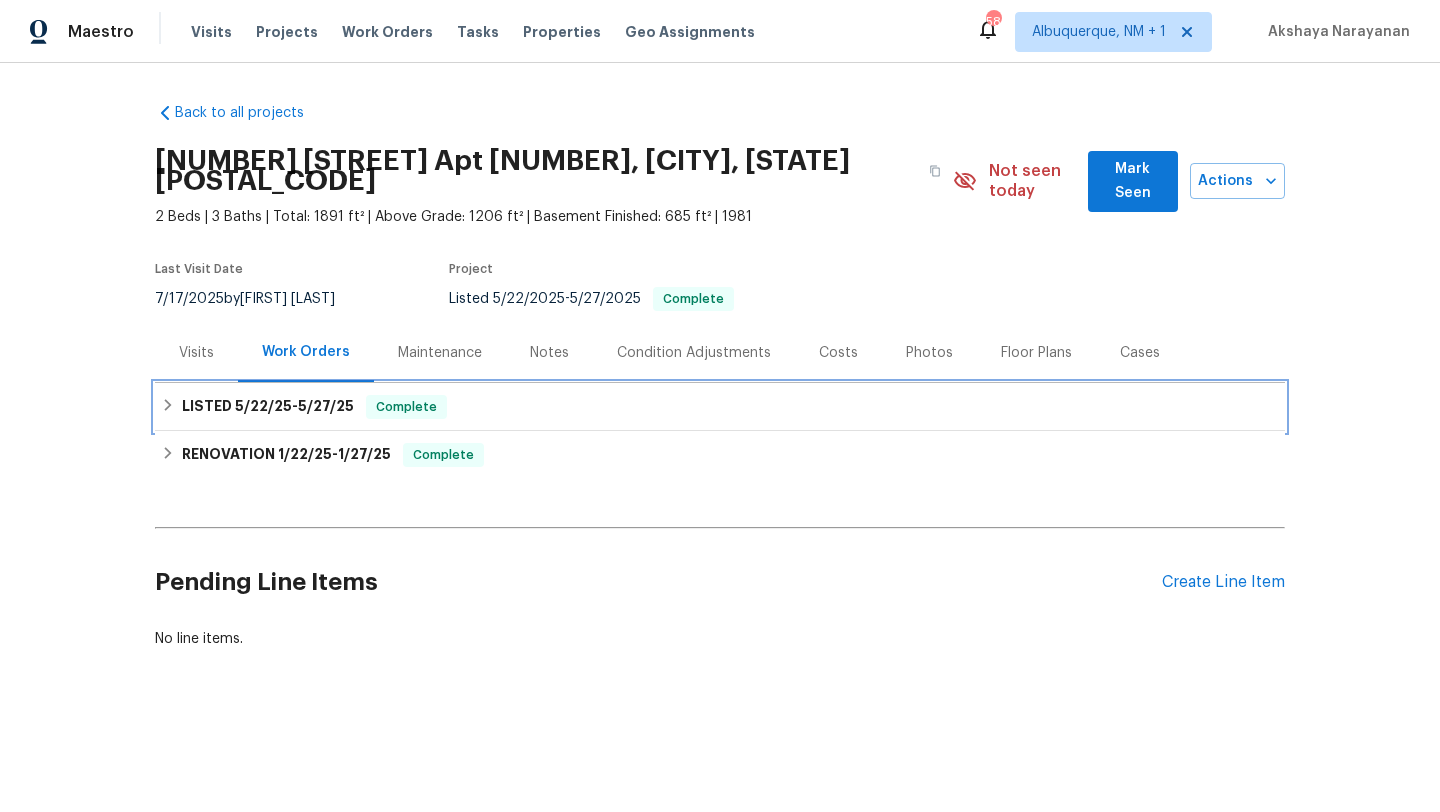 click on "LISTED   5/22/25  -  5/27/25 Complete" at bounding box center [720, 407] 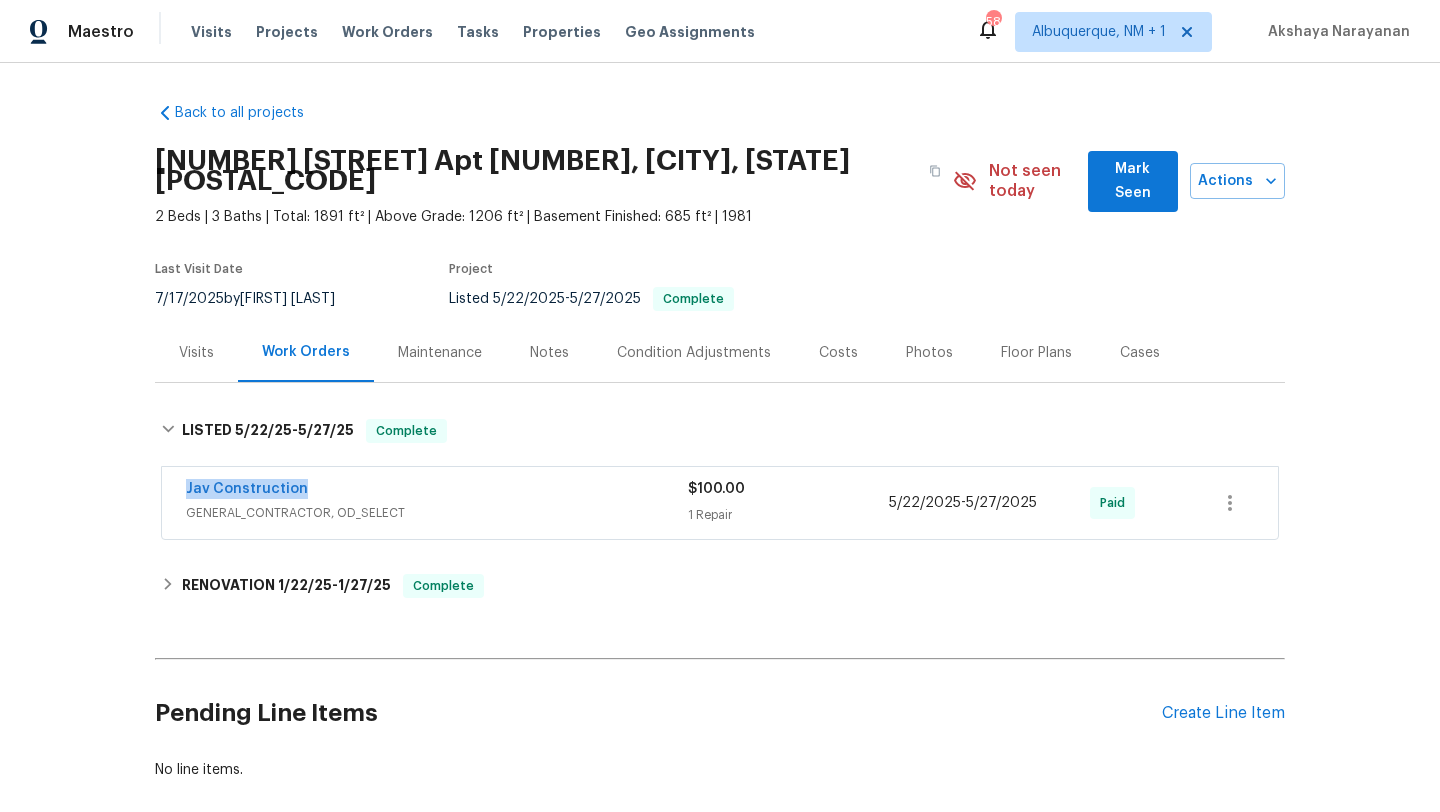drag, startPoint x: 343, startPoint y: 471, endPoint x: 182, endPoint y: 465, distance: 161.11176 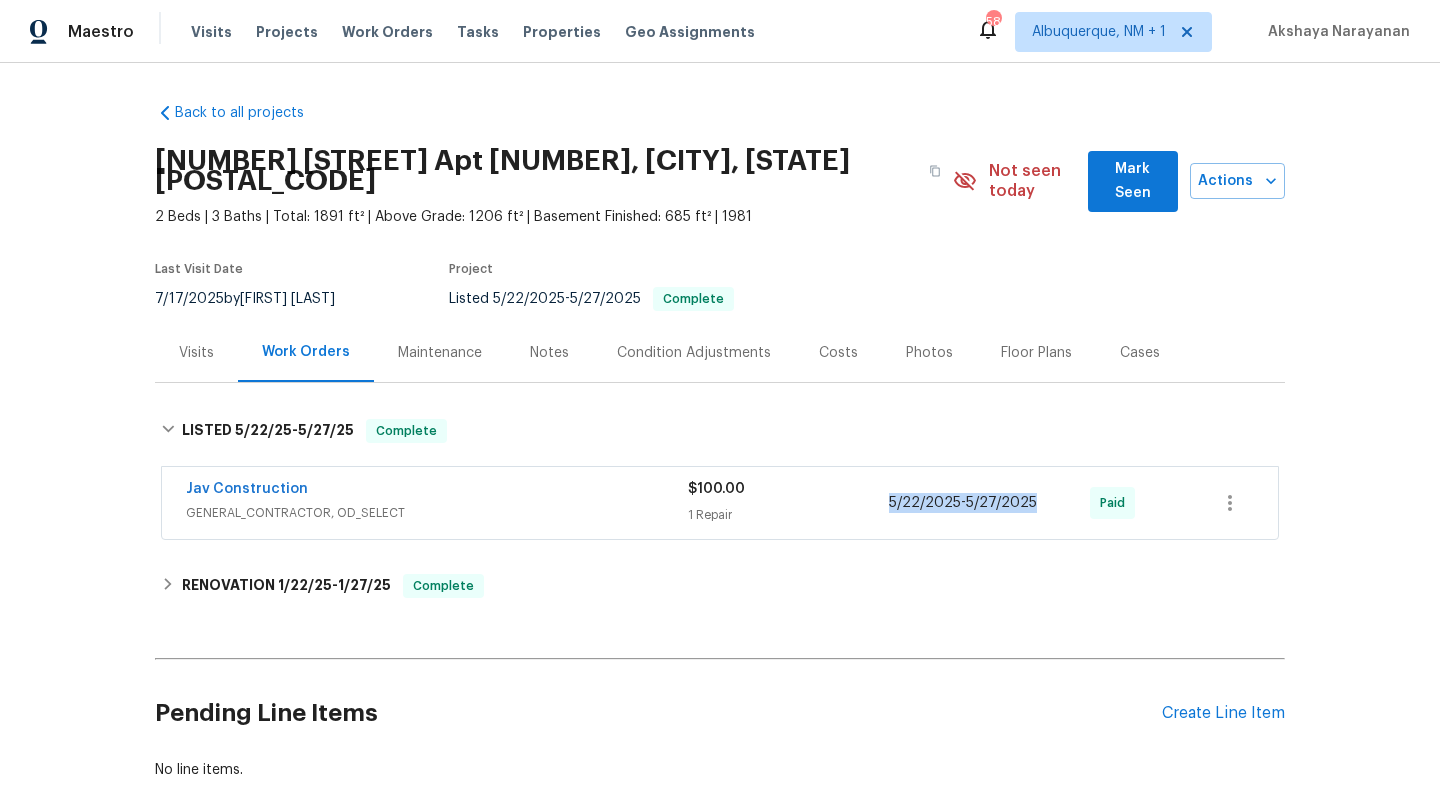 drag, startPoint x: 1049, startPoint y: 488, endPoint x: 854, endPoint y: 488, distance: 195 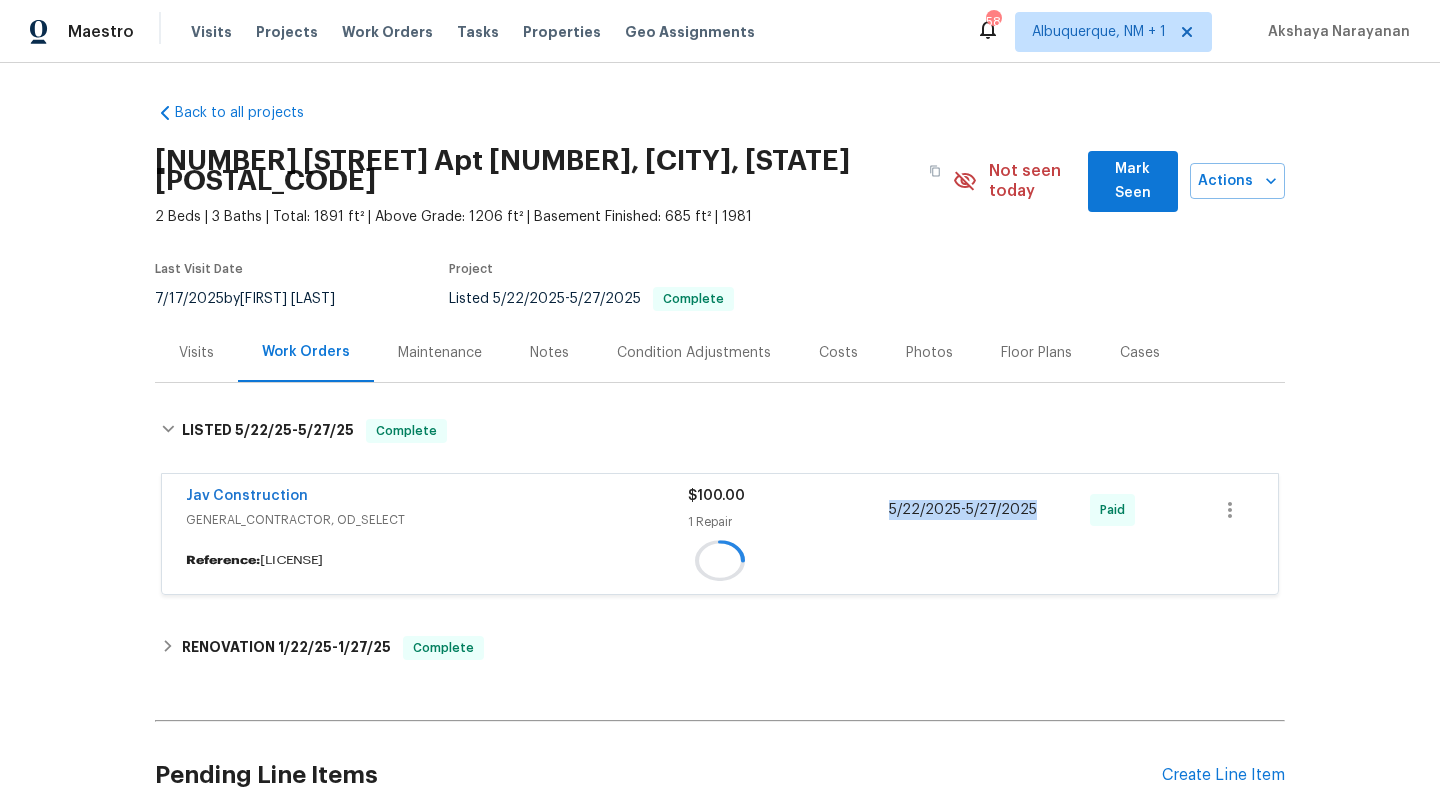 copy on "[DATE]  -  [DATE]" 